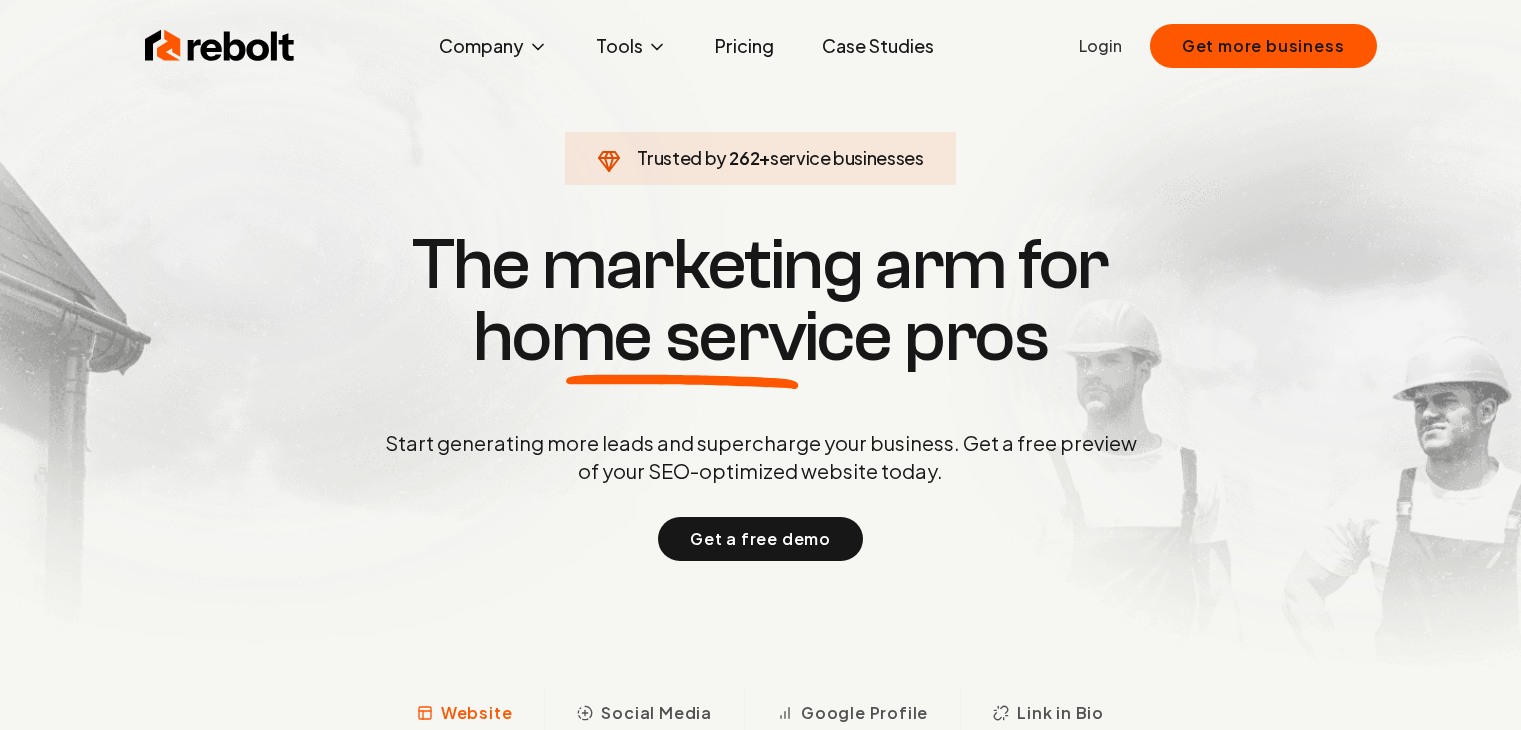 scroll, scrollTop: 0, scrollLeft: 0, axis: both 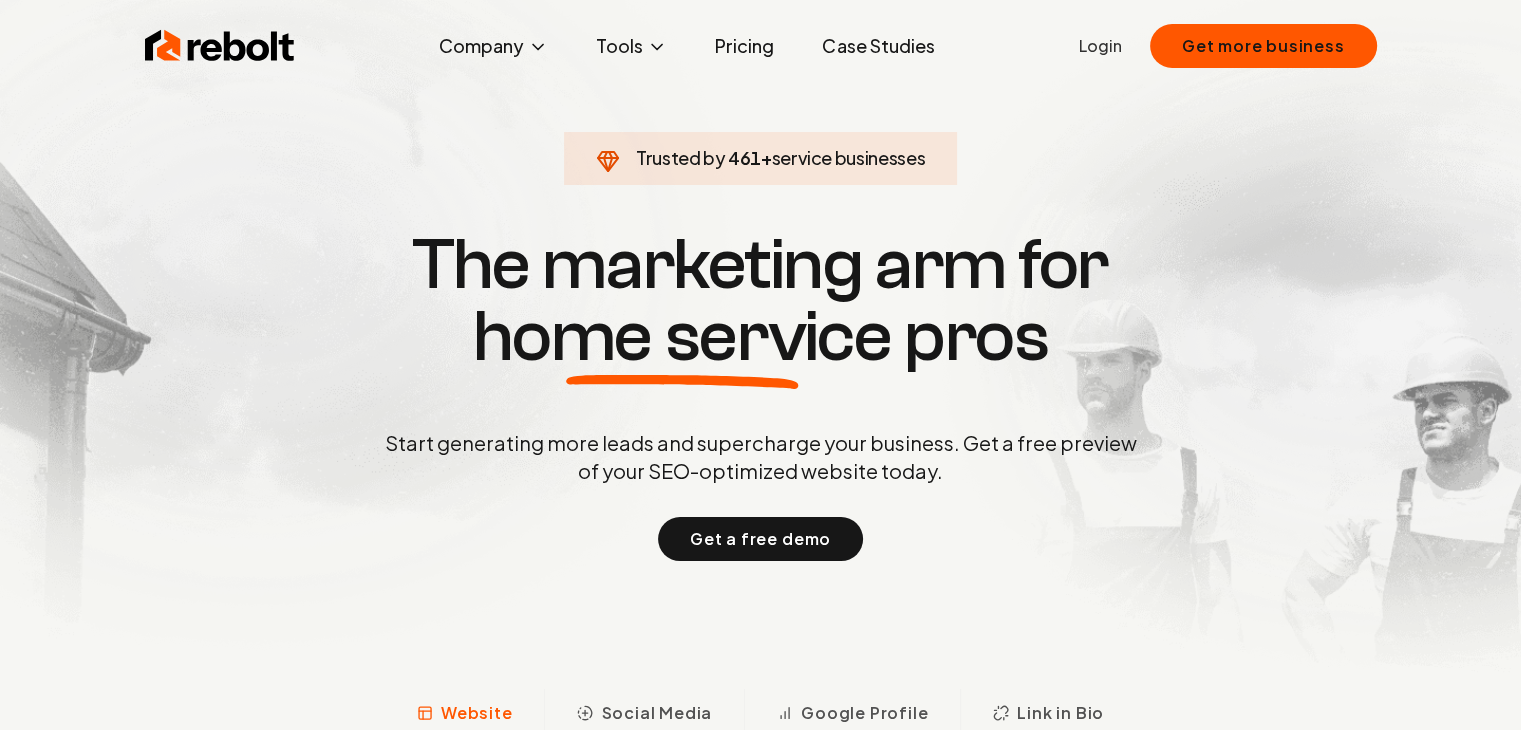 click on "Login" at bounding box center (1100, 46) 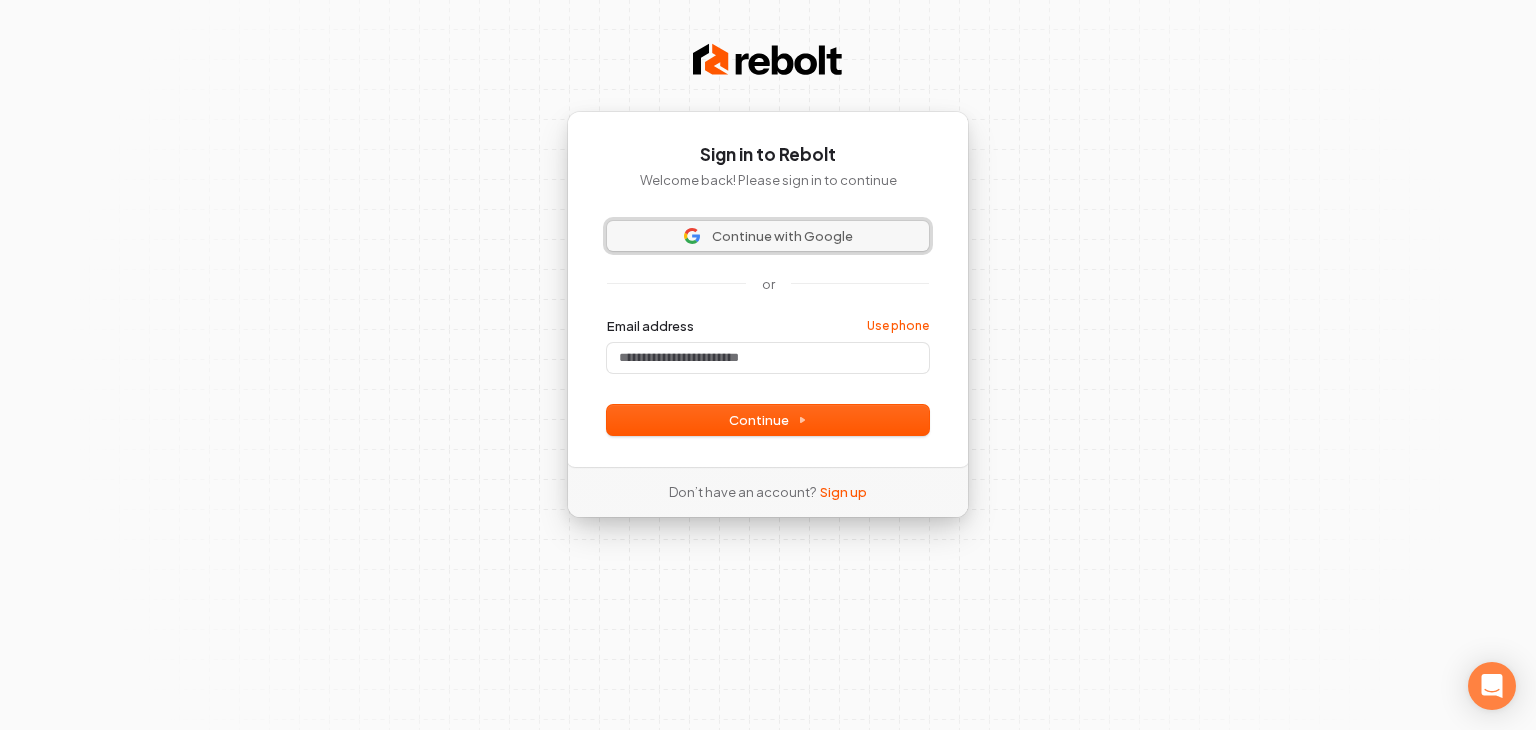 click on "Continue with Google" at bounding box center [768, 236] 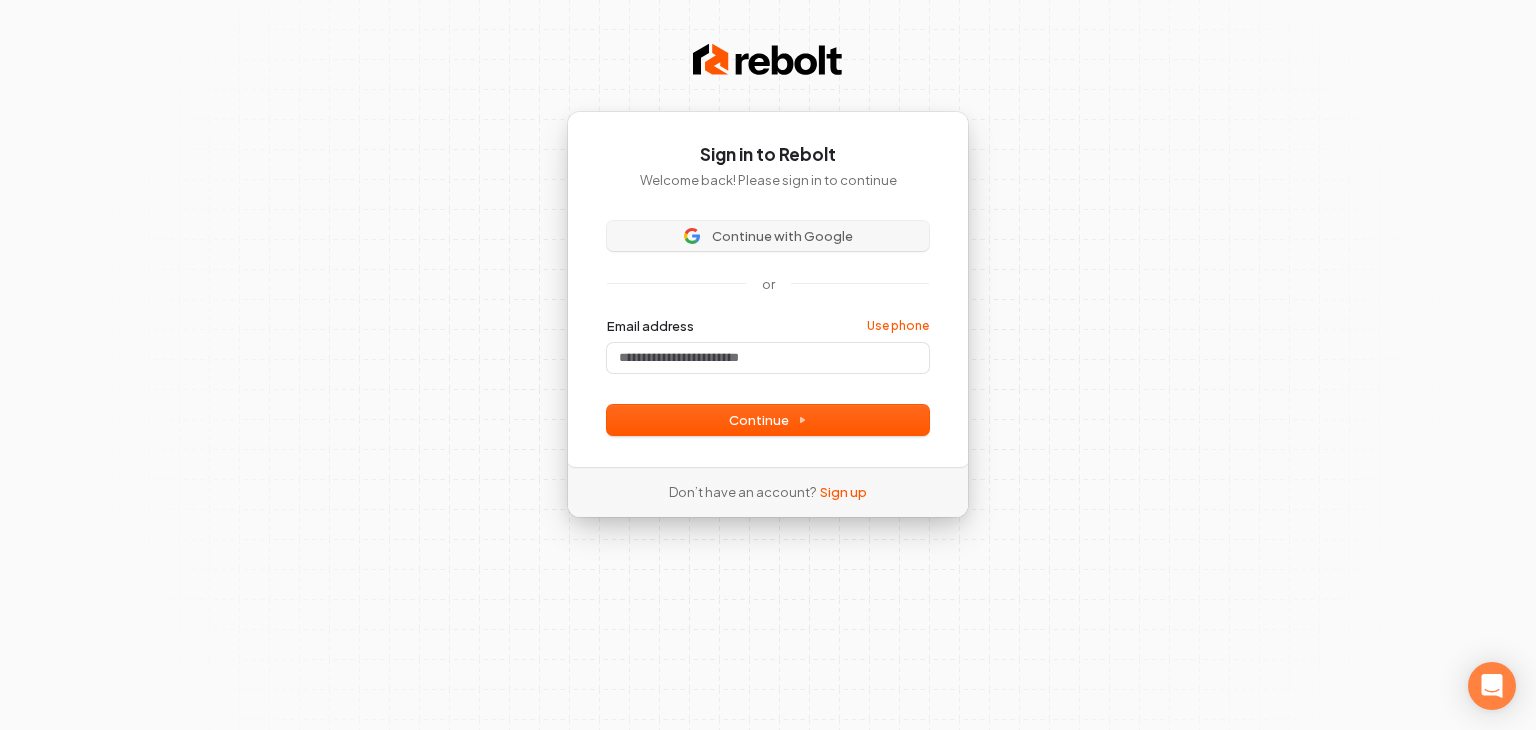 type 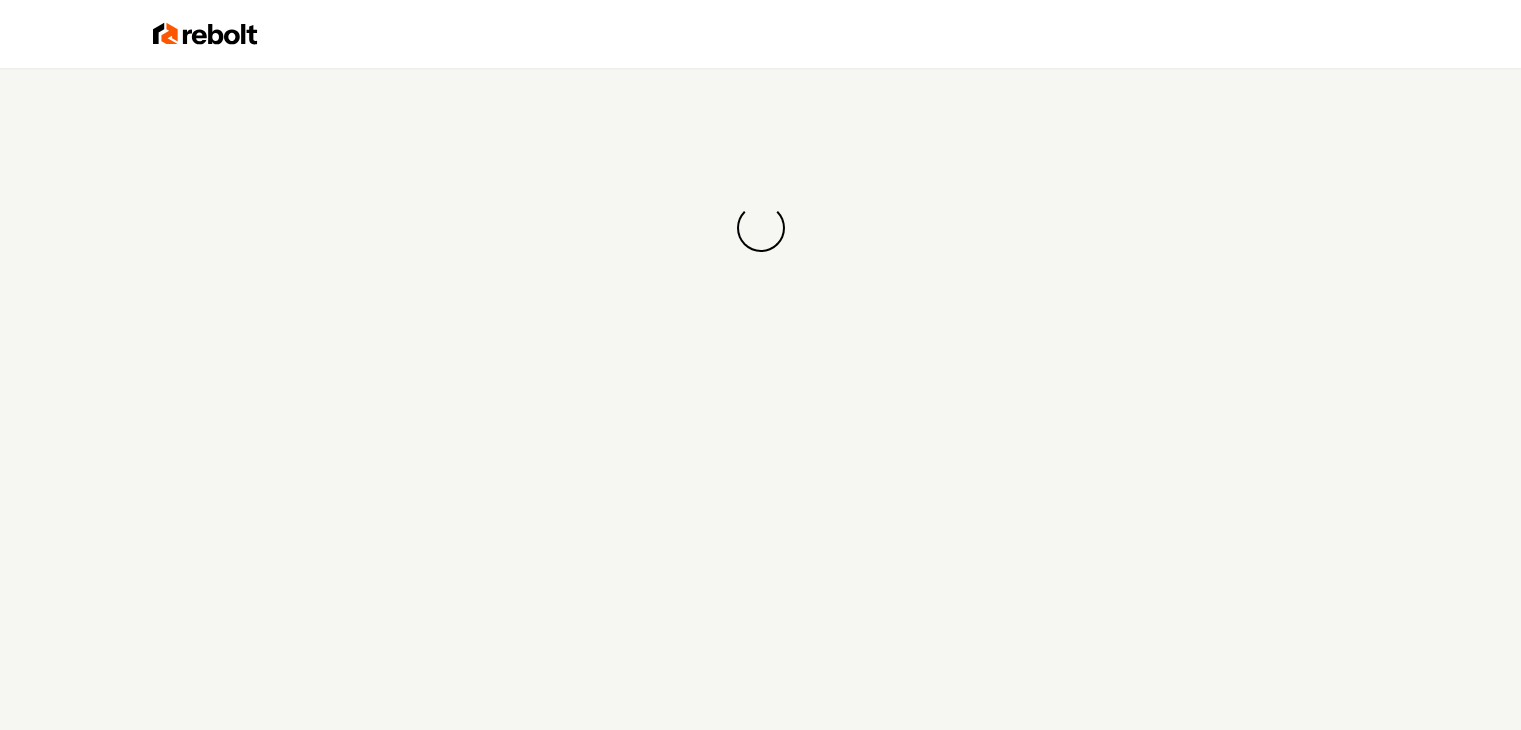 scroll, scrollTop: 0, scrollLeft: 0, axis: both 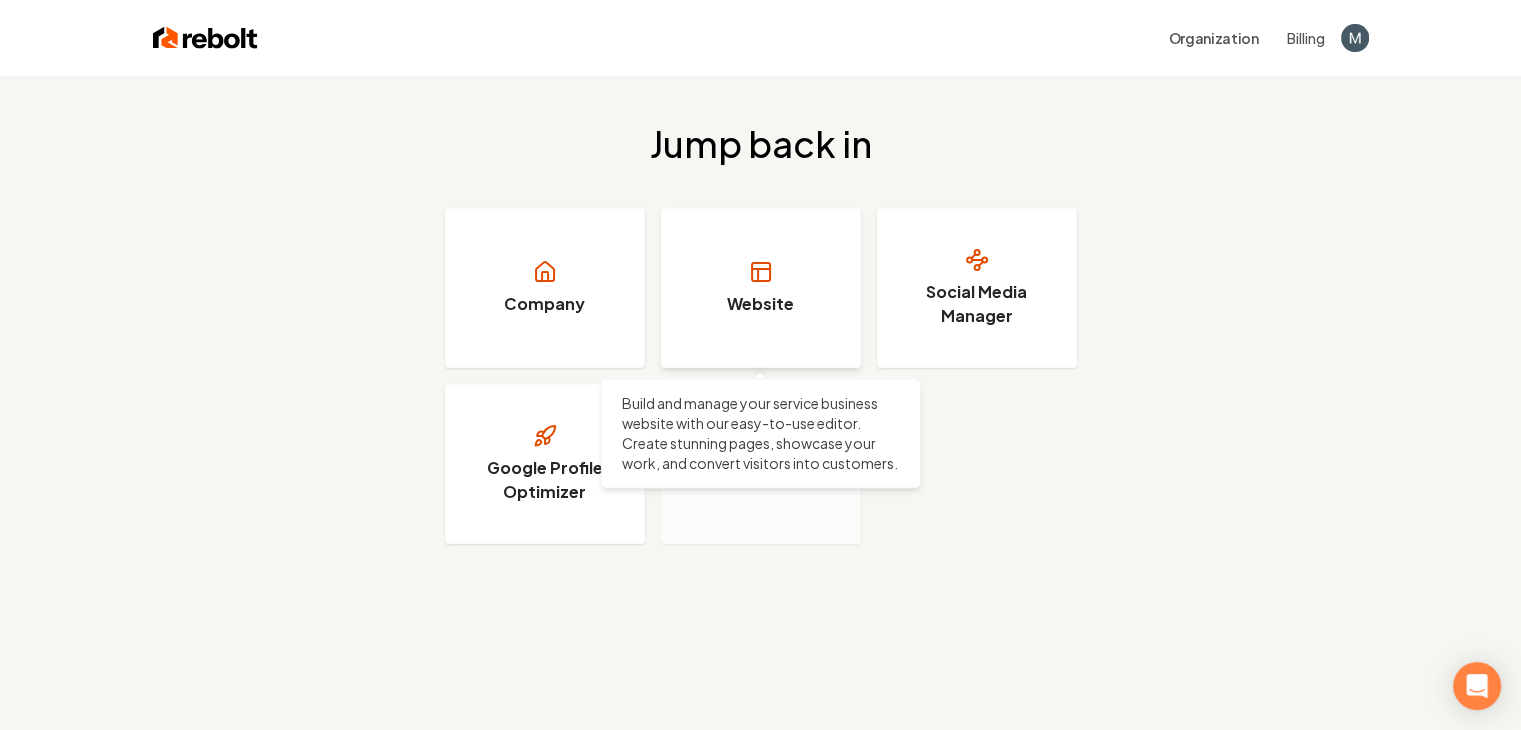 click on "Website" at bounding box center [760, 304] 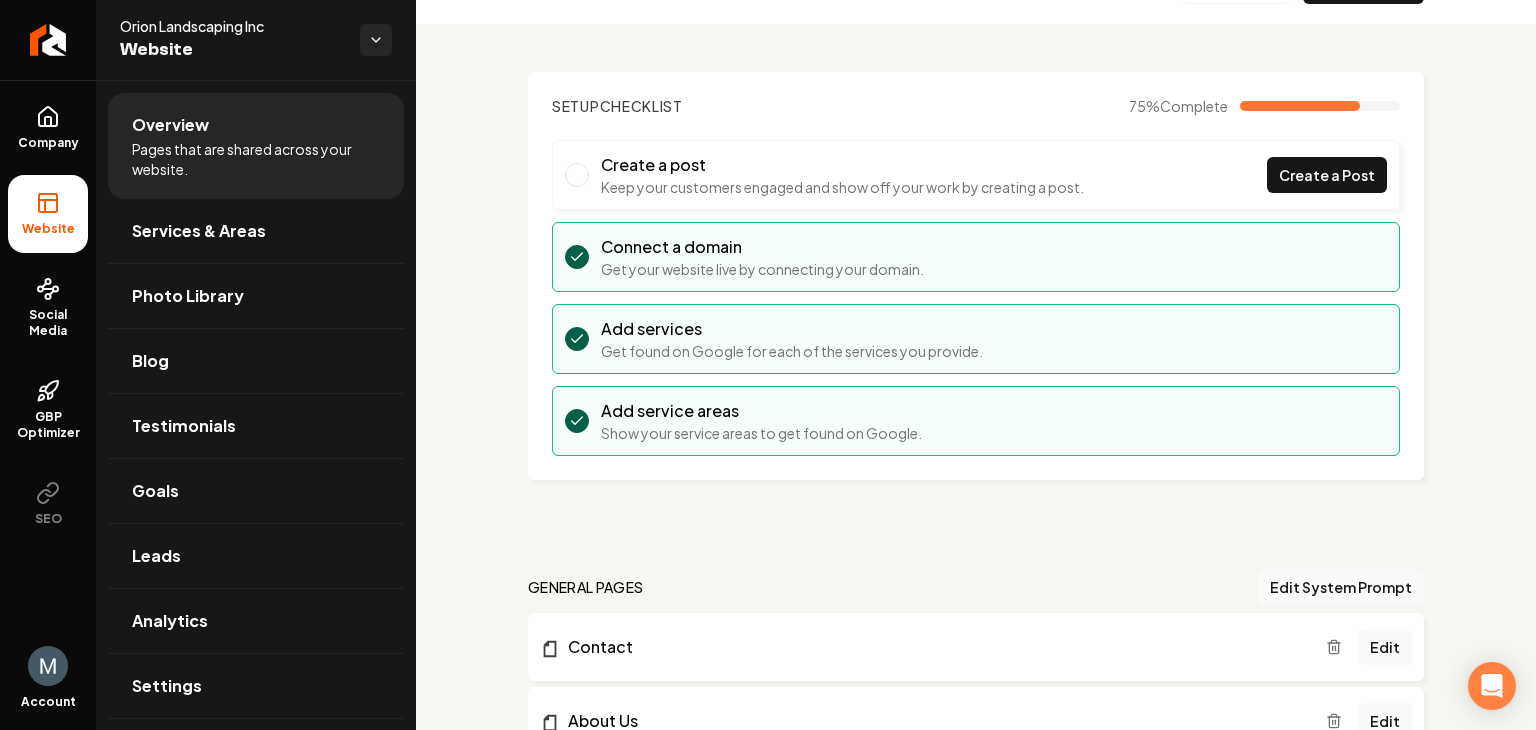 scroll, scrollTop: 76, scrollLeft: 0, axis: vertical 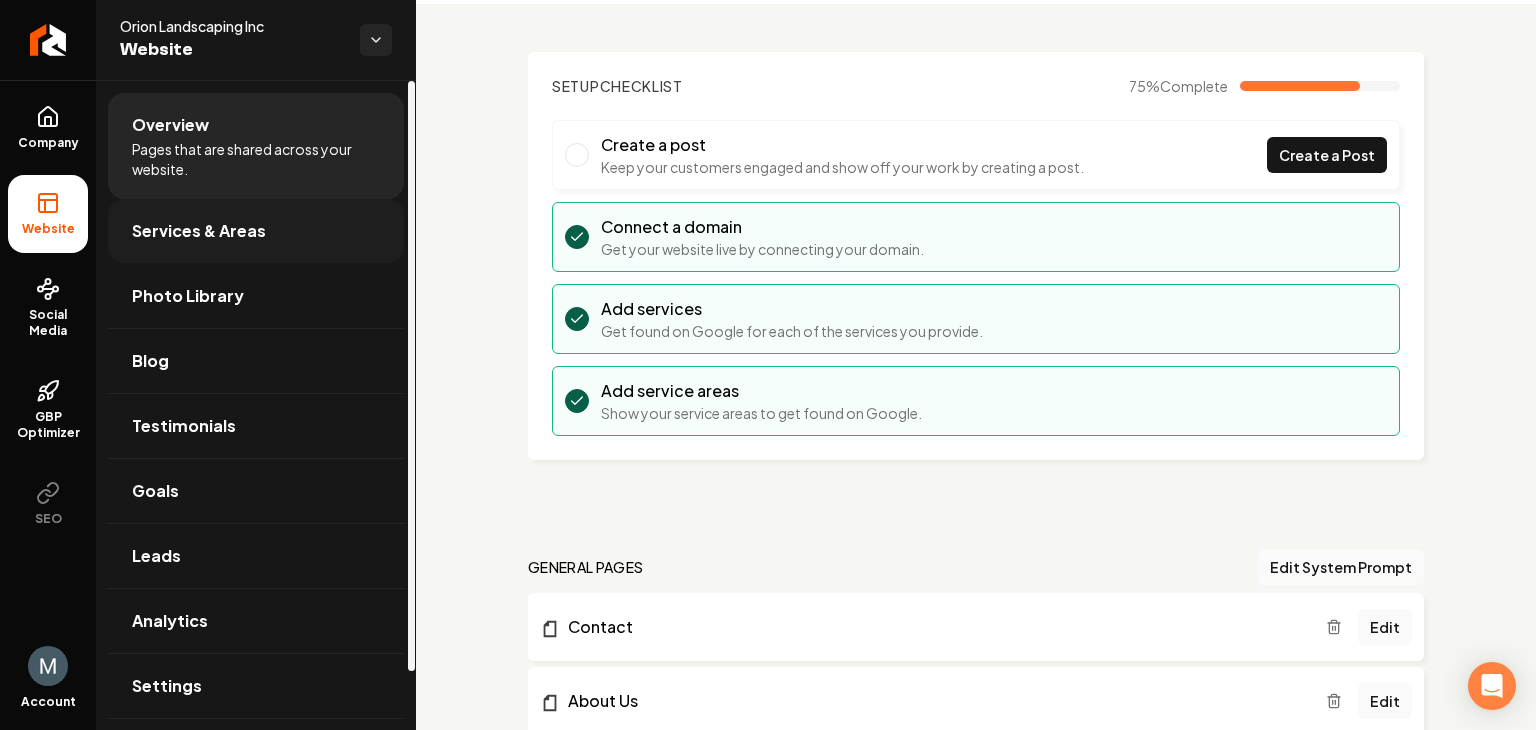 click on "Services & Areas" at bounding box center [256, 231] 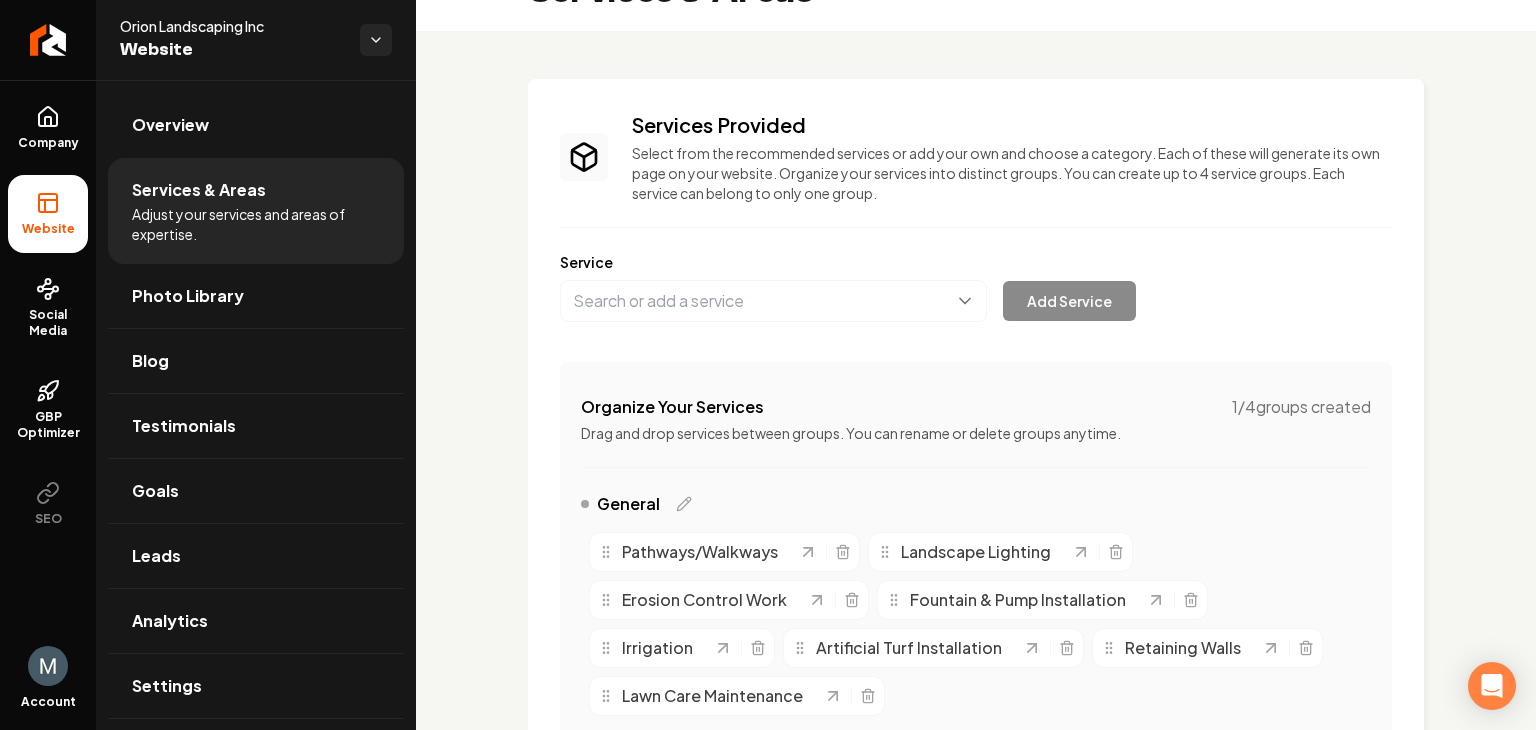 scroll, scrollTop: 0, scrollLeft: 0, axis: both 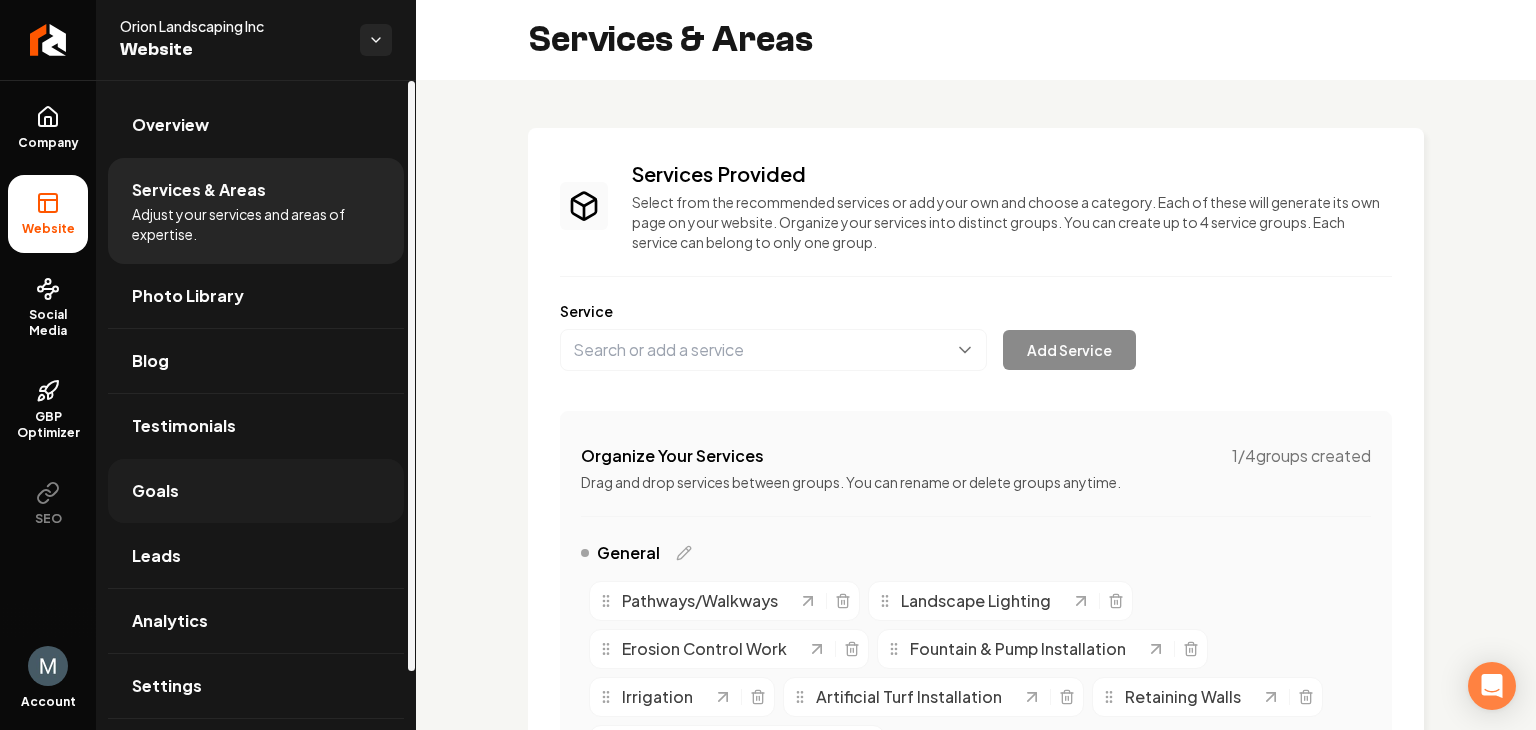 click on "Goals" at bounding box center (256, 491) 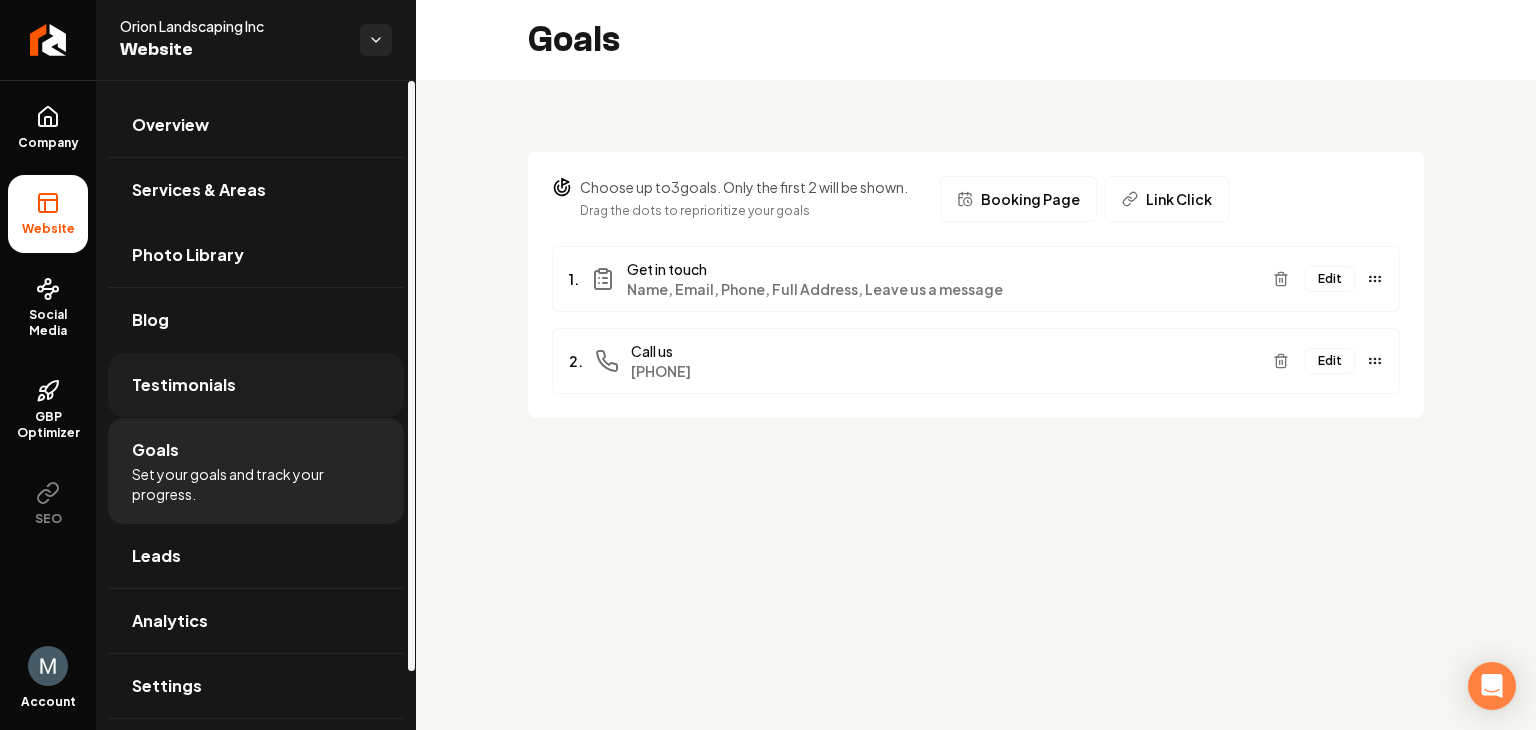 click on "Testimonials" at bounding box center [256, 385] 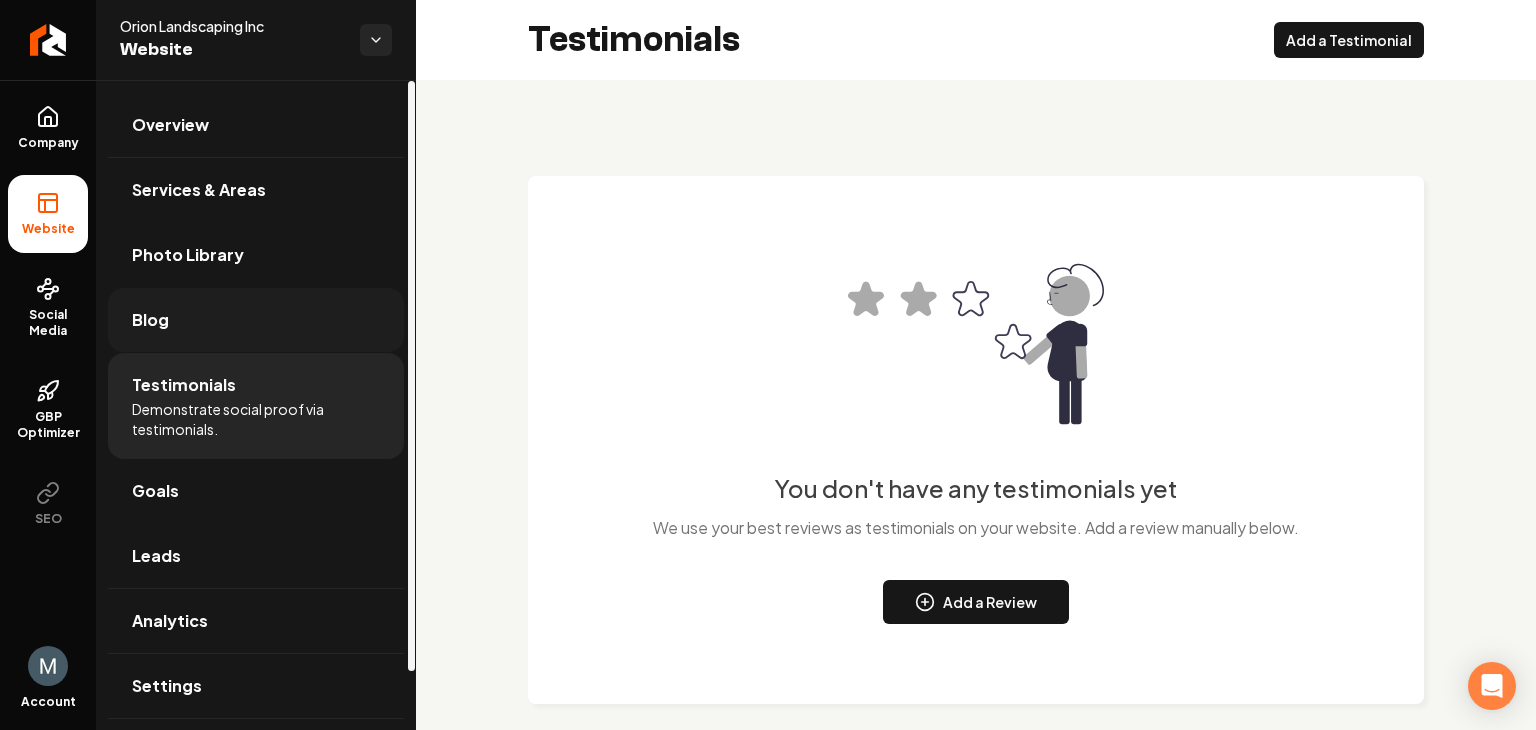 click on "Blog" at bounding box center [256, 320] 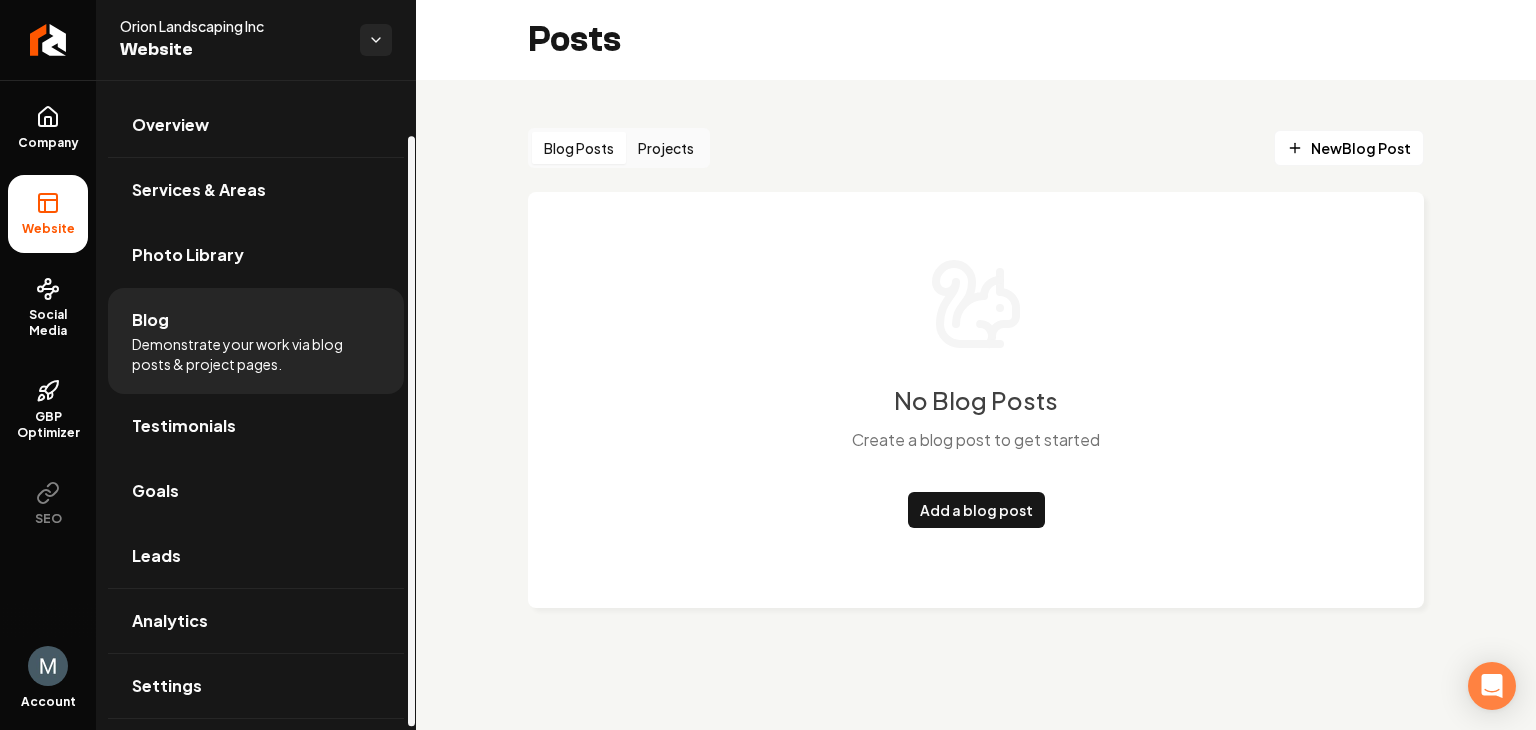 scroll, scrollTop: 64, scrollLeft: 0, axis: vertical 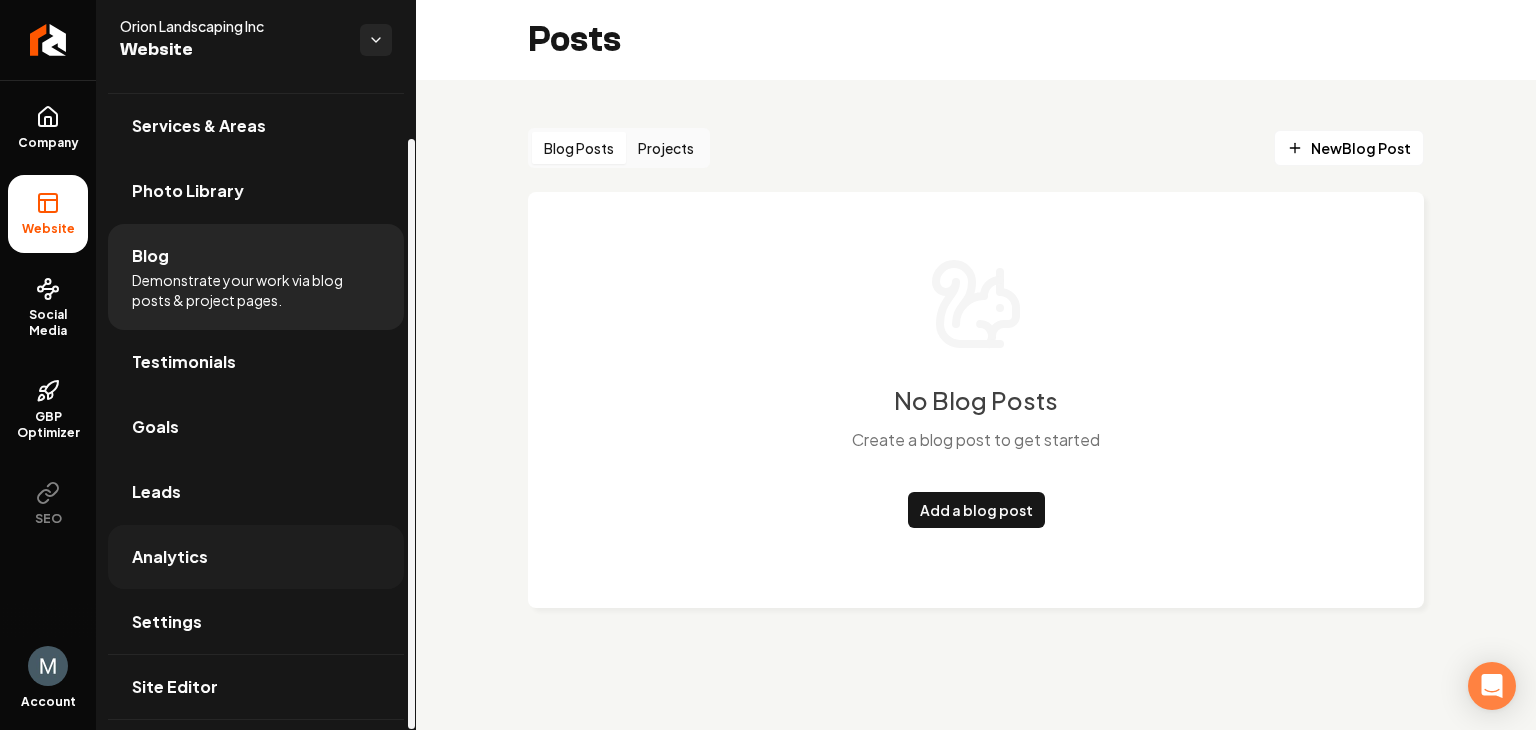 click on "Analytics" at bounding box center [256, 557] 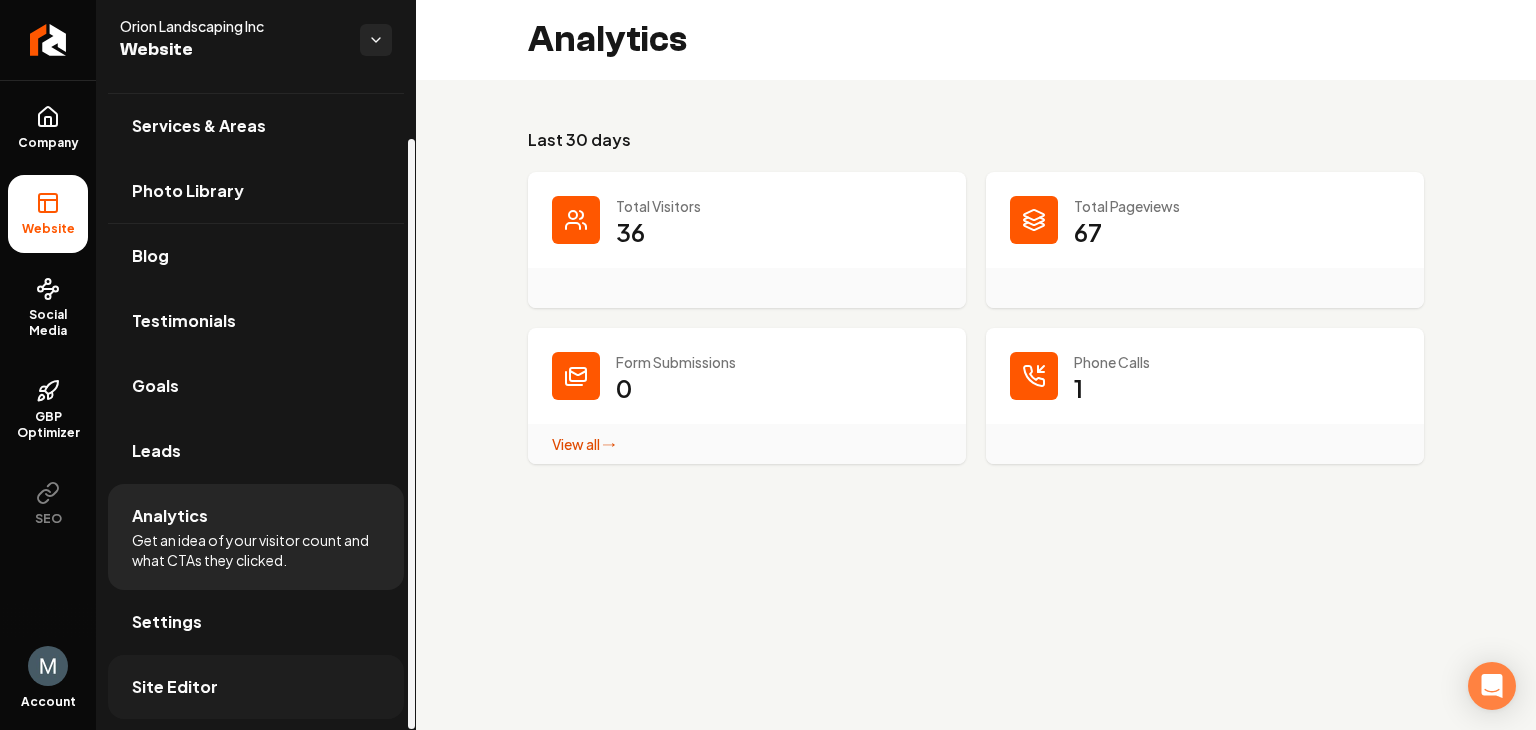 click on "Site Editor" at bounding box center (256, 687) 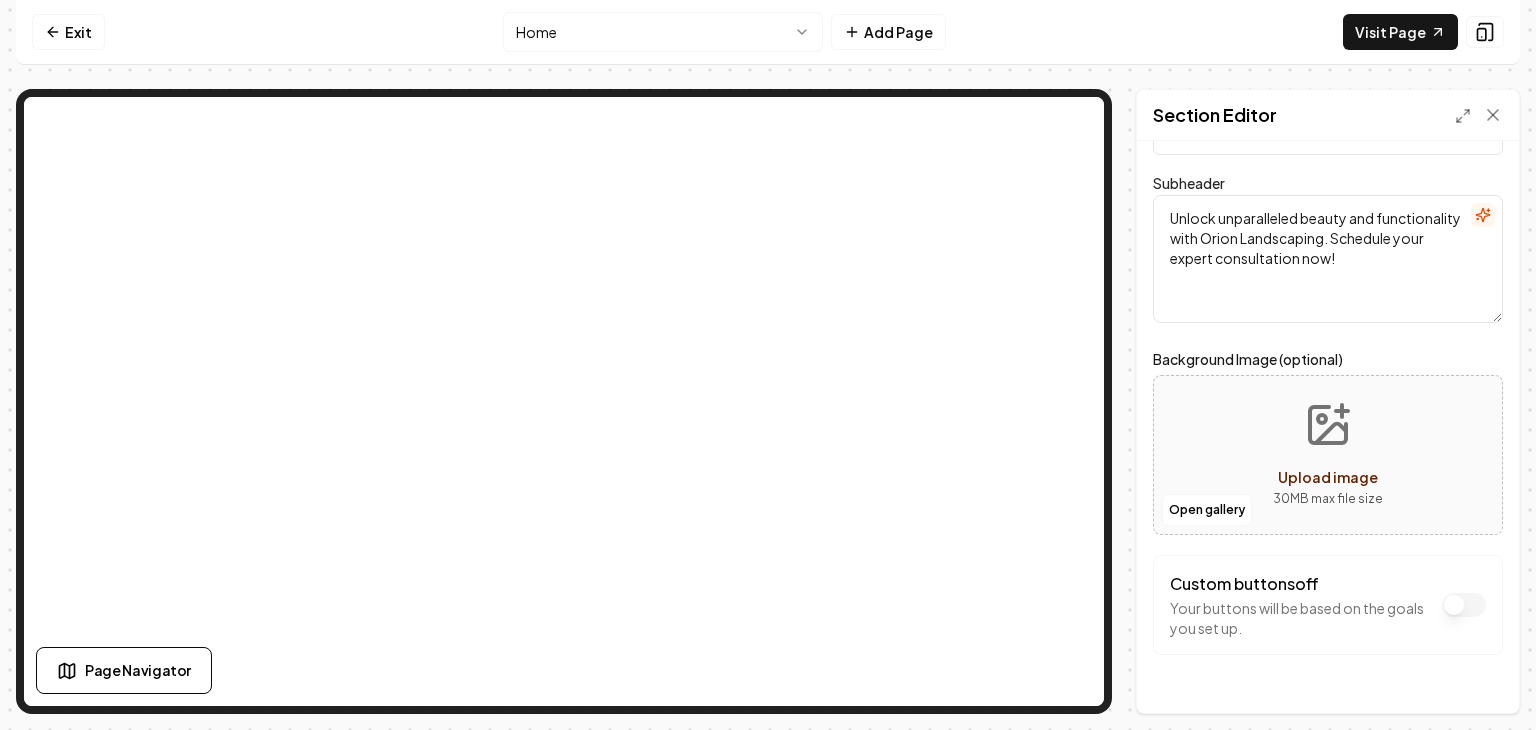 scroll, scrollTop: 127, scrollLeft: 0, axis: vertical 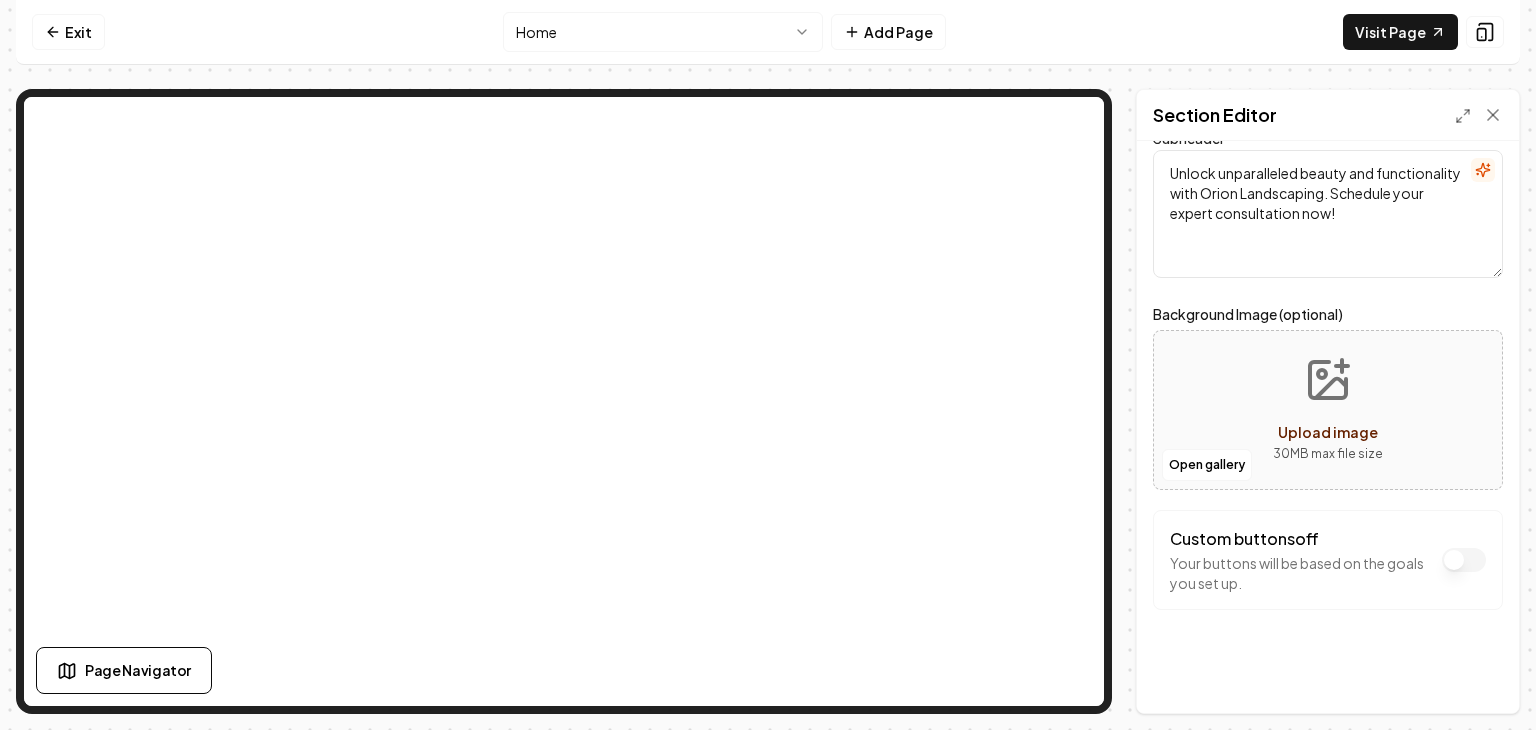 click on "Custom buttons  off" at bounding box center (1464, 560) 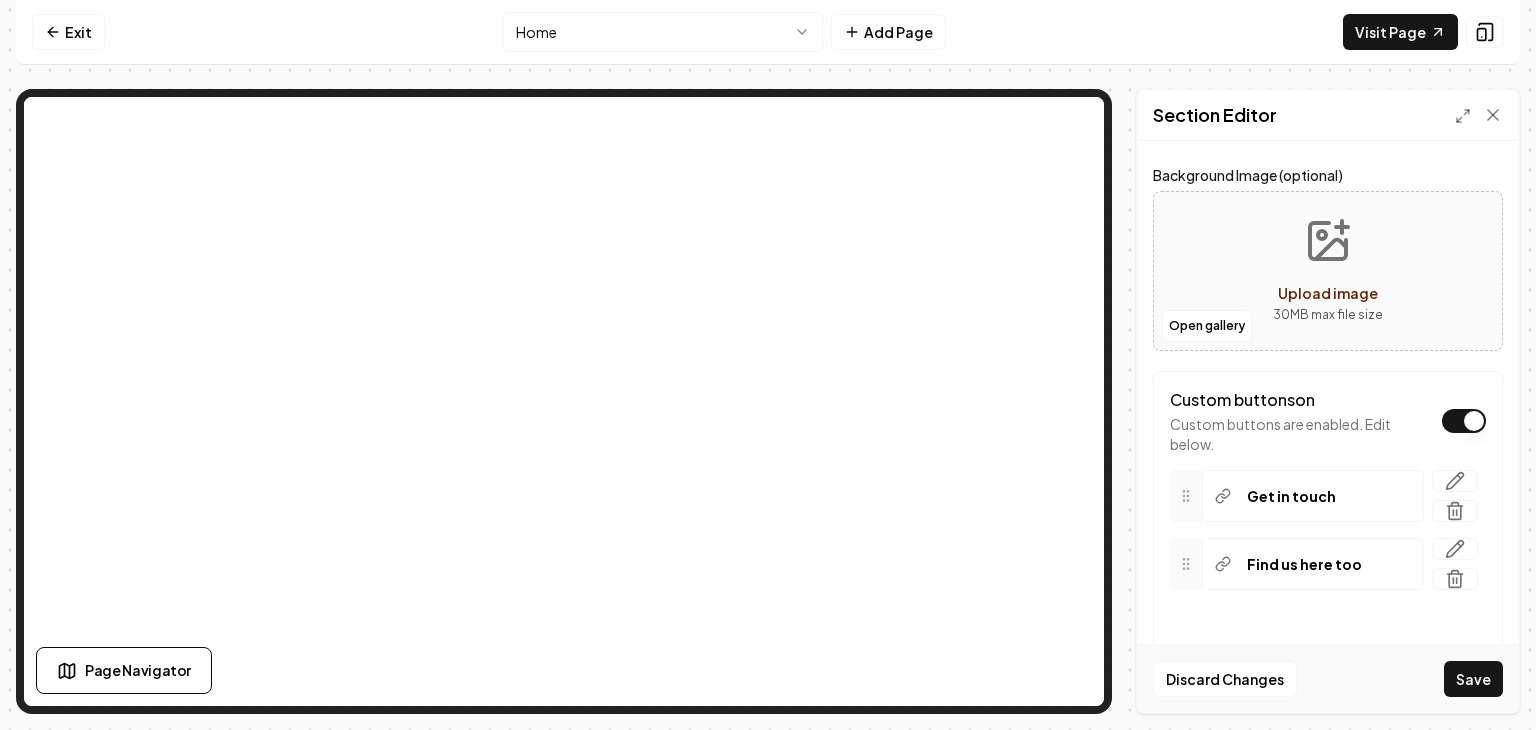 scroll, scrollTop: 313, scrollLeft: 0, axis: vertical 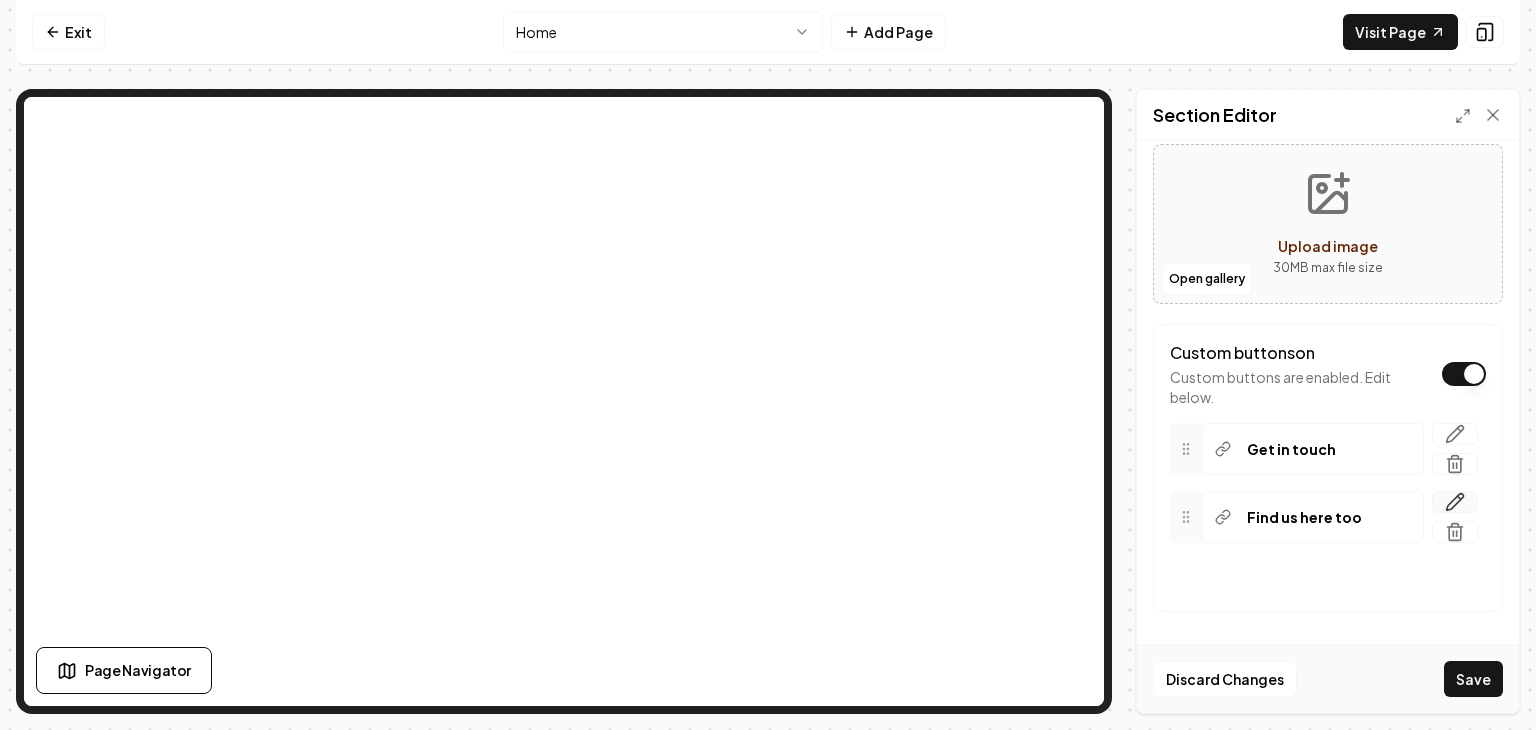 click 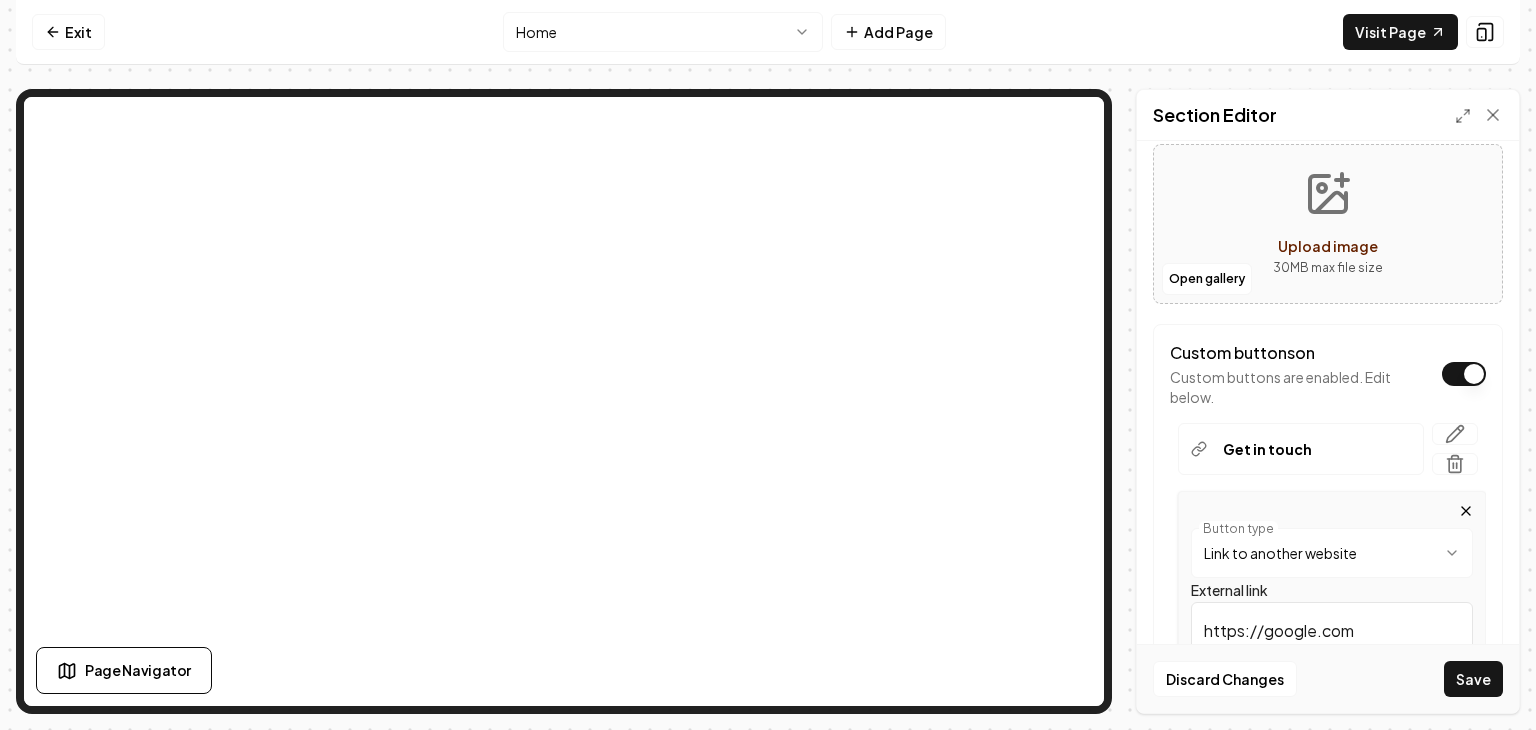 click on "Save /dashboard/sites/[UUID]/pages/[UUID]" at bounding box center [768, 365] 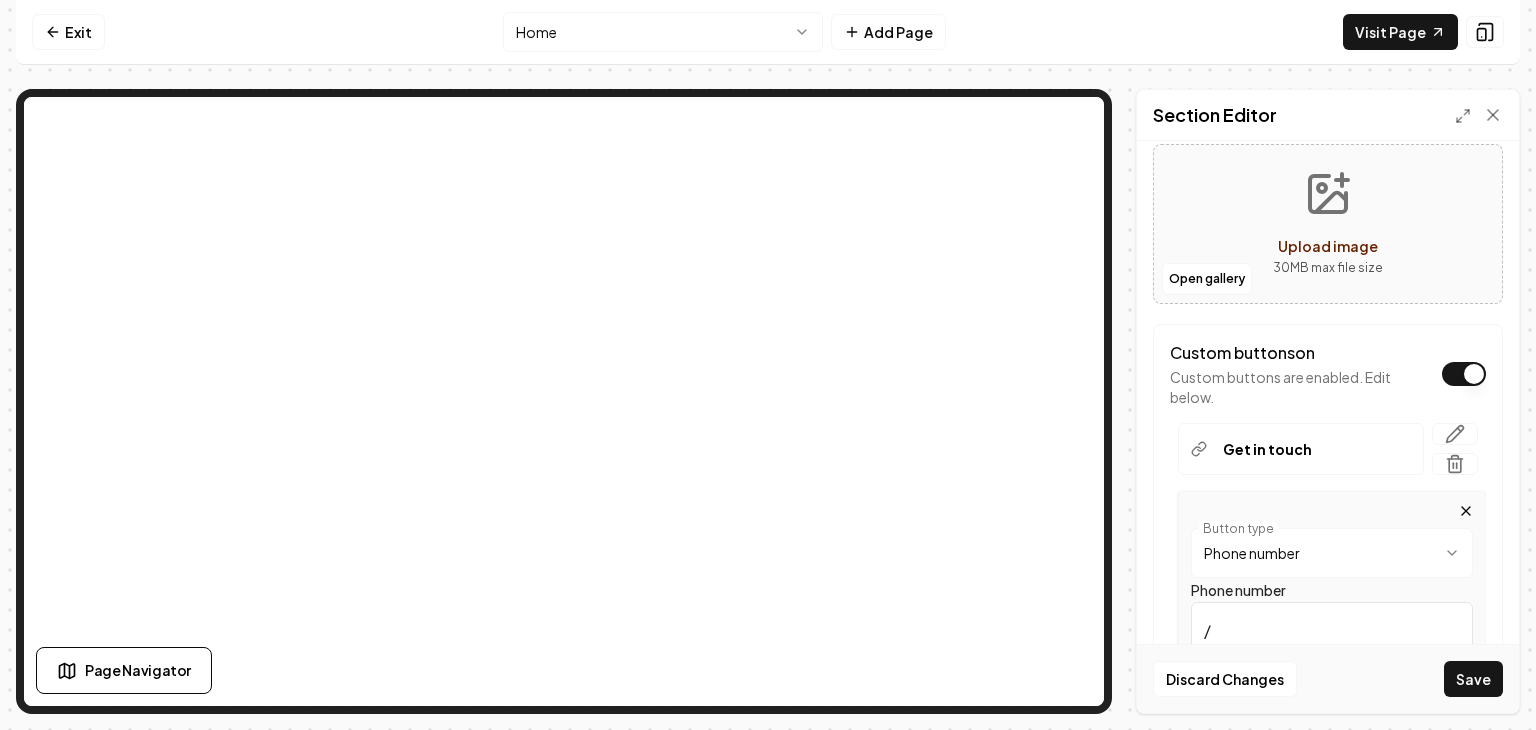 click on "/" at bounding box center [1332, 630] 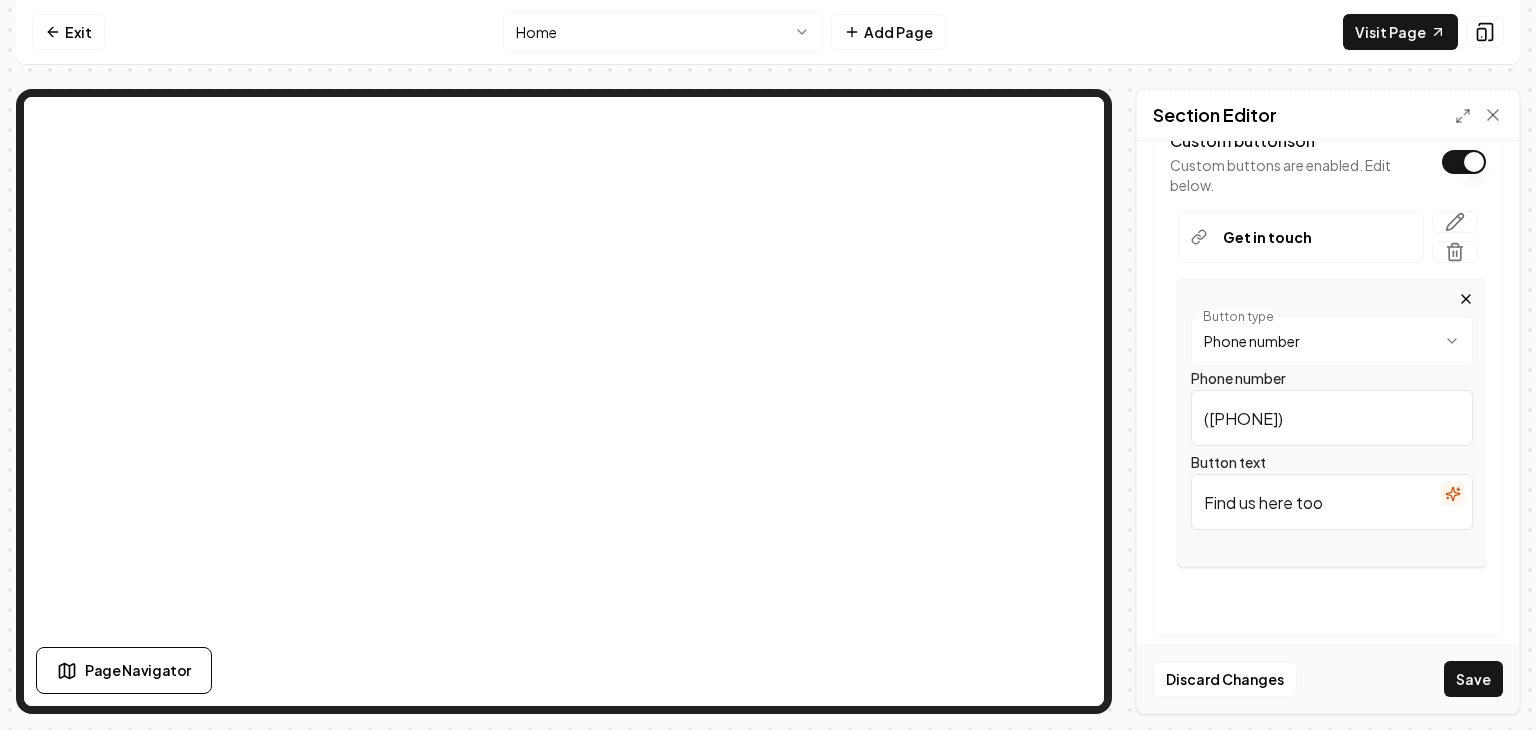 type on "([PHONE])" 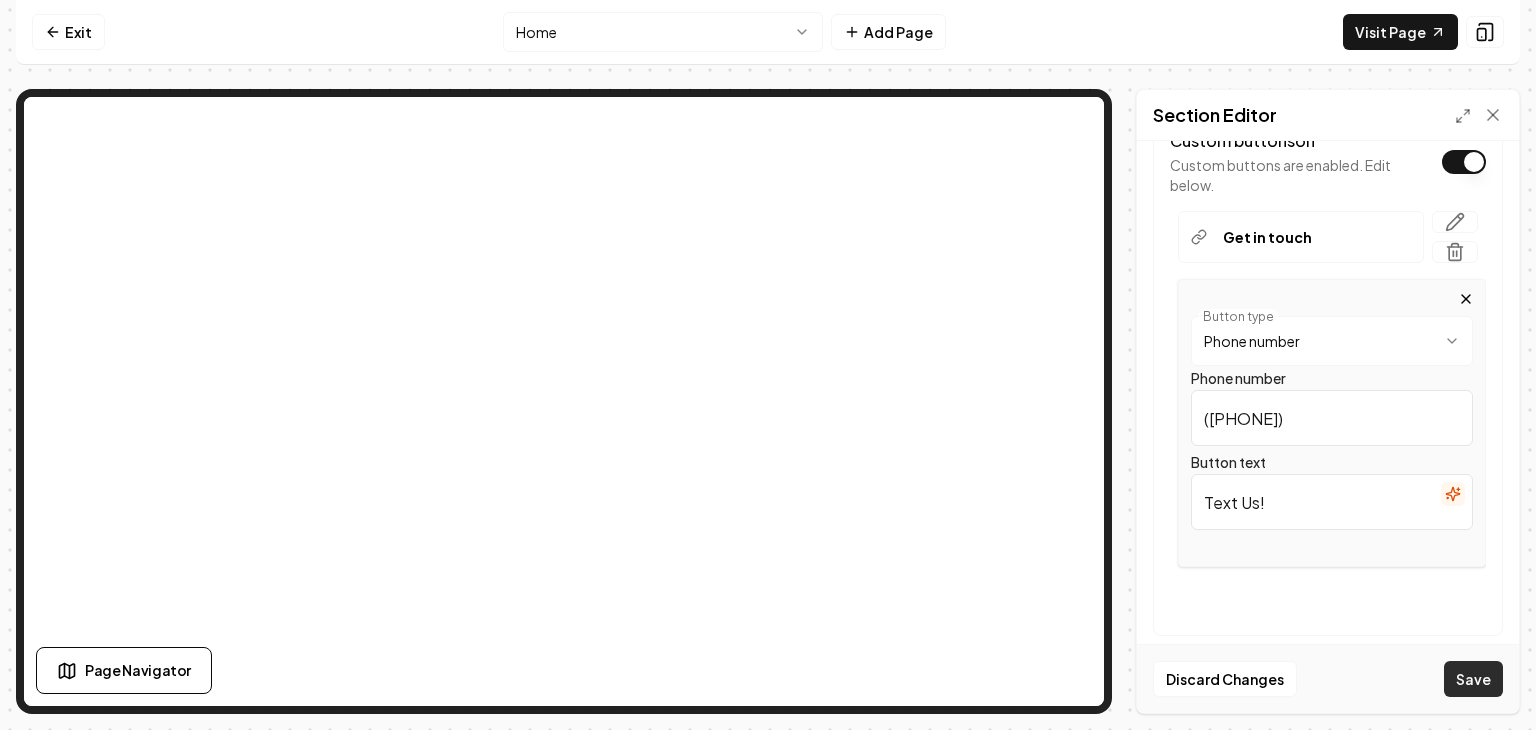 type on "Text Us!" 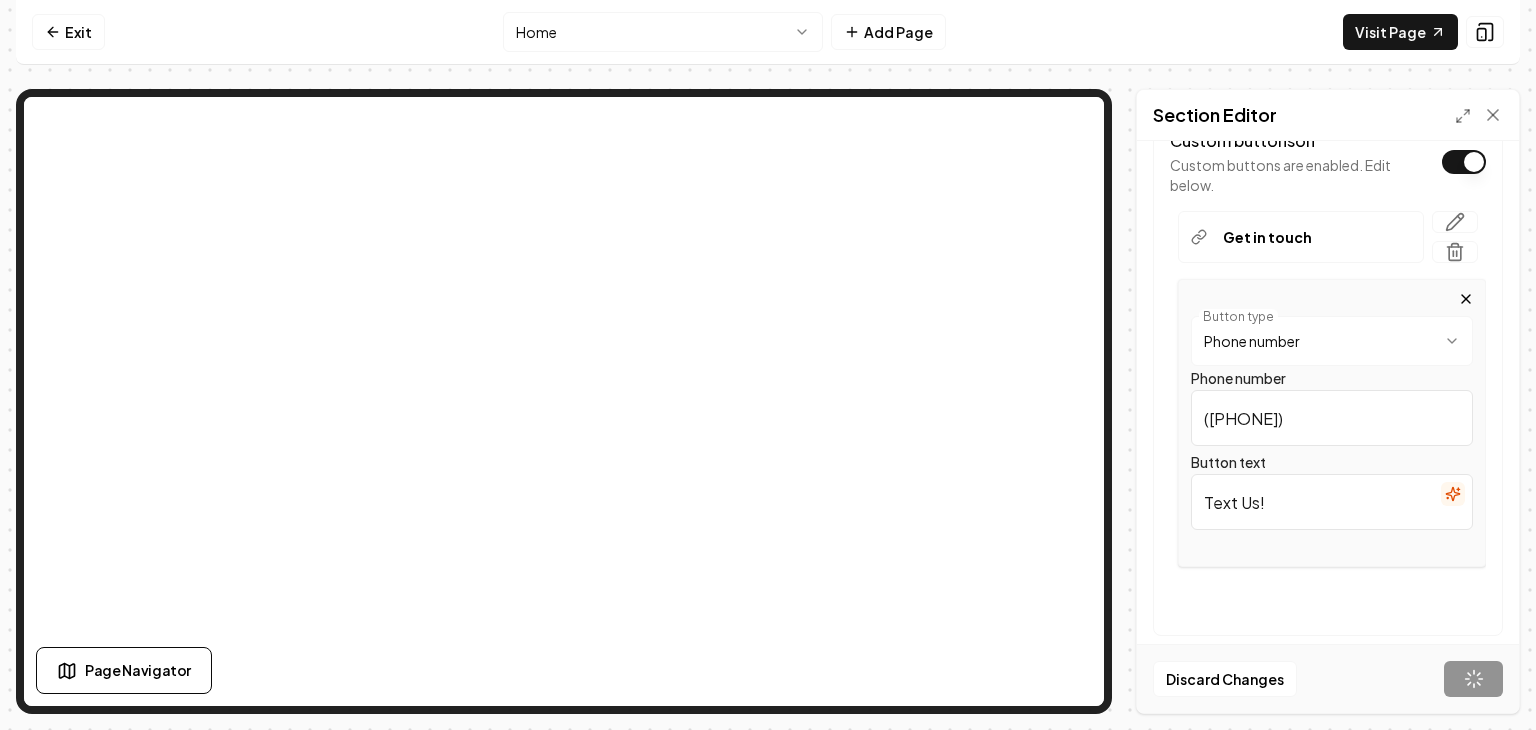 scroll, scrollTop: 314, scrollLeft: 0, axis: vertical 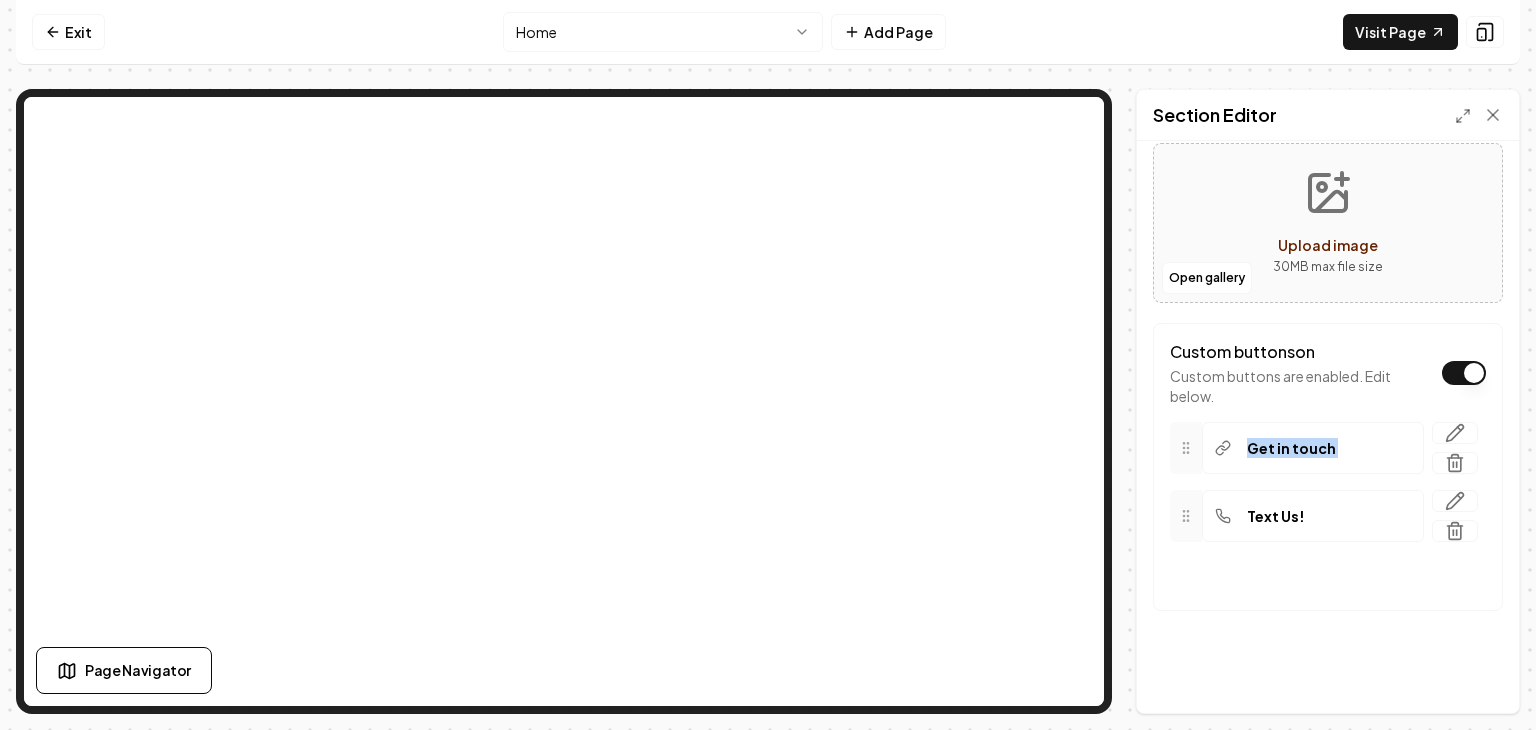drag, startPoint x: 1168, startPoint y: 439, endPoint x: 1172, endPoint y: 490, distance: 51.156624 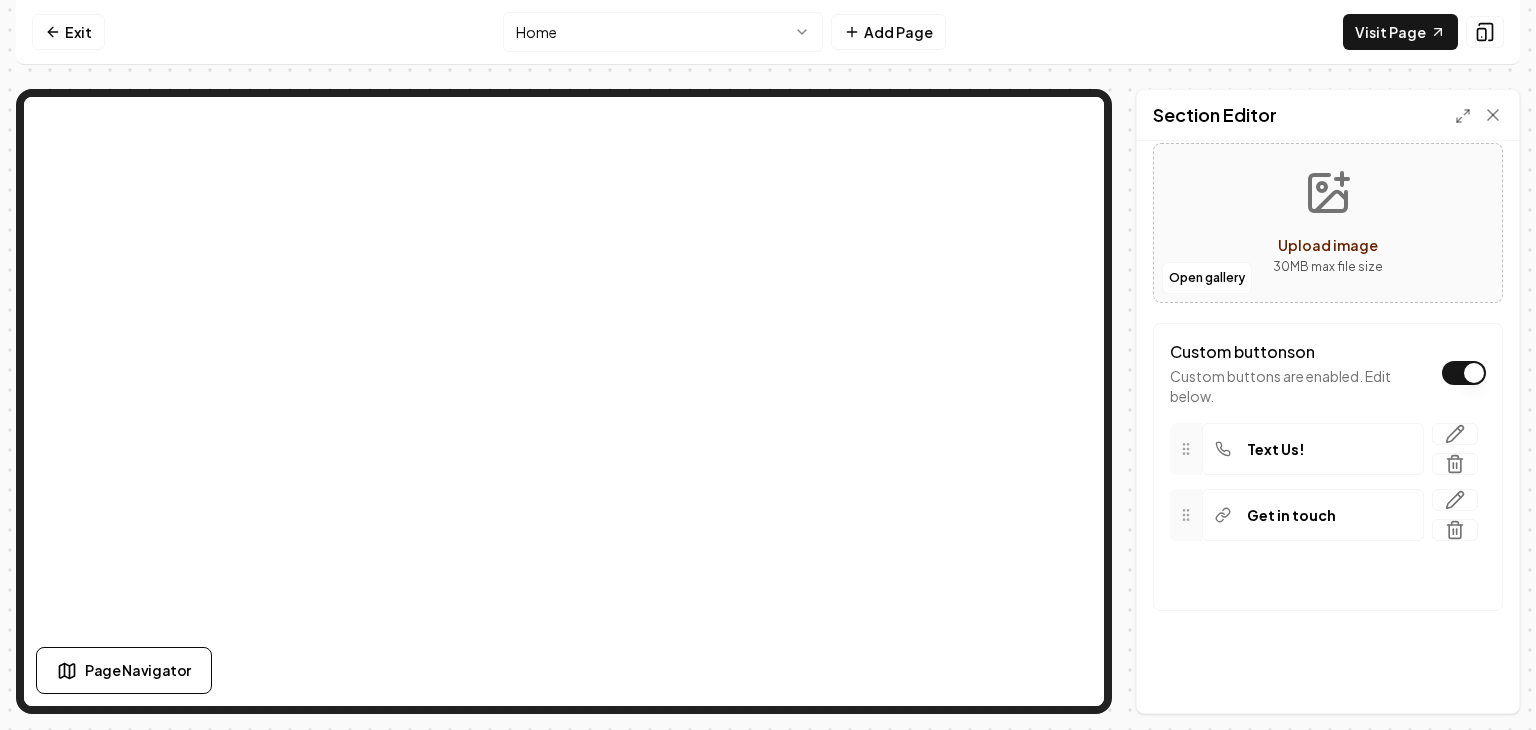 drag, startPoint x: 1193, startPoint y: 446, endPoint x: 1193, endPoint y: 513, distance: 67 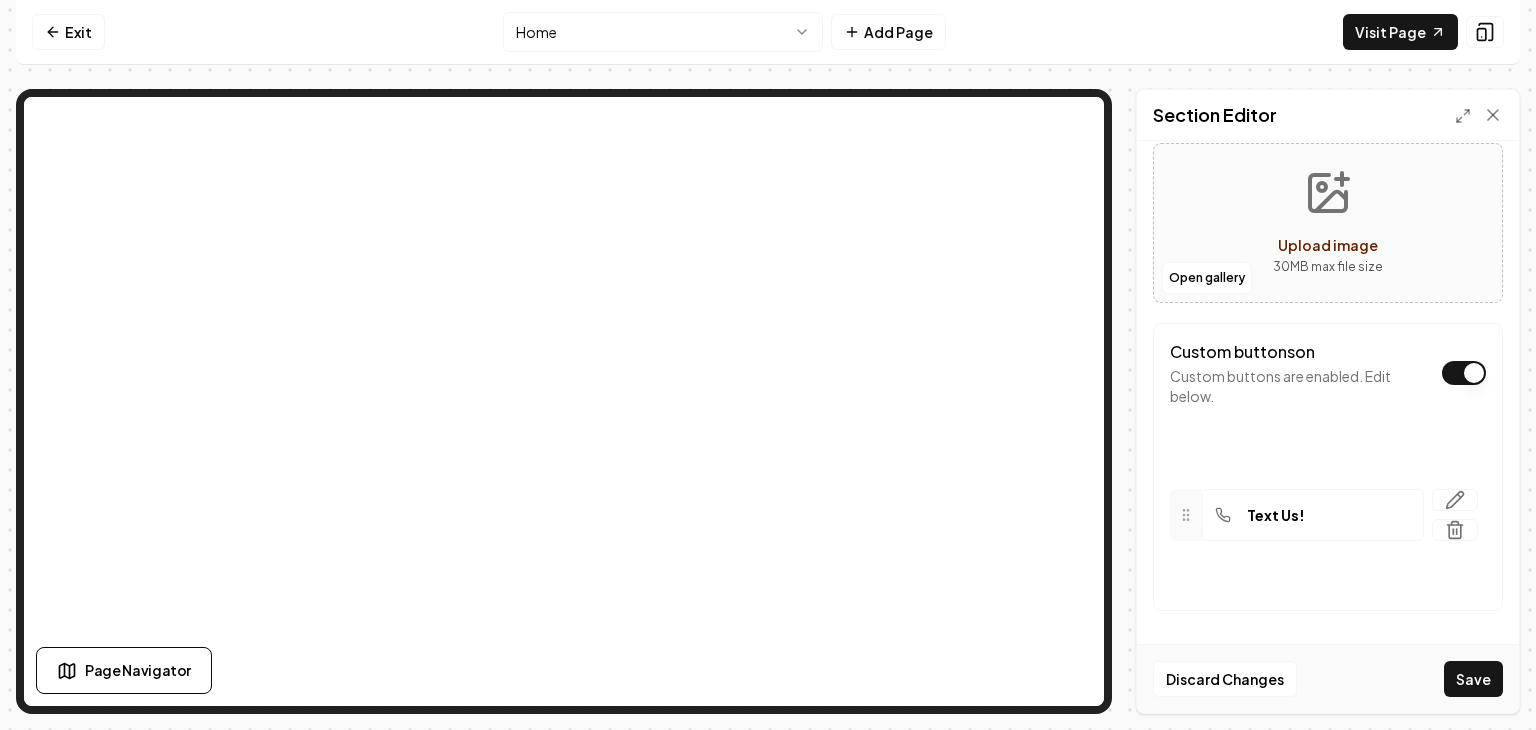 drag, startPoint x: 1193, startPoint y: 513, endPoint x: 1166, endPoint y: 365, distance: 150.44267 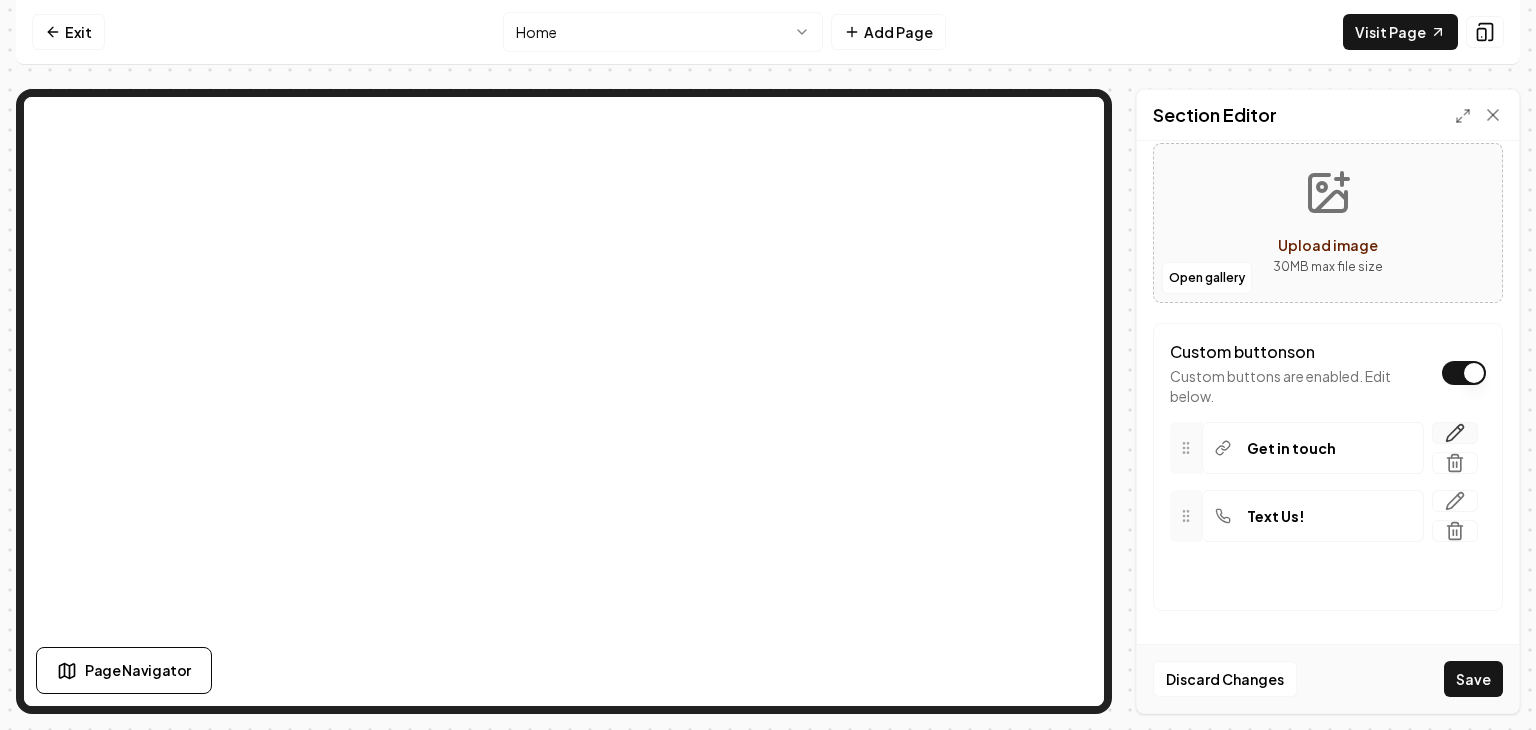 click 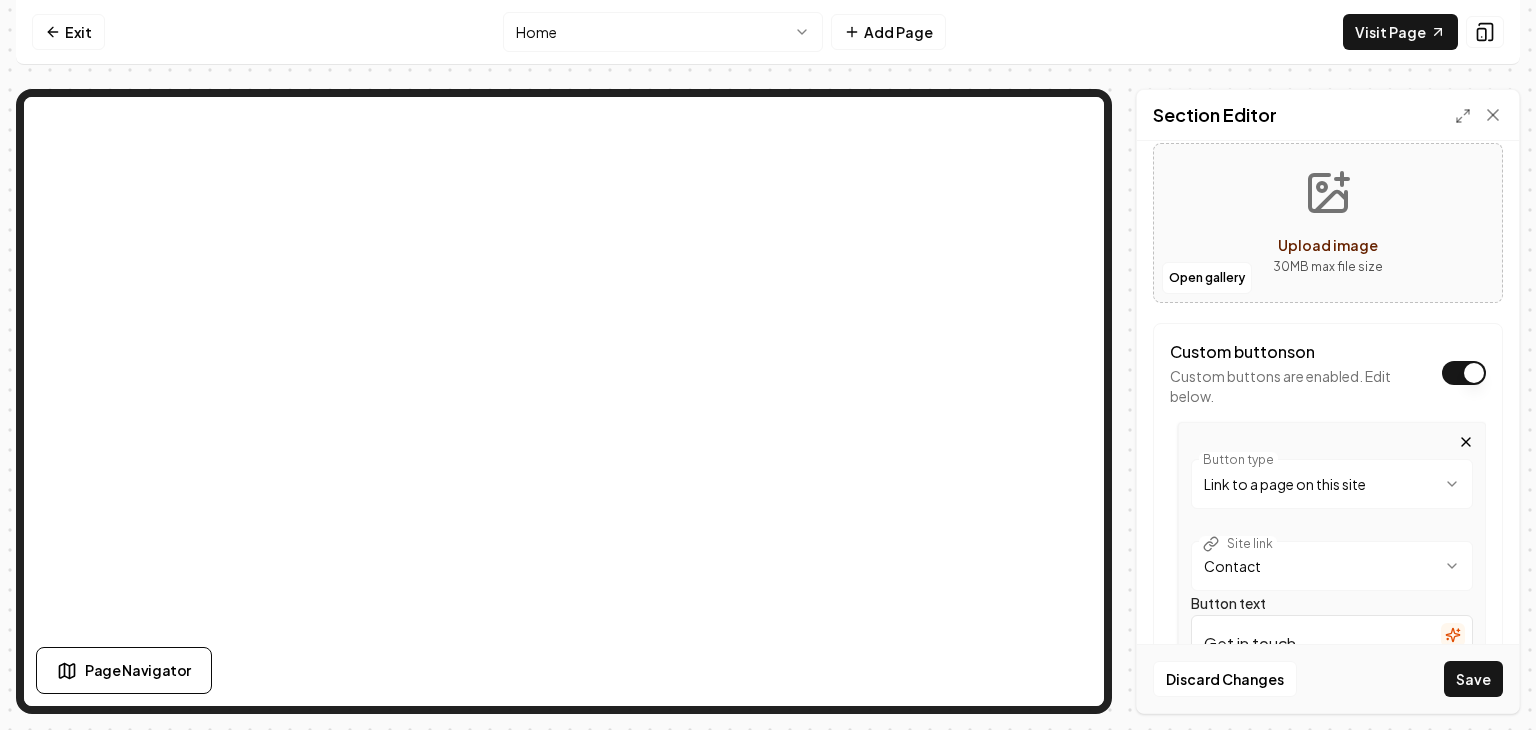 click on "**********" at bounding box center [768, 365] 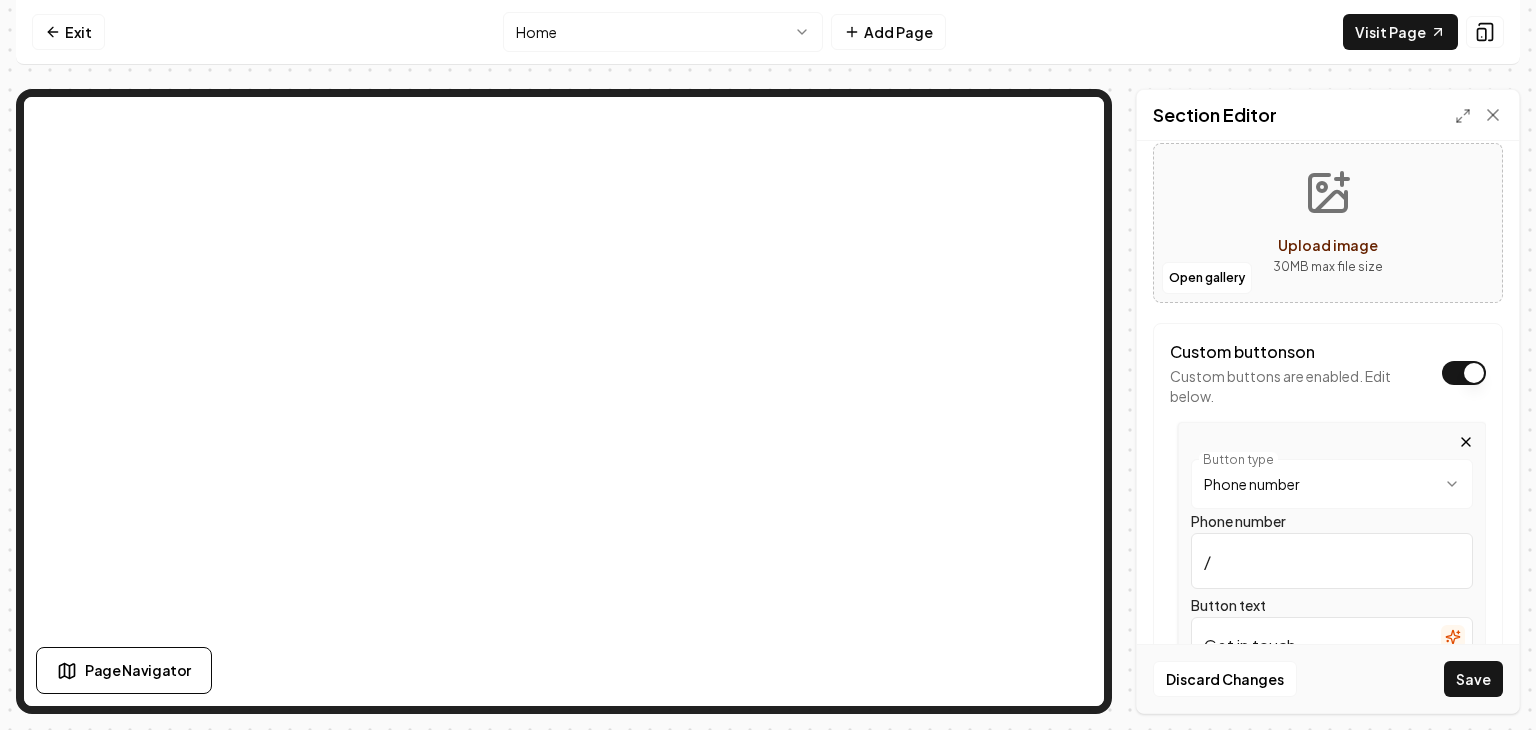 click on "/" at bounding box center [1332, 561] 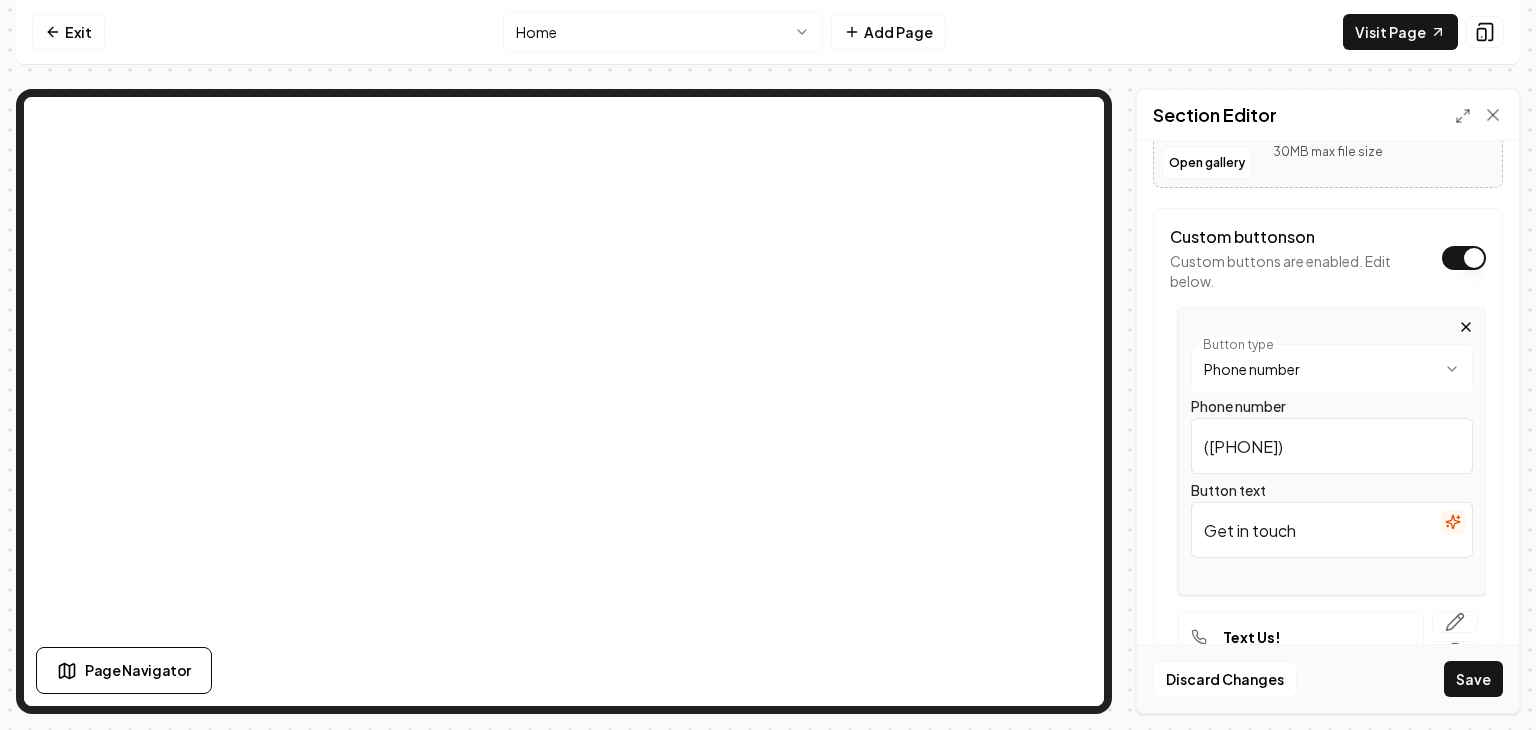 scroll, scrollTop: 430, scrollLeft: 0, axis: vertical 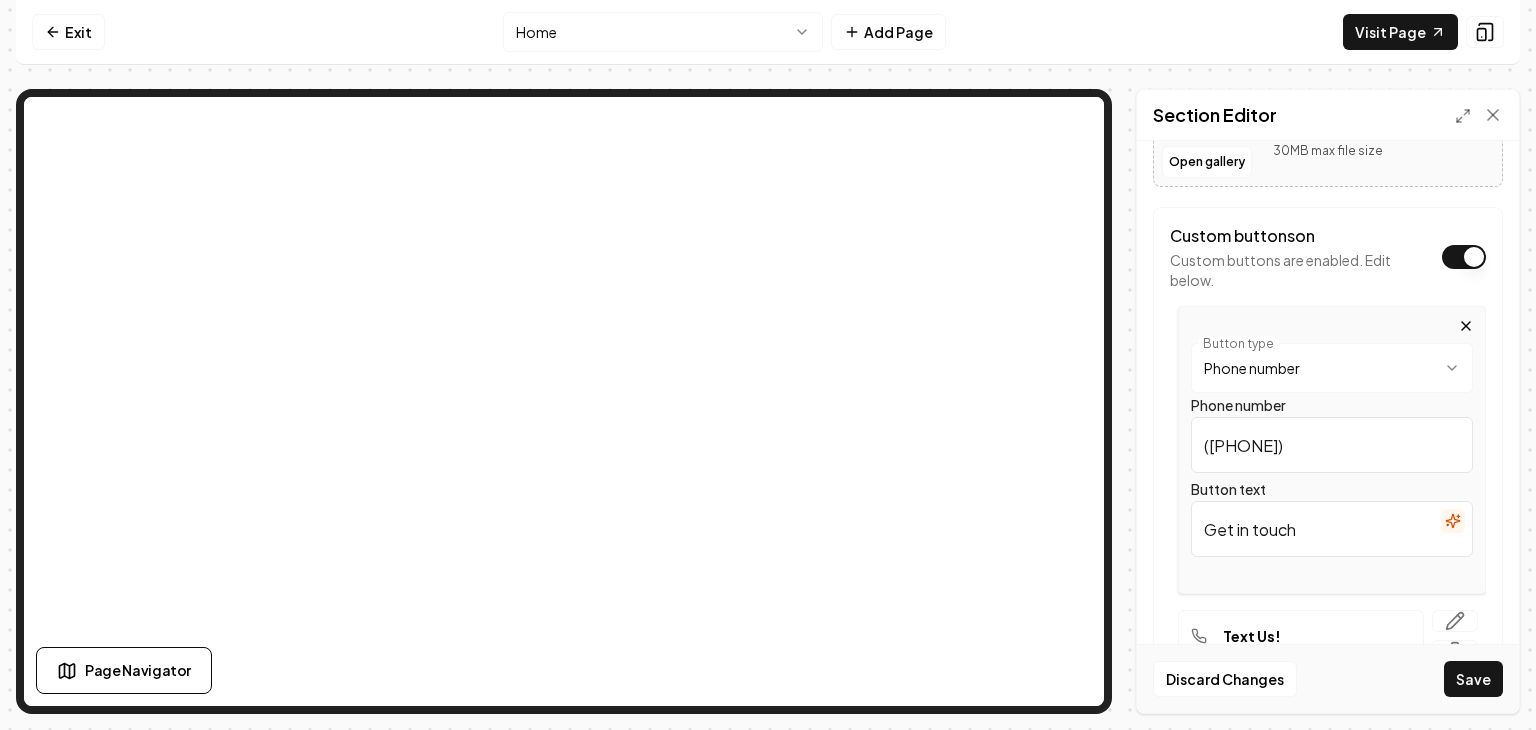 type on "([PHONE])" 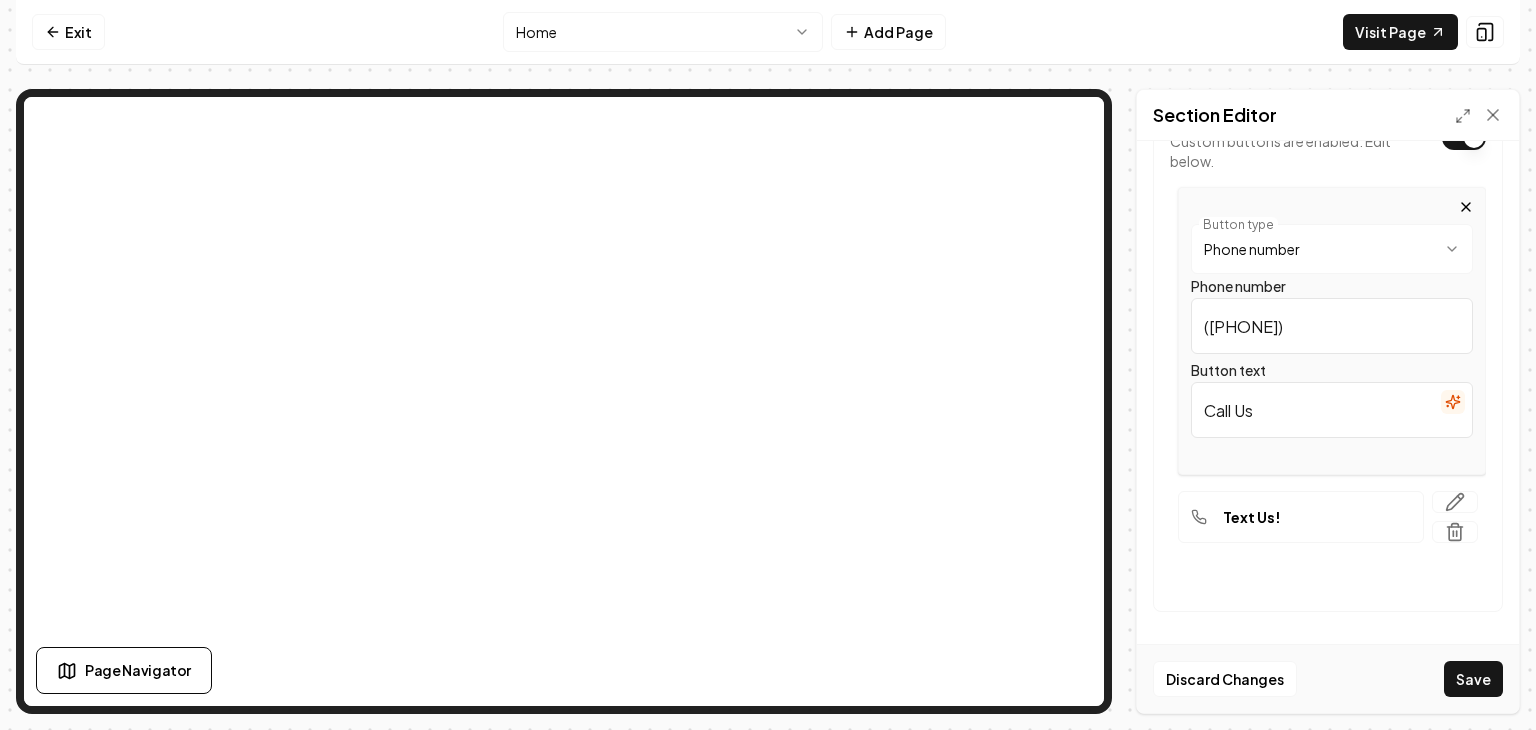 scroll, scrollTop: 548, scrollLeft: 0, axis: vertical 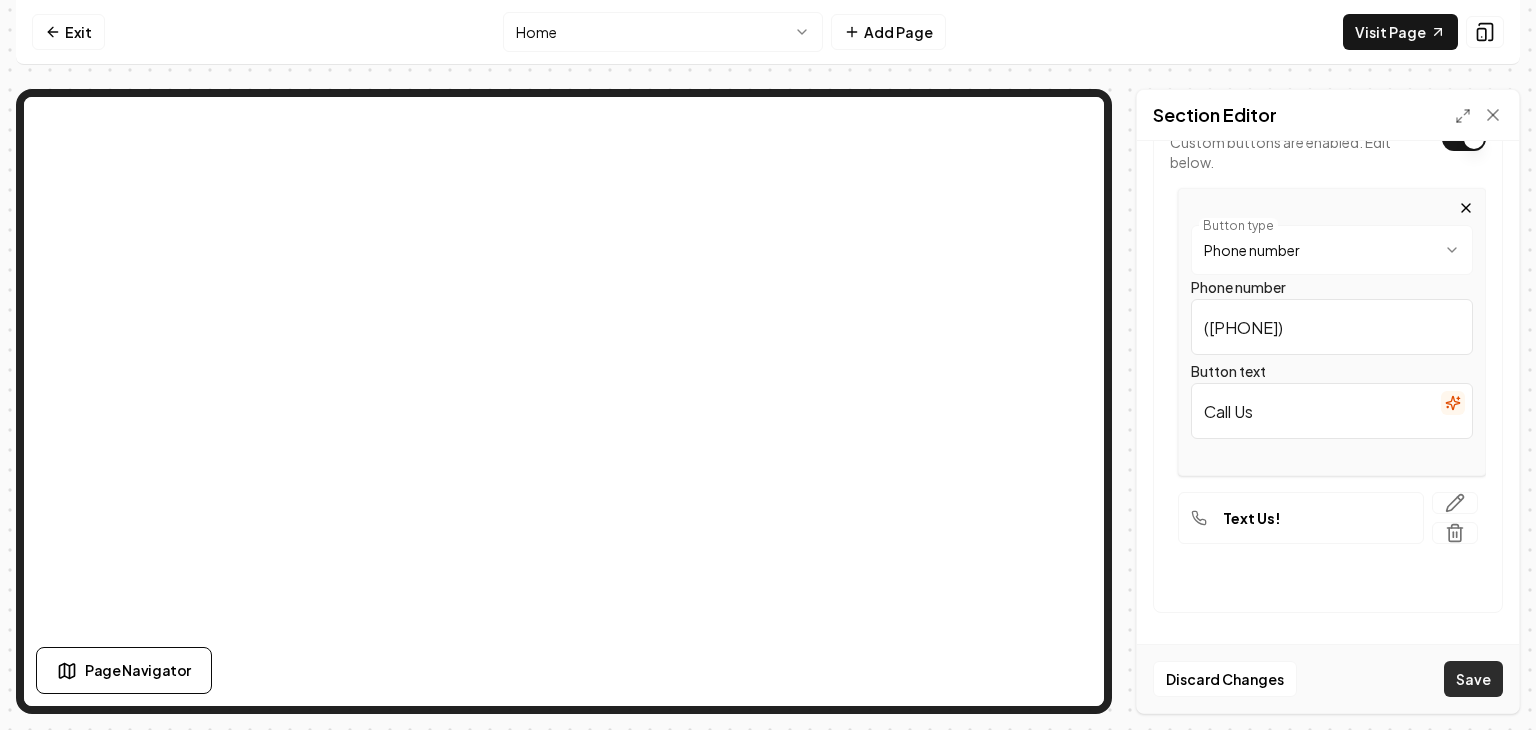 type on "Call Us" 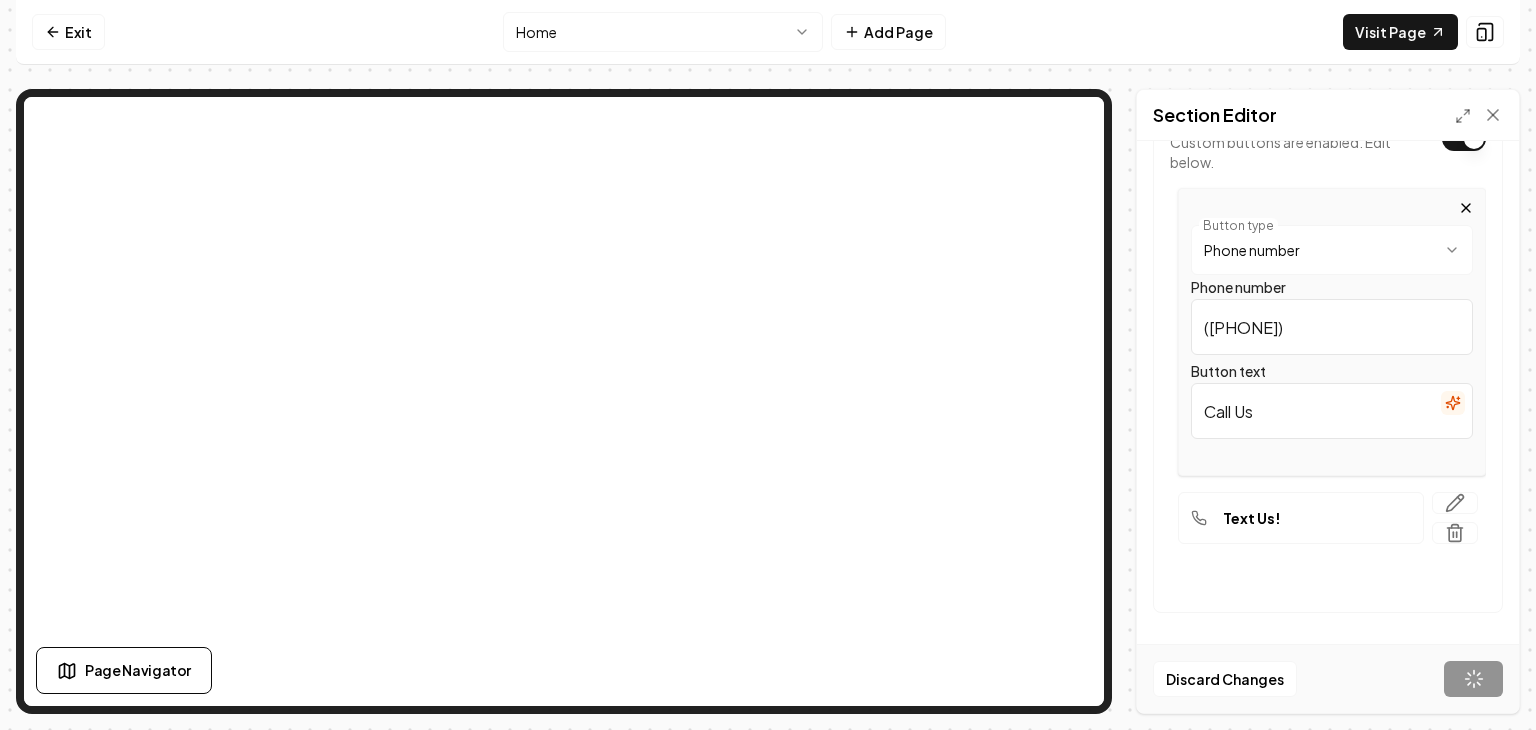 scroll, scrollTop: 314, scrollLeft: 0, axis: vertical 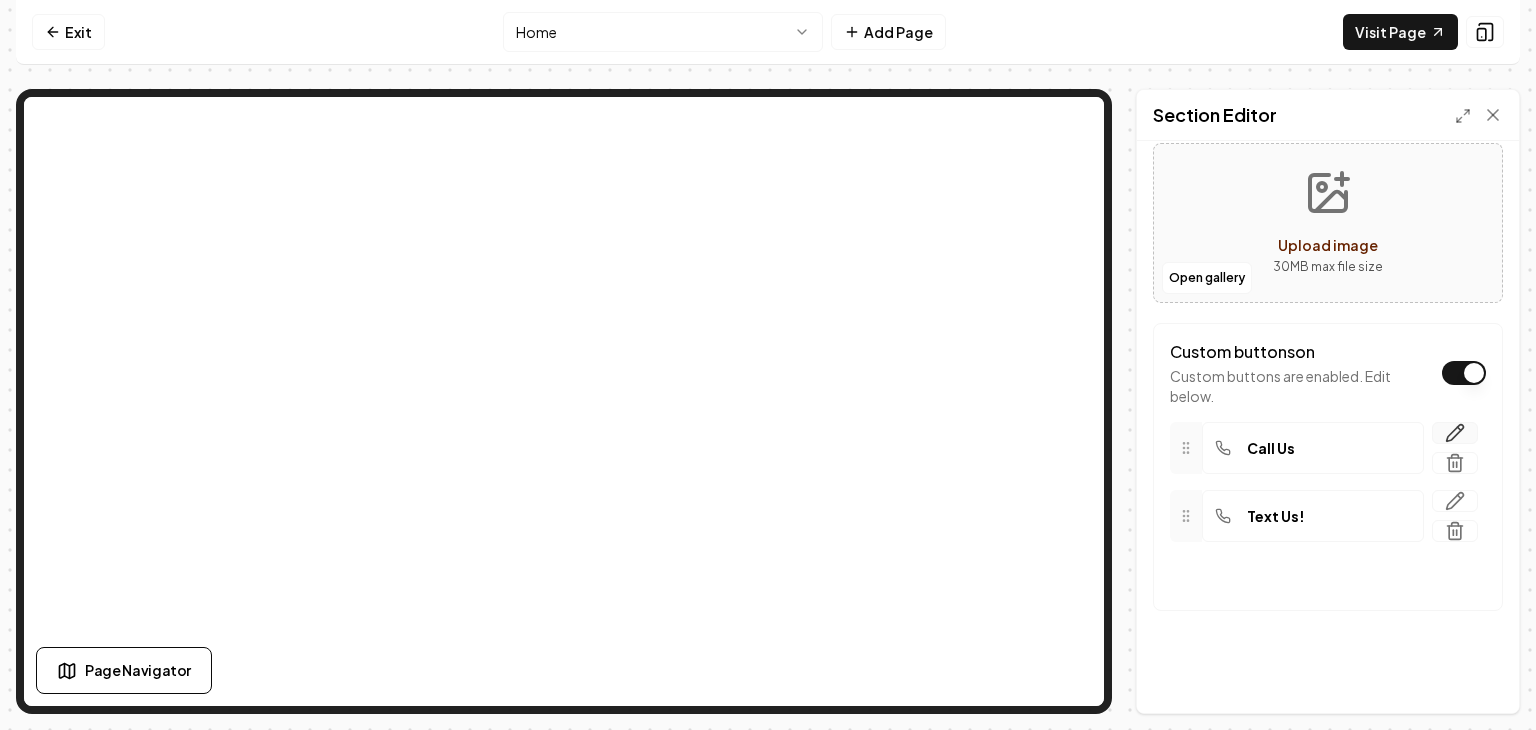 click at bounding box center (1455, 433) 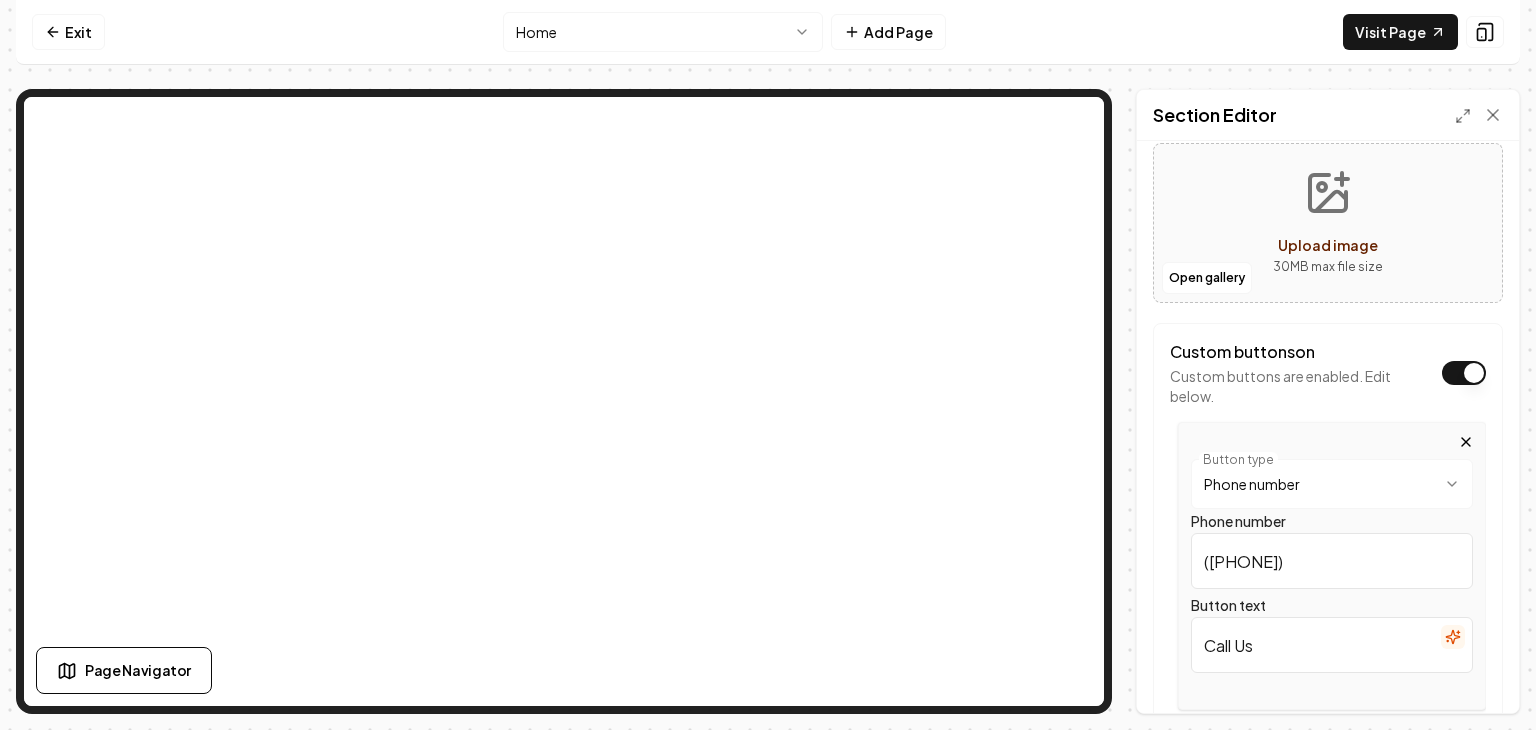 click on "Call Us" at bounding box center [1332, 645] 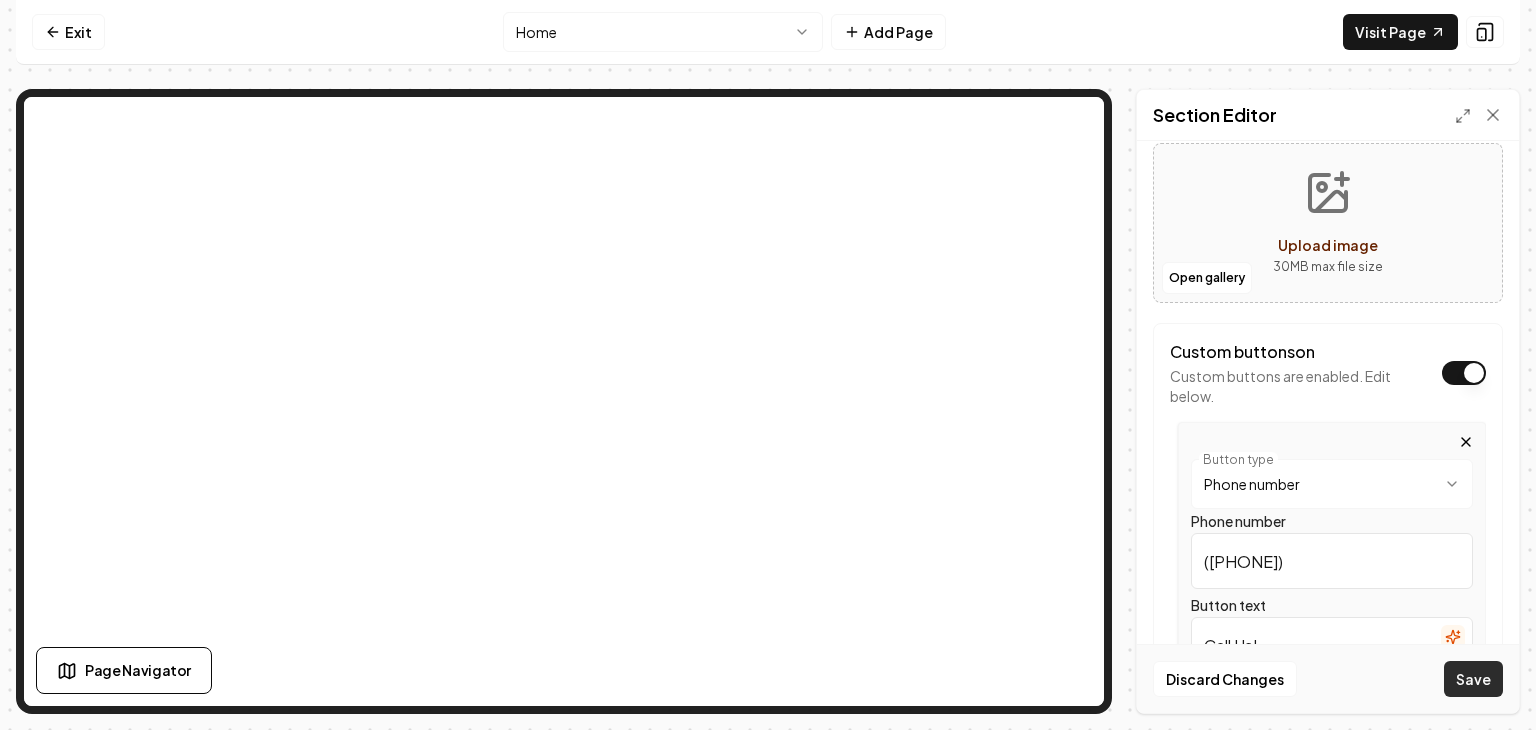 type on "Call Us!" 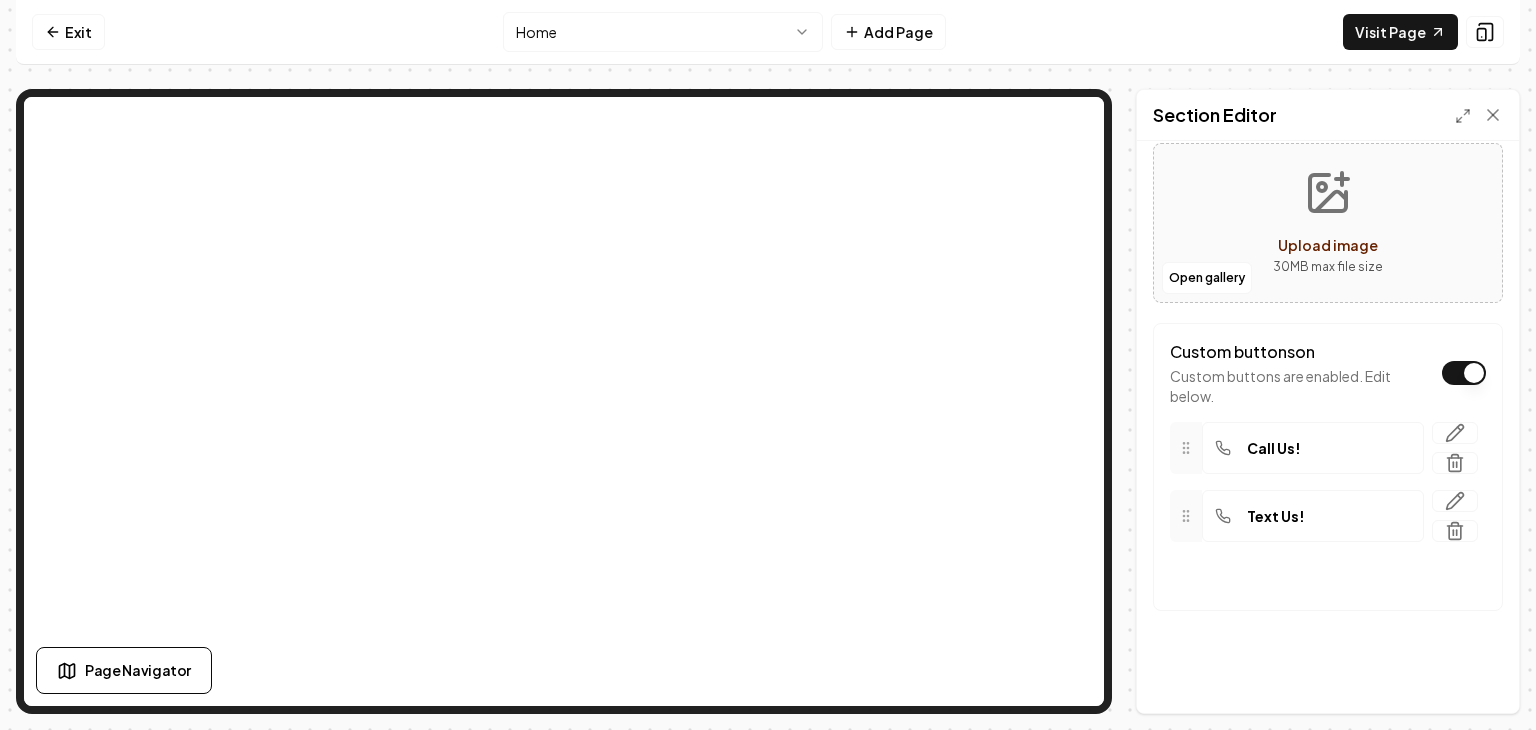 scroll, scrollTop: 0, scrollLeft: 0, axis: both 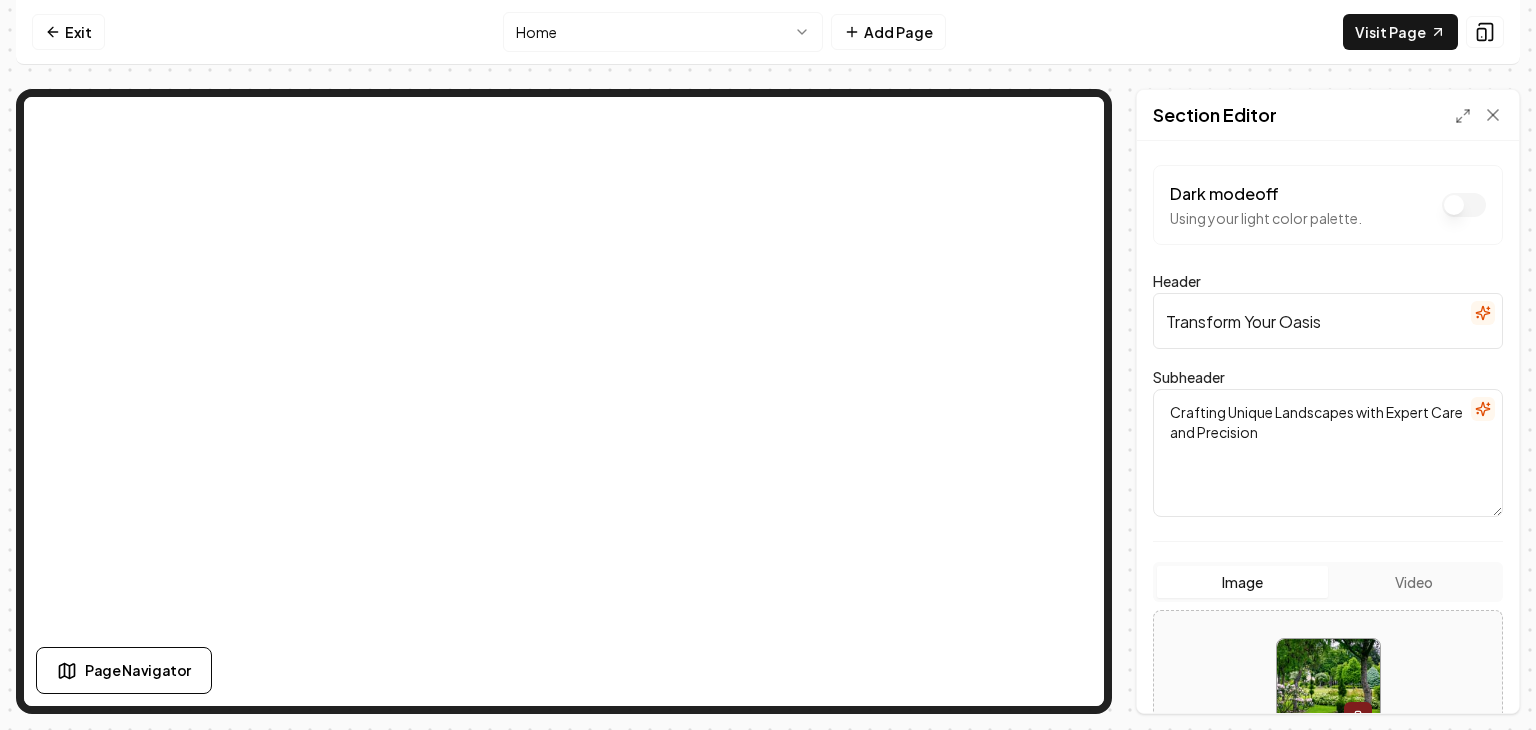 click on "Transform Your Oasis" at bounding box center [1328, 321] 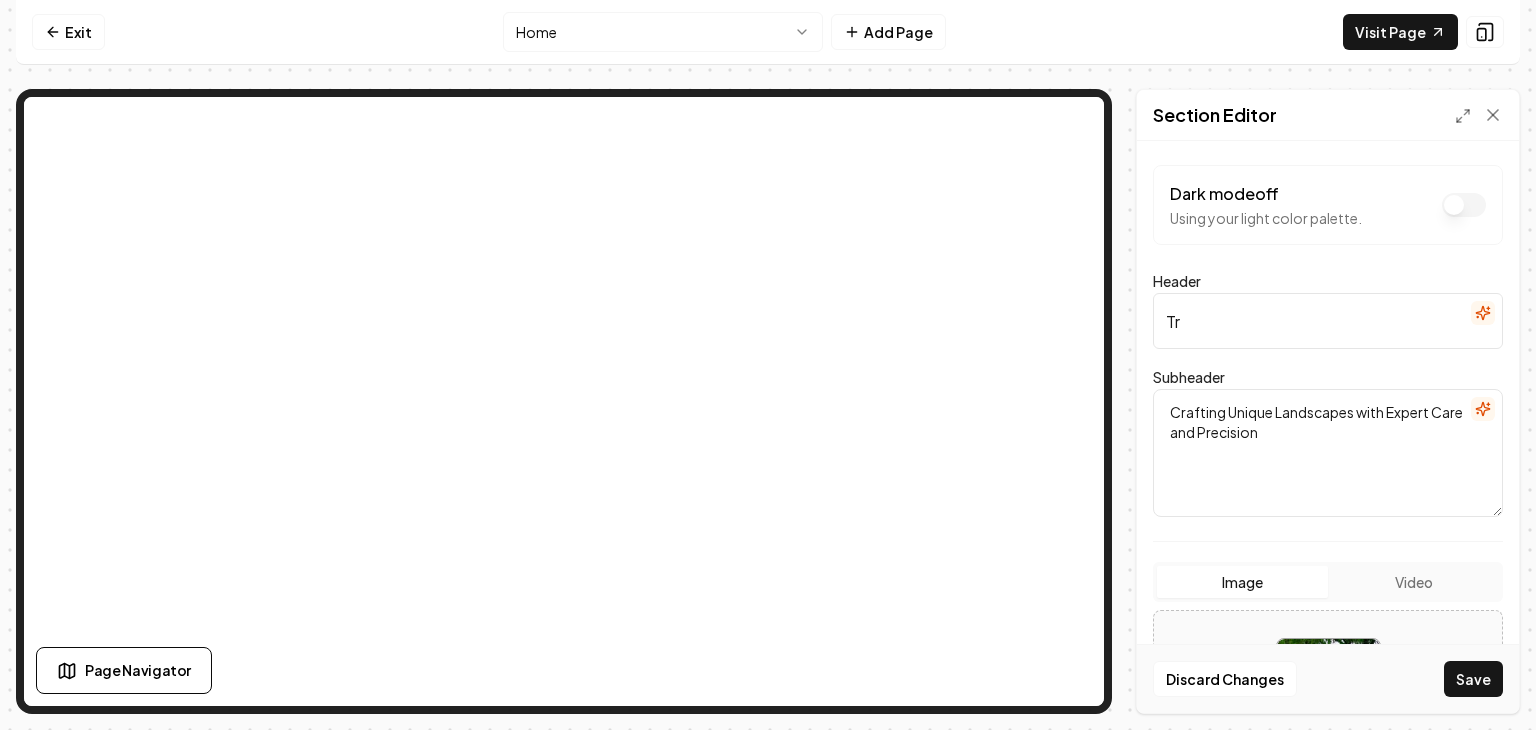 type on "T" 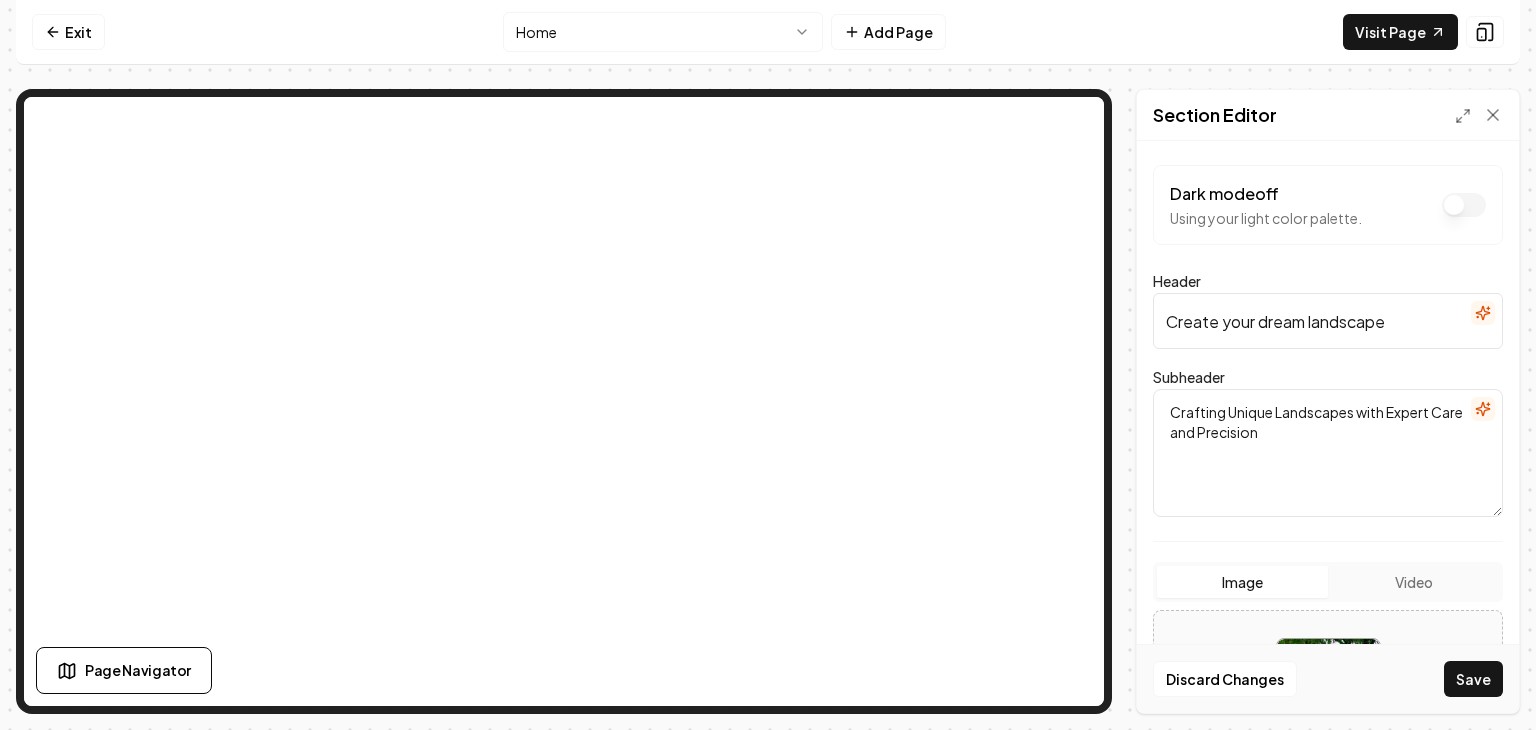click on "Create your dream landscape" at bounding box center (1328, 321) 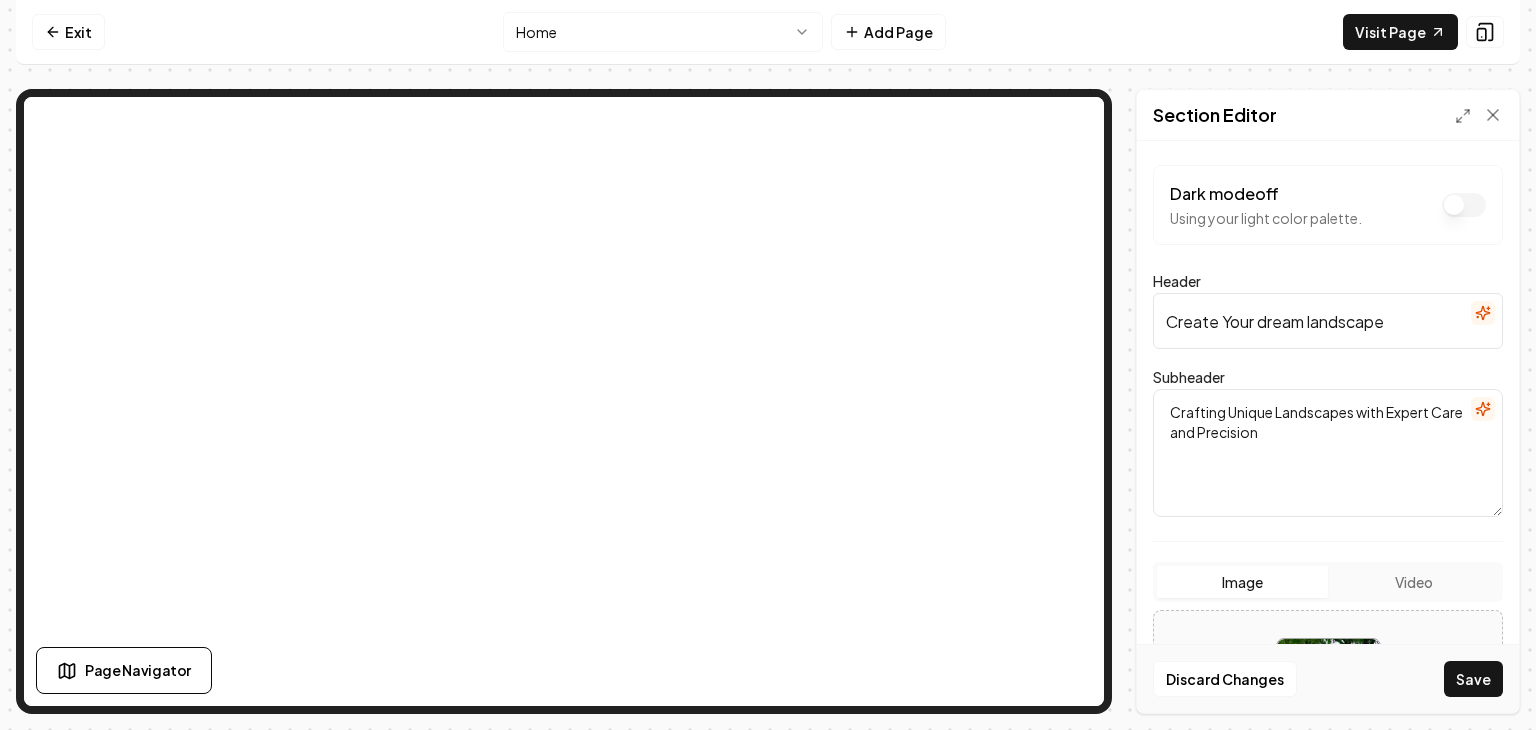 click on "Create Your dream landscape" at bounding box center (1328, 321) 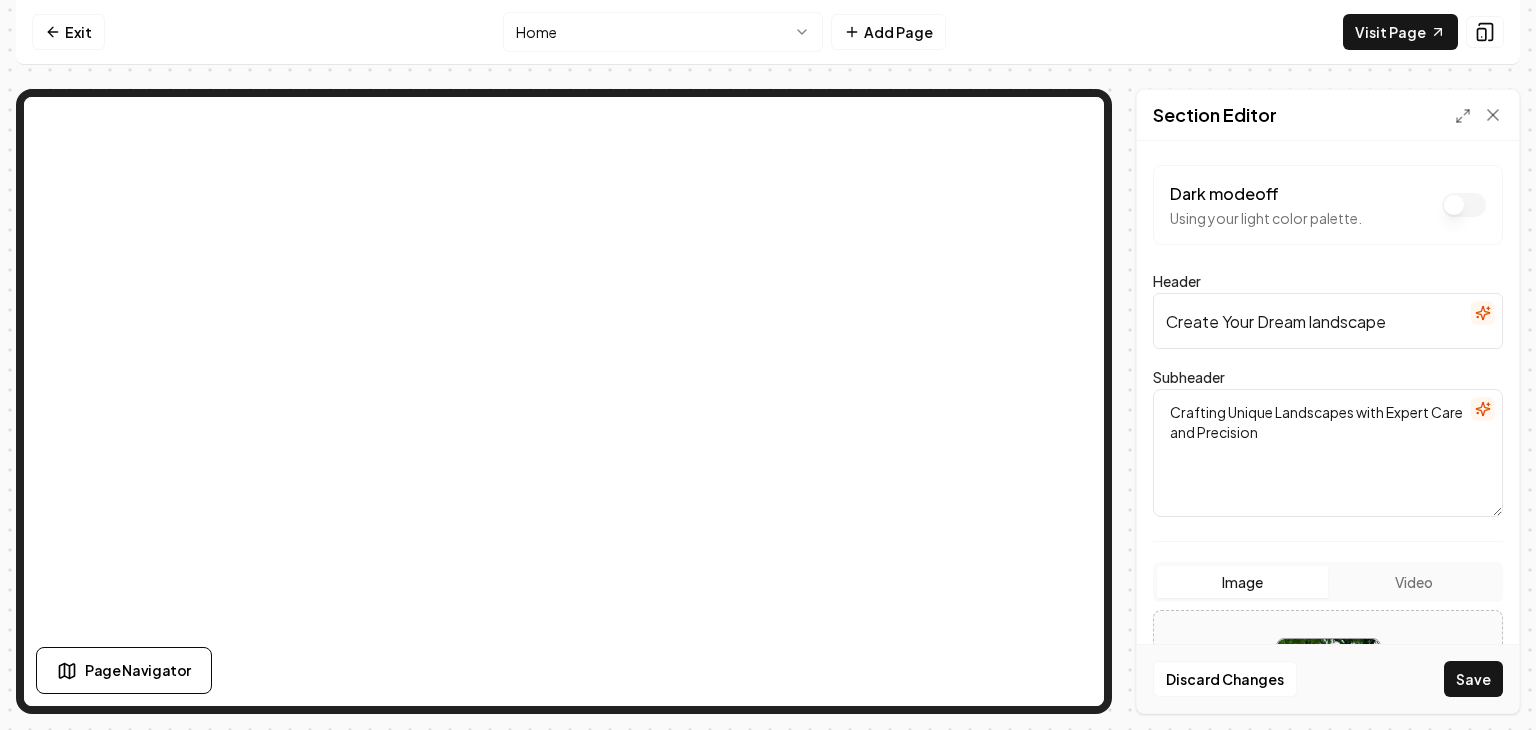 click on "Create Your Dream landscape" at bounding box center [1328, 321] 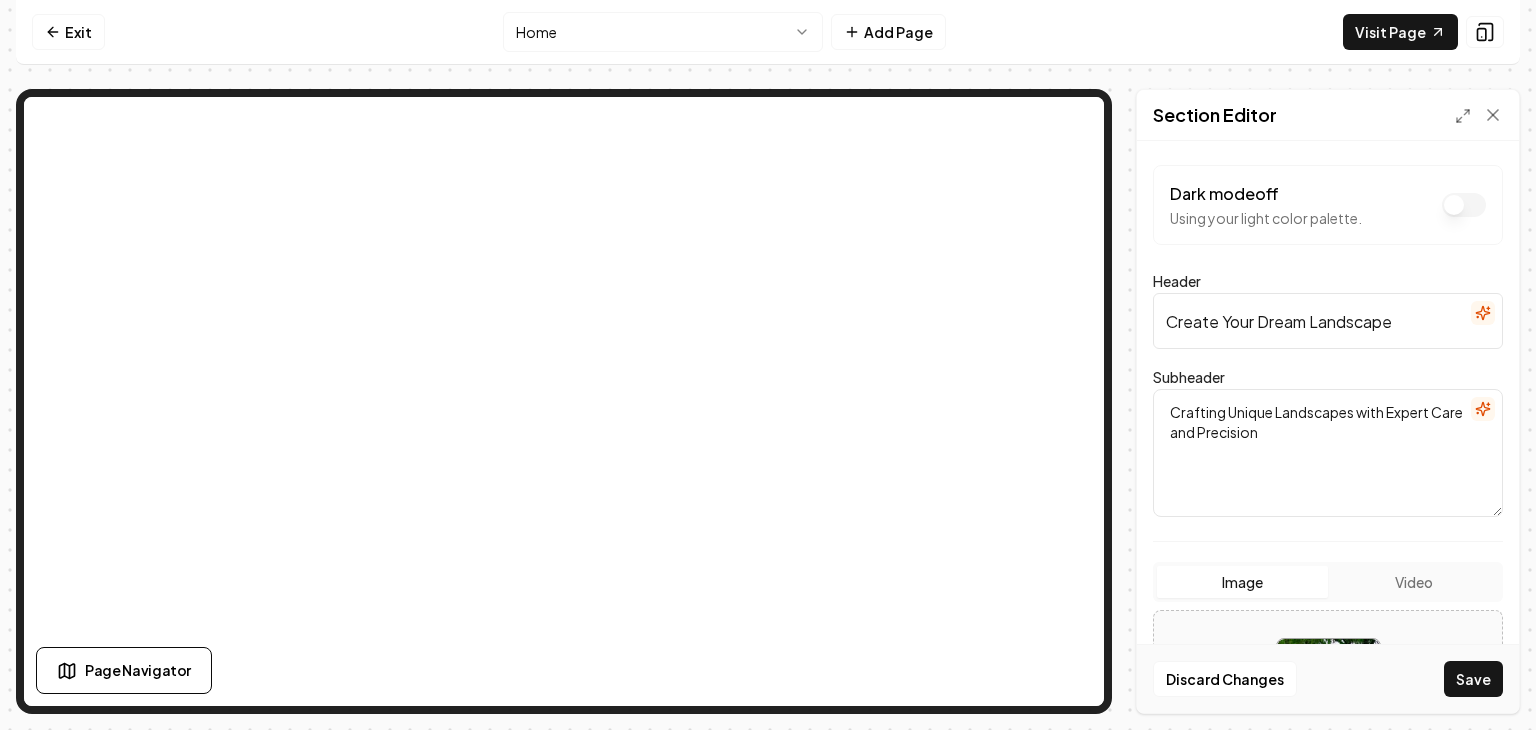 type on "Create Your Dream Landscape" 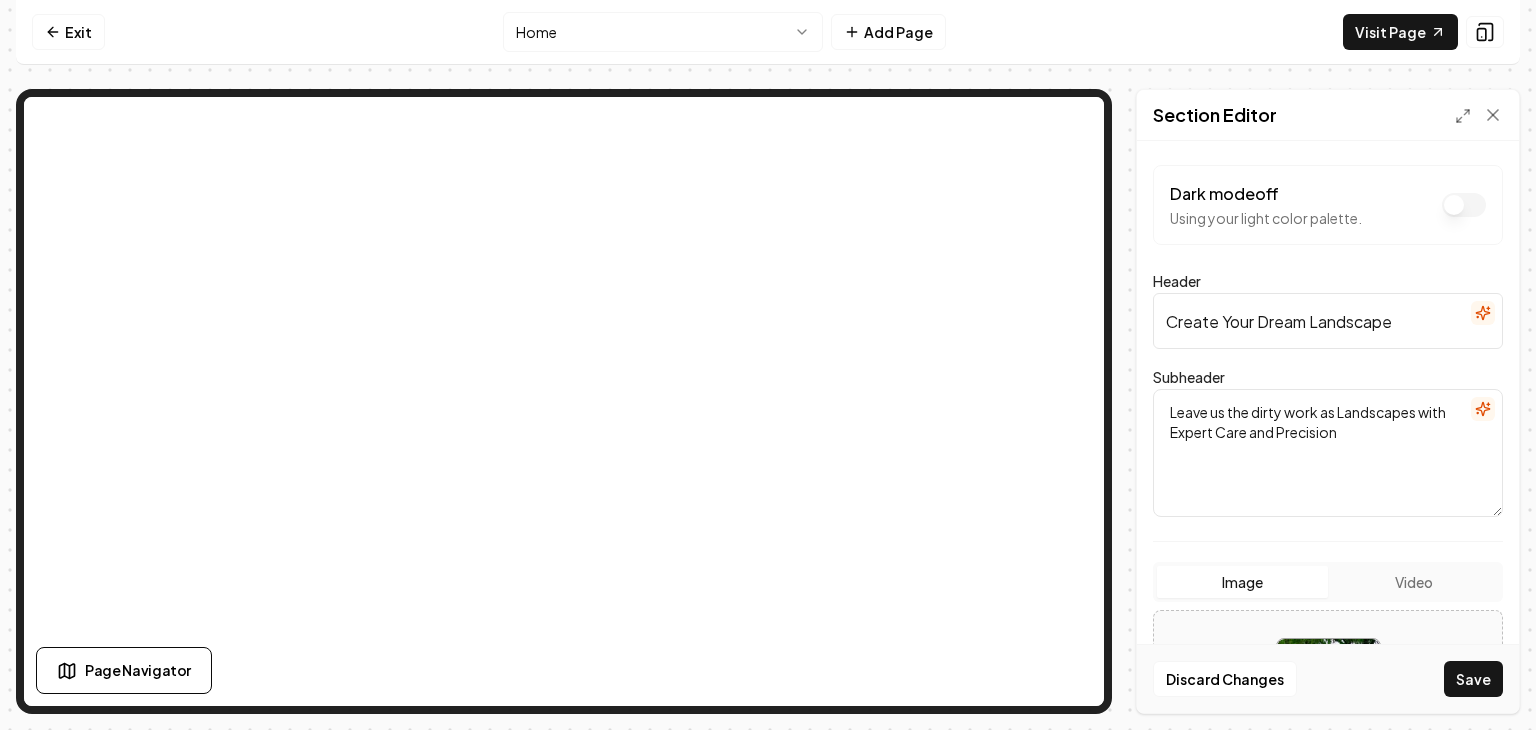 click on "Leave us the dirty work as Landscapes with Expert Care and Precision" at bounding box center (1328, 453) 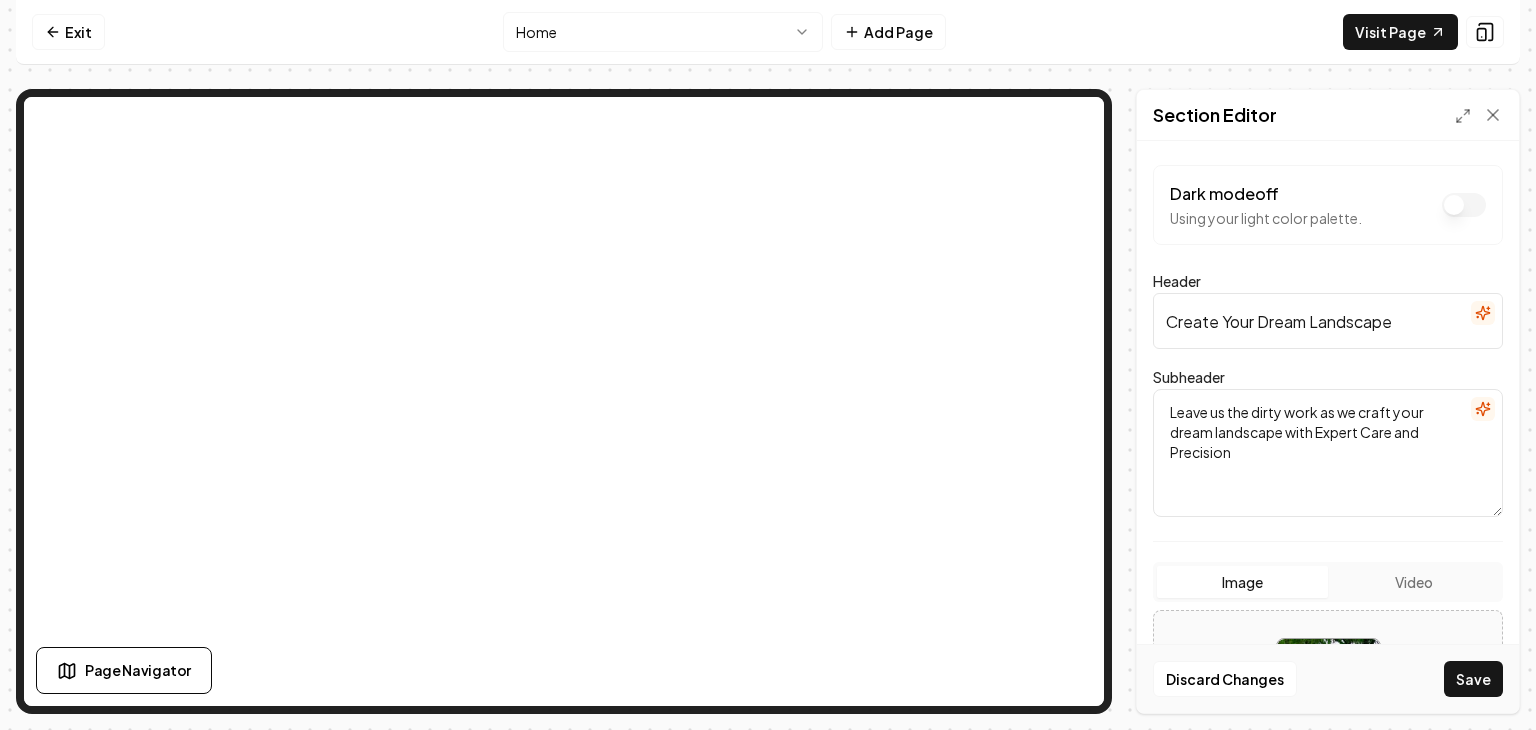 click 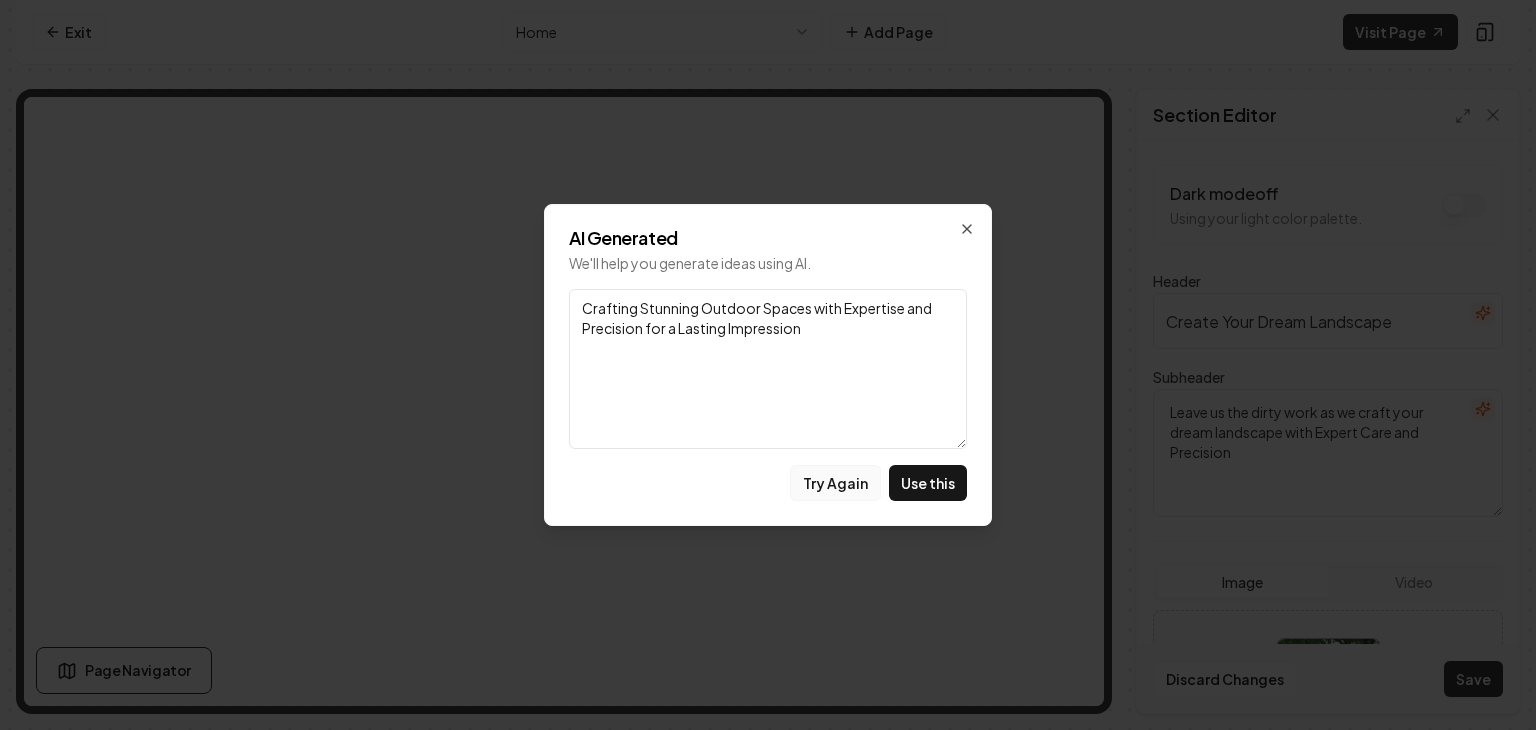 click on "Try Again" at bounding box center [835, 483] 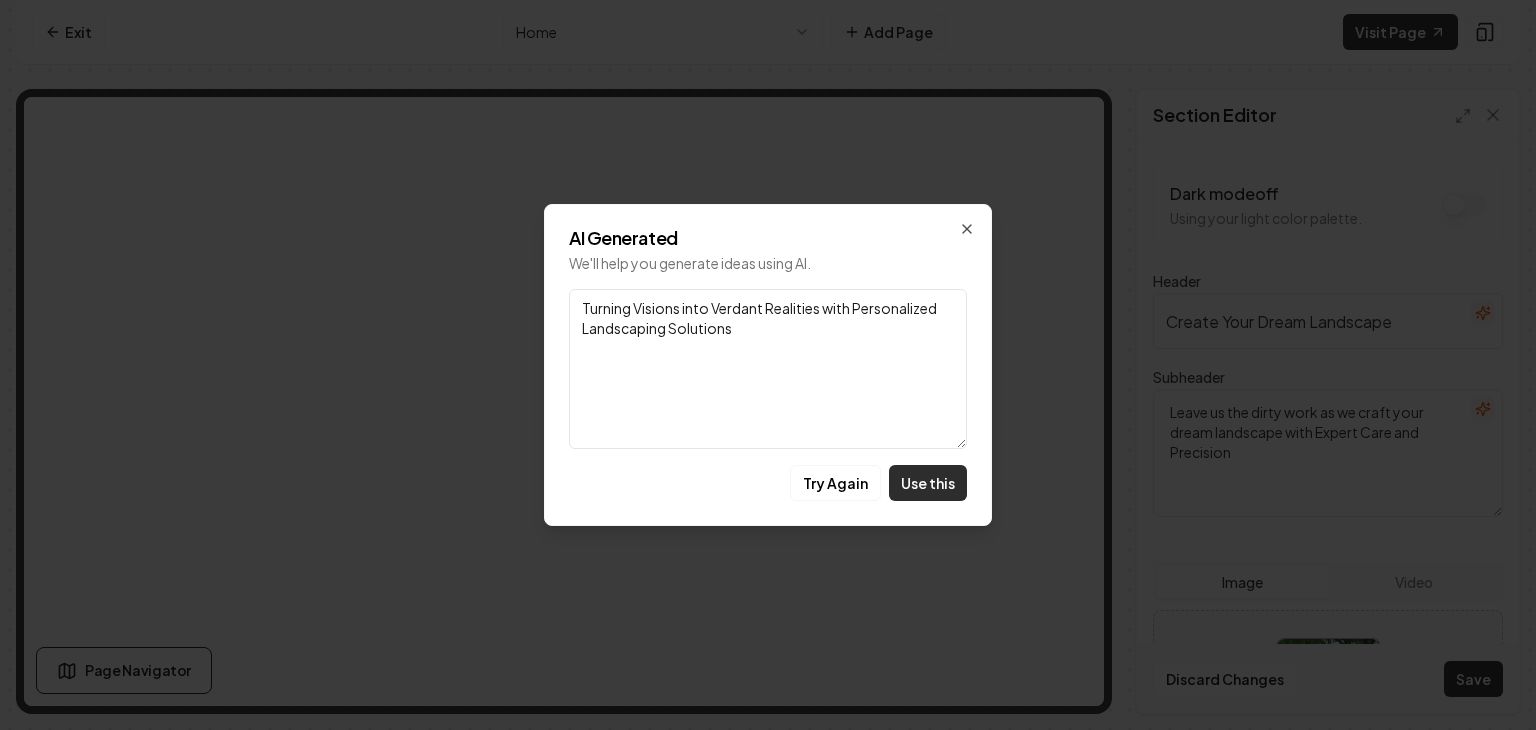 click on "Use this" at bounding box center [928, 483] 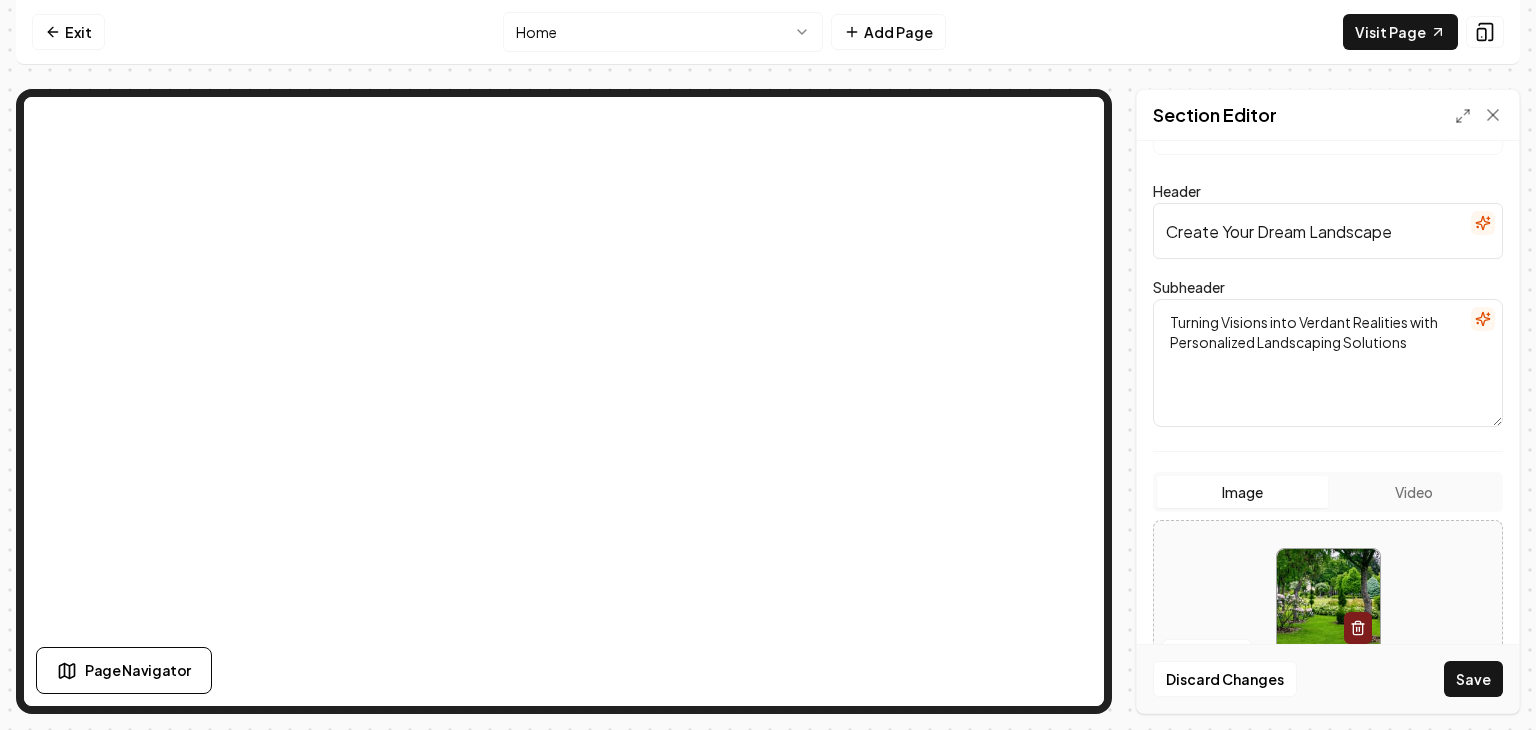 scroll, scrollTop: 92, scrollLeft: 0, axis: vertical 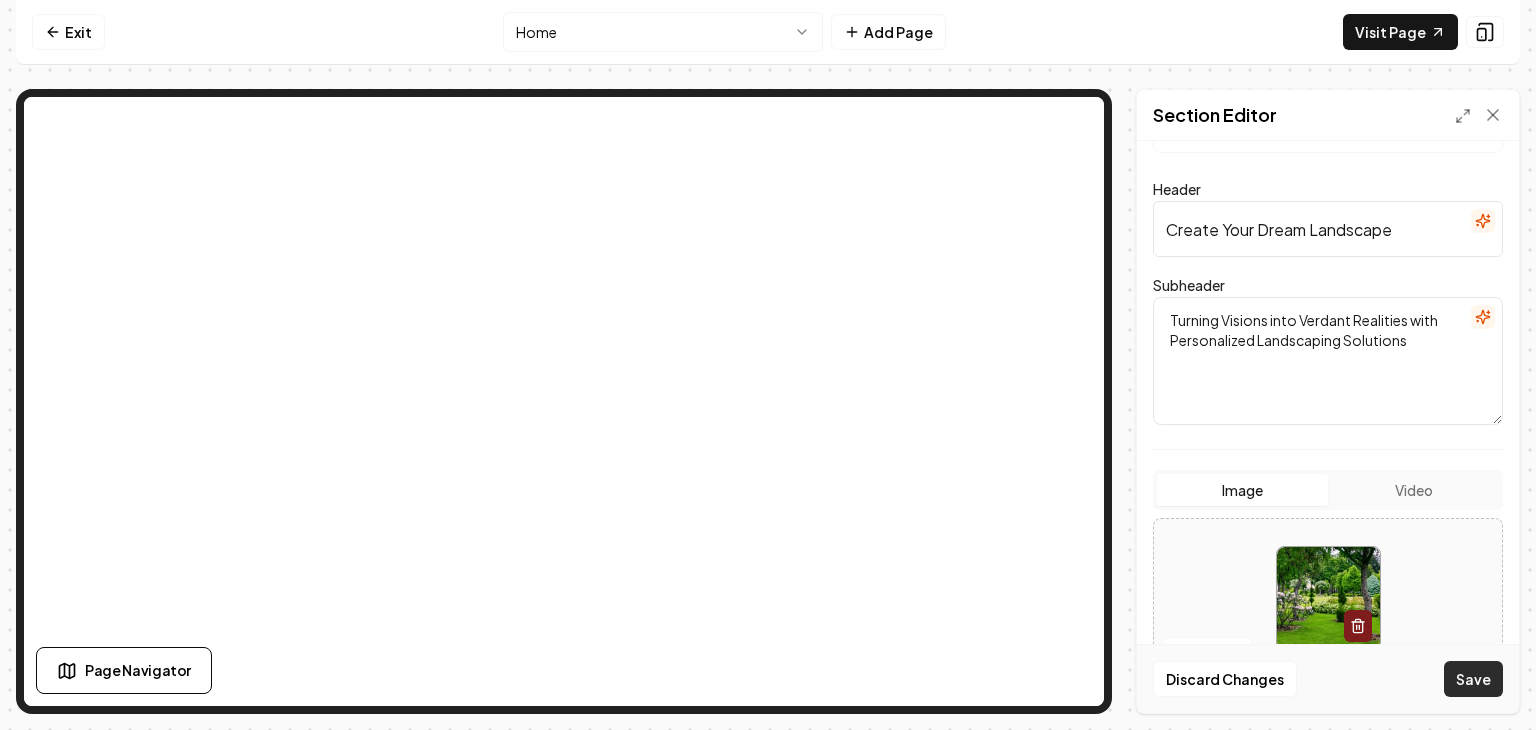 click on "Save" at bounding box center [1473, 679] 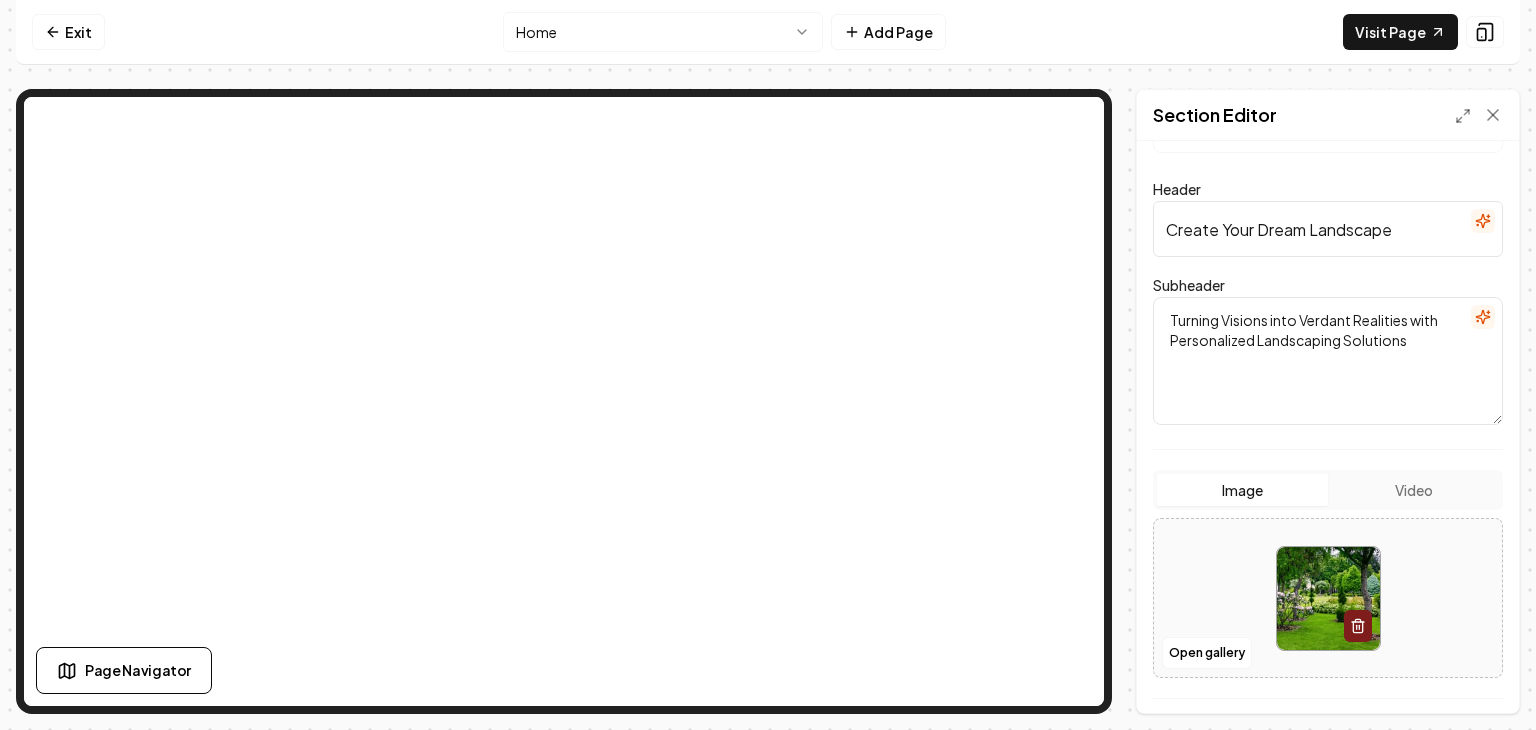 scroll, scrollTop: 0, scrollLeft: 0, axis: both 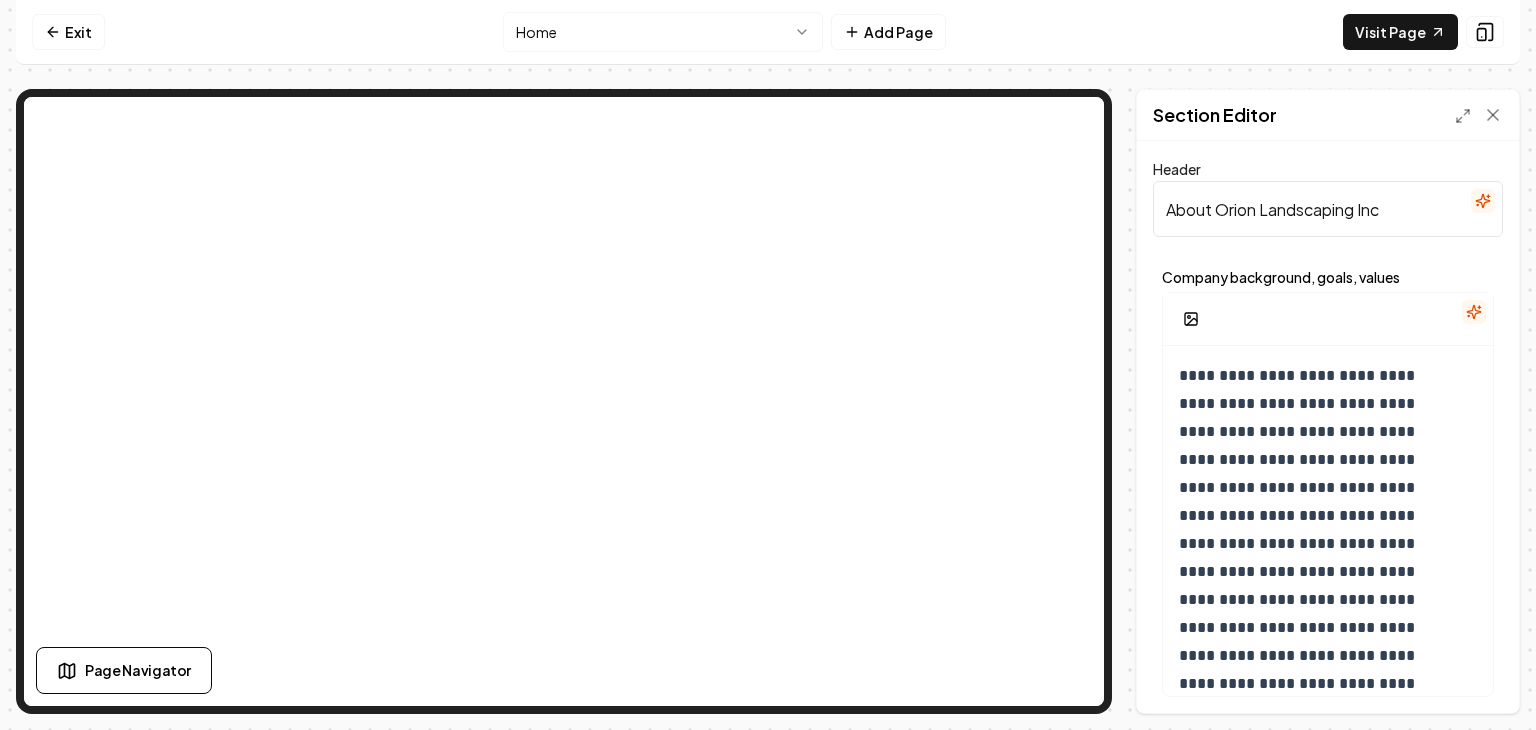 click 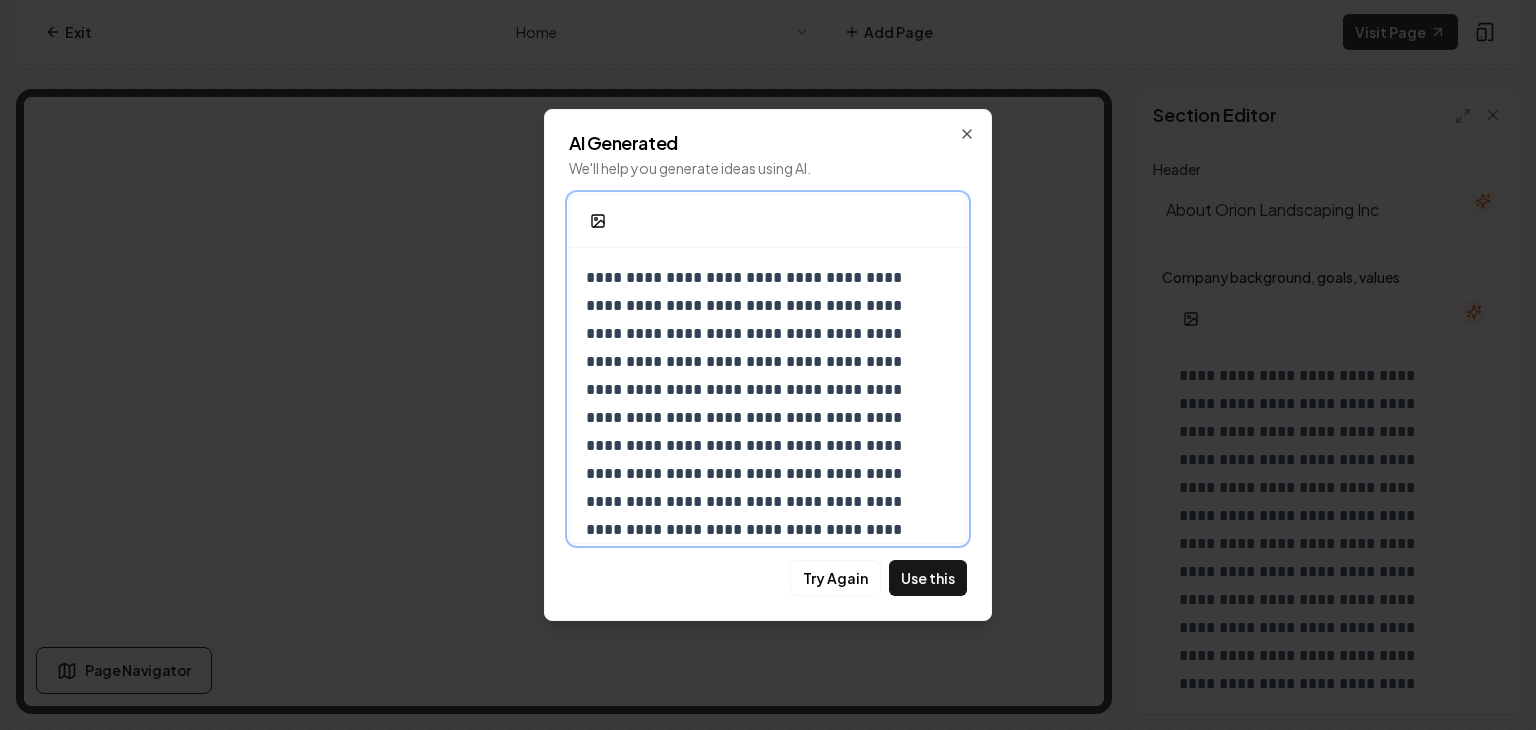 click on "**********" at bounding box center [761, 502] 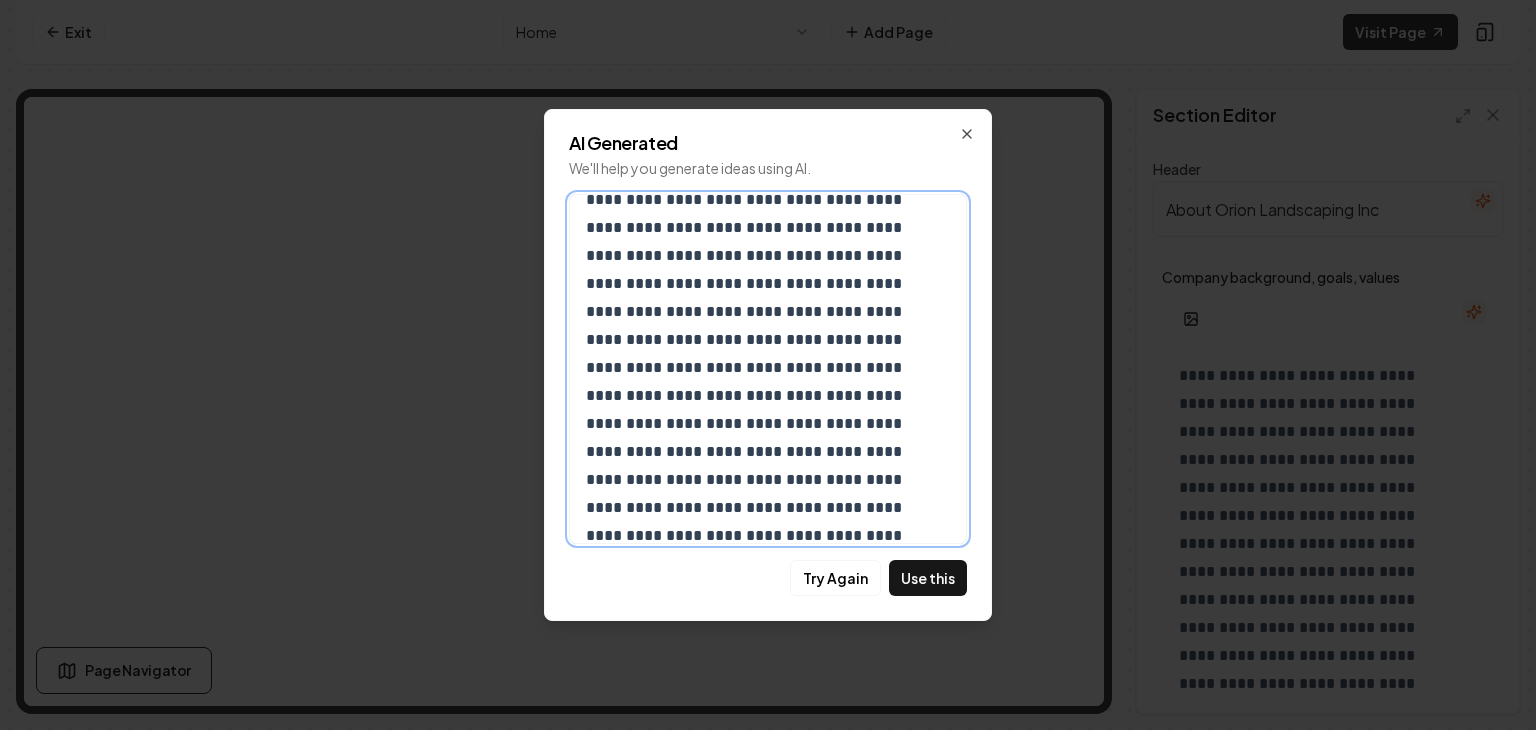 scroll, scrollTop: 212, scrollLeft: 0, axis: vertical 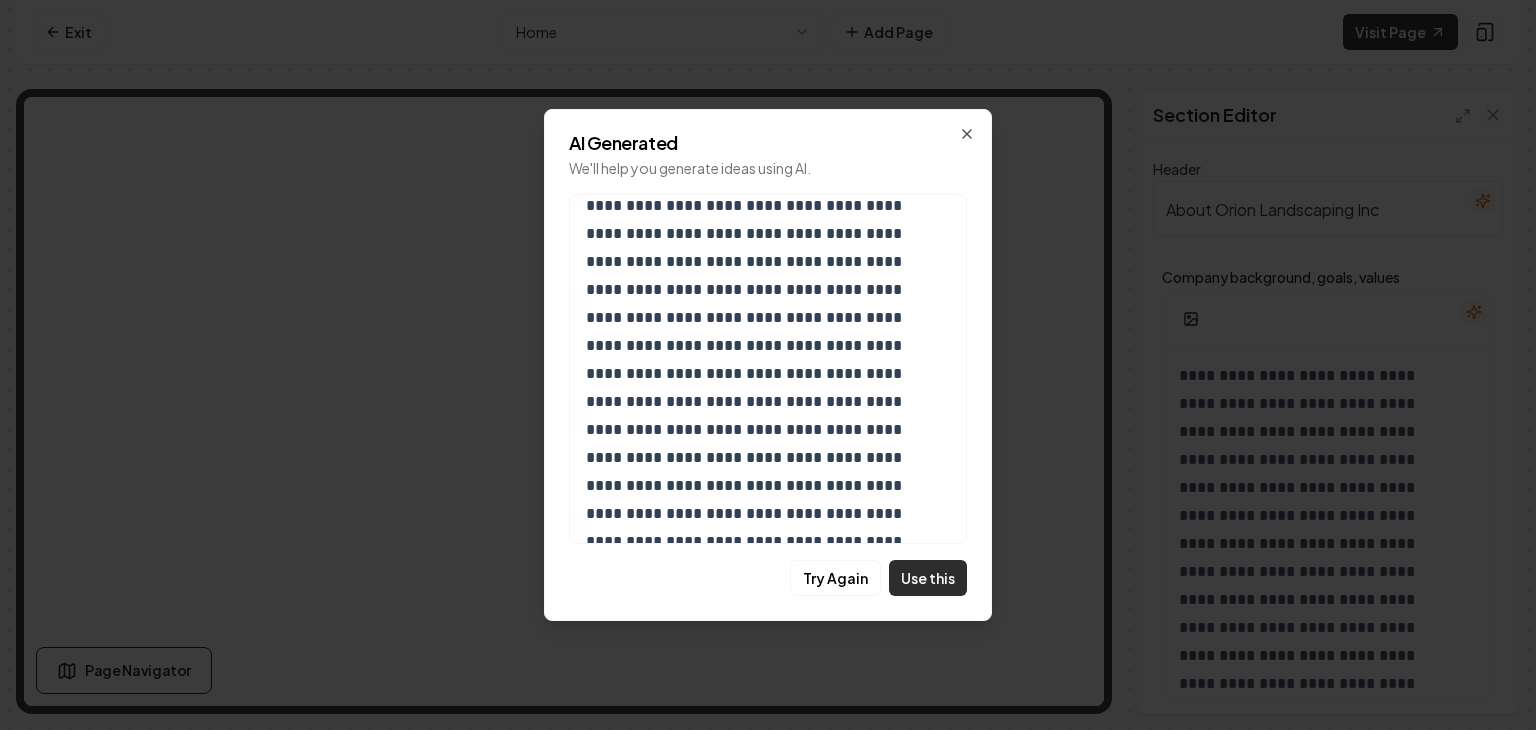 click on "Use this" at bounding box center (928, 578) 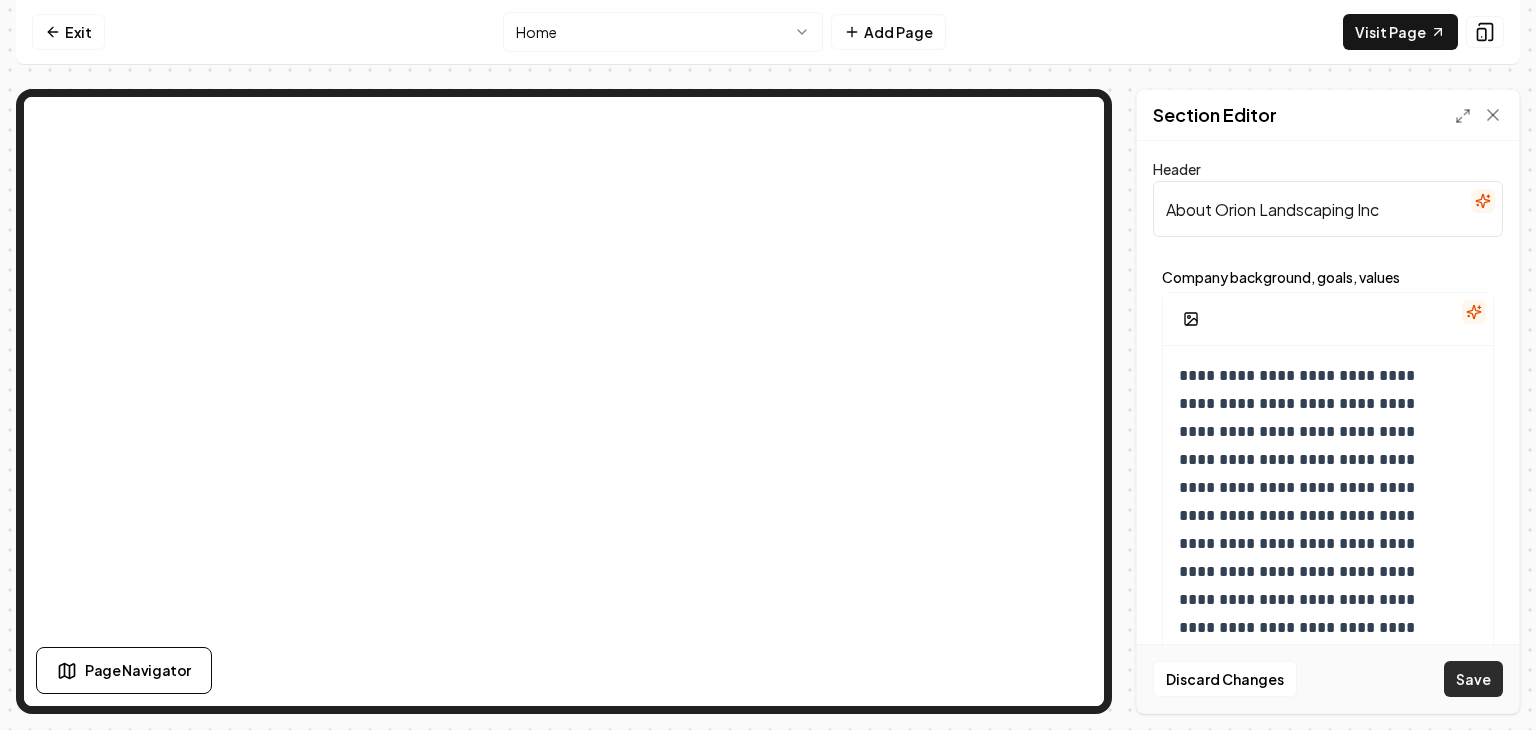 click on "Save" at bounding box center [1473, 679] 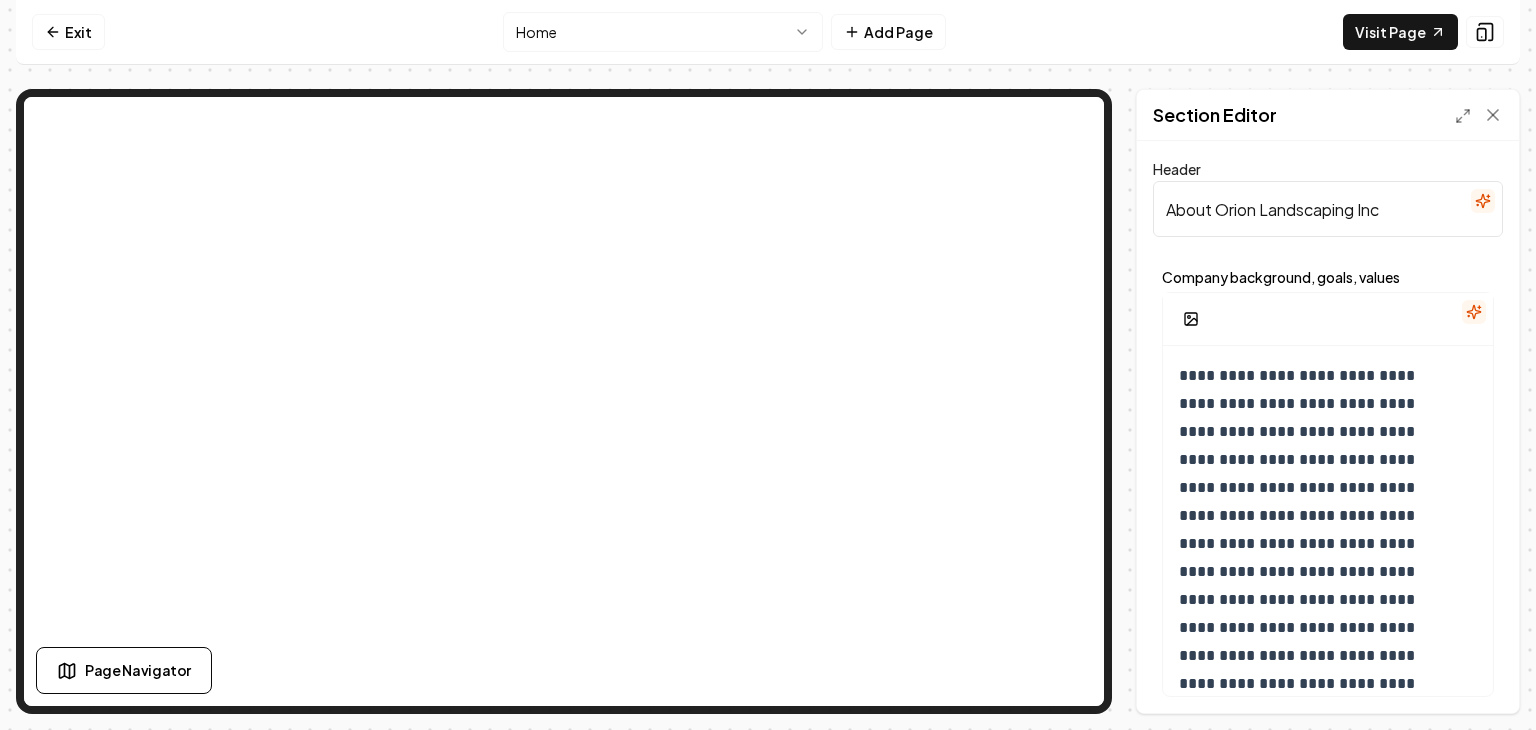 scroll, scrollTop: 325, scrollLeft: 0, axis: vertical 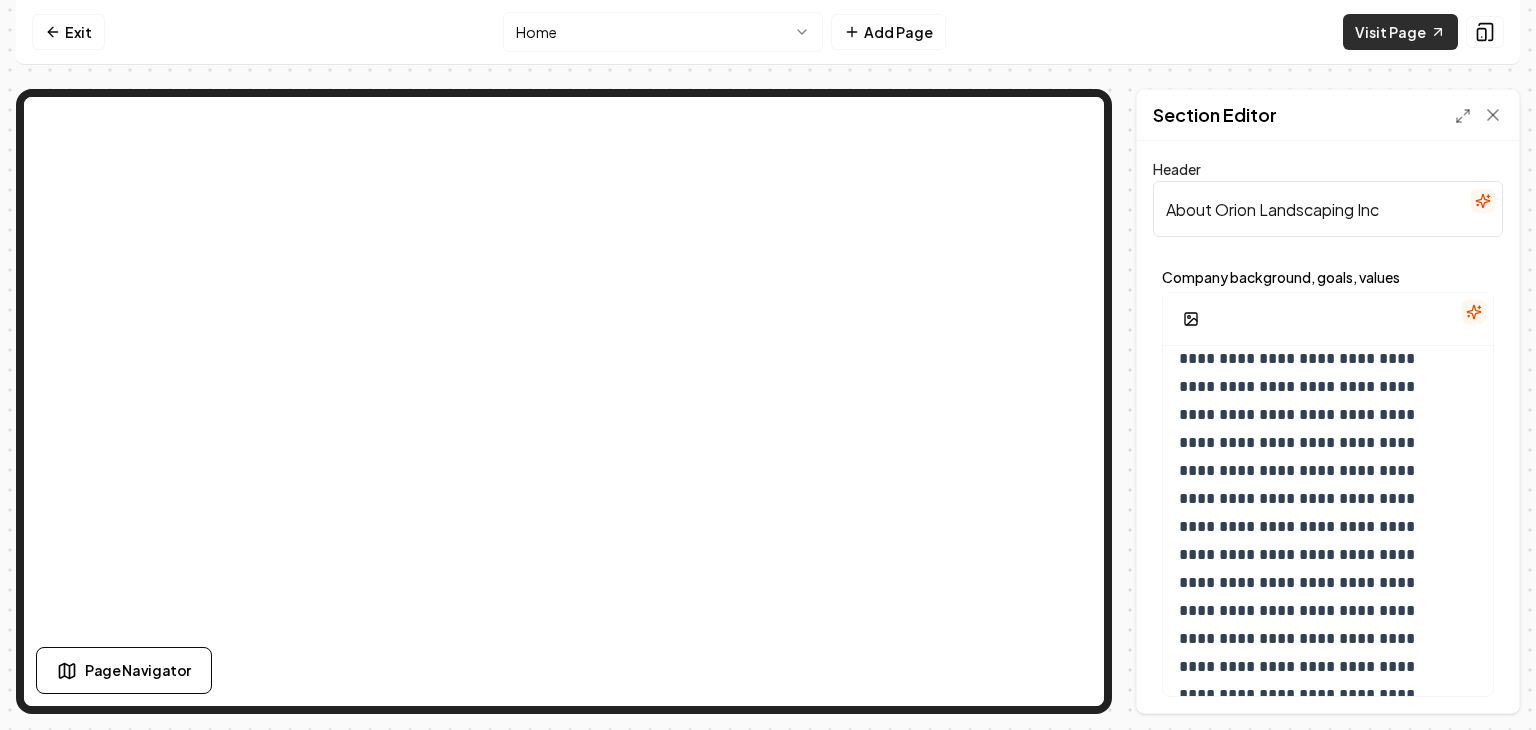 click on "Visit Page" at bounding box center (1400, 32) 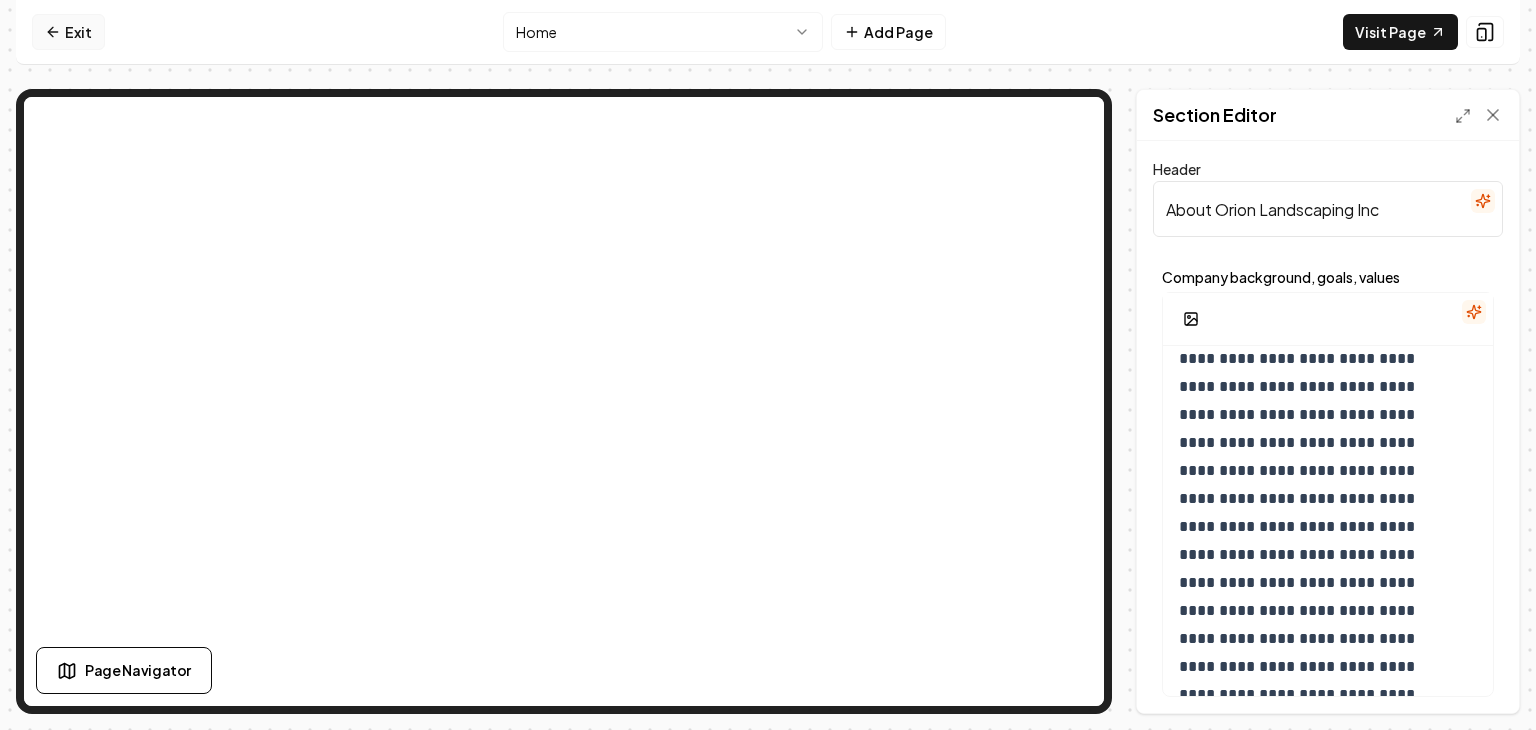 click on "Exit" at bounding box center (68, 32) 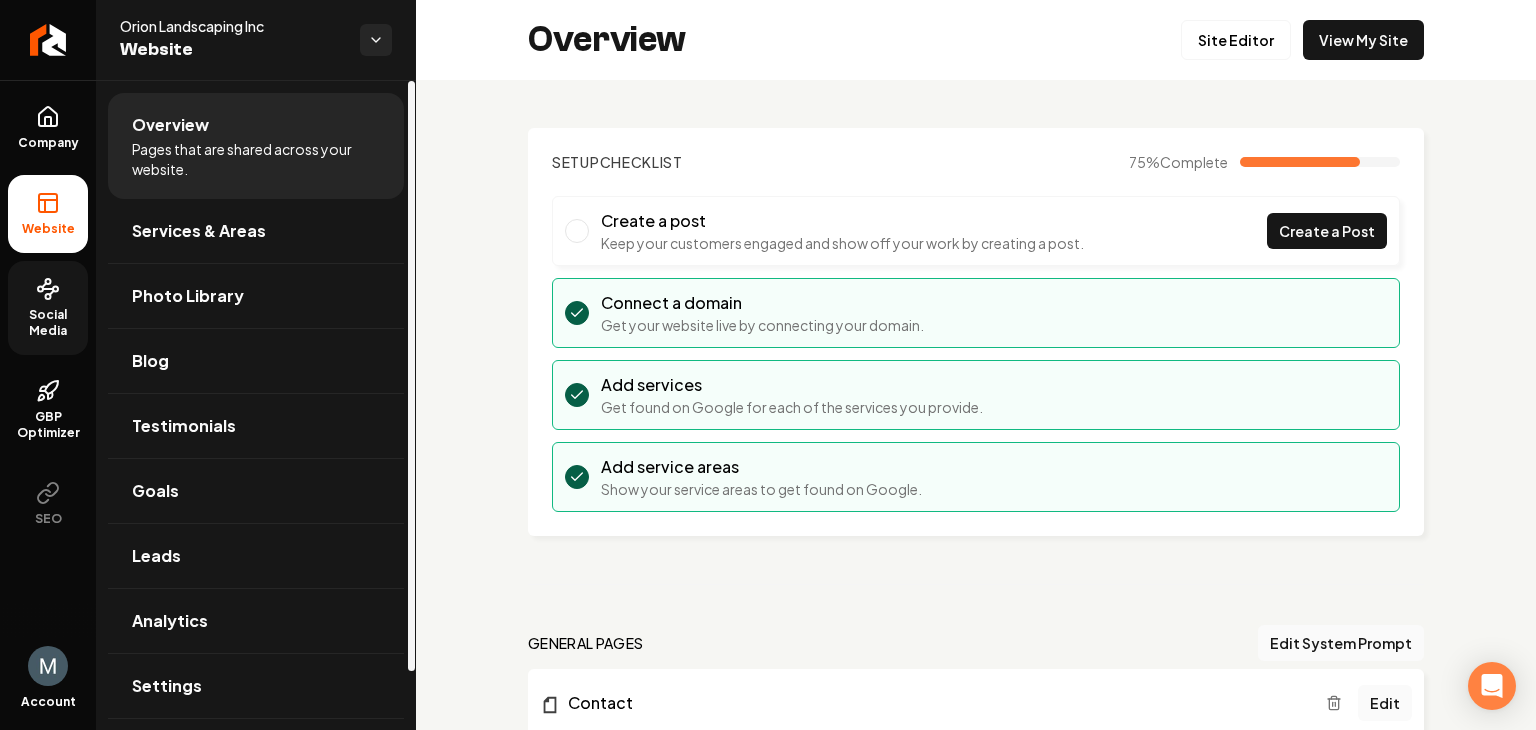 click on "Social Media" at bounding box center (48, 323) 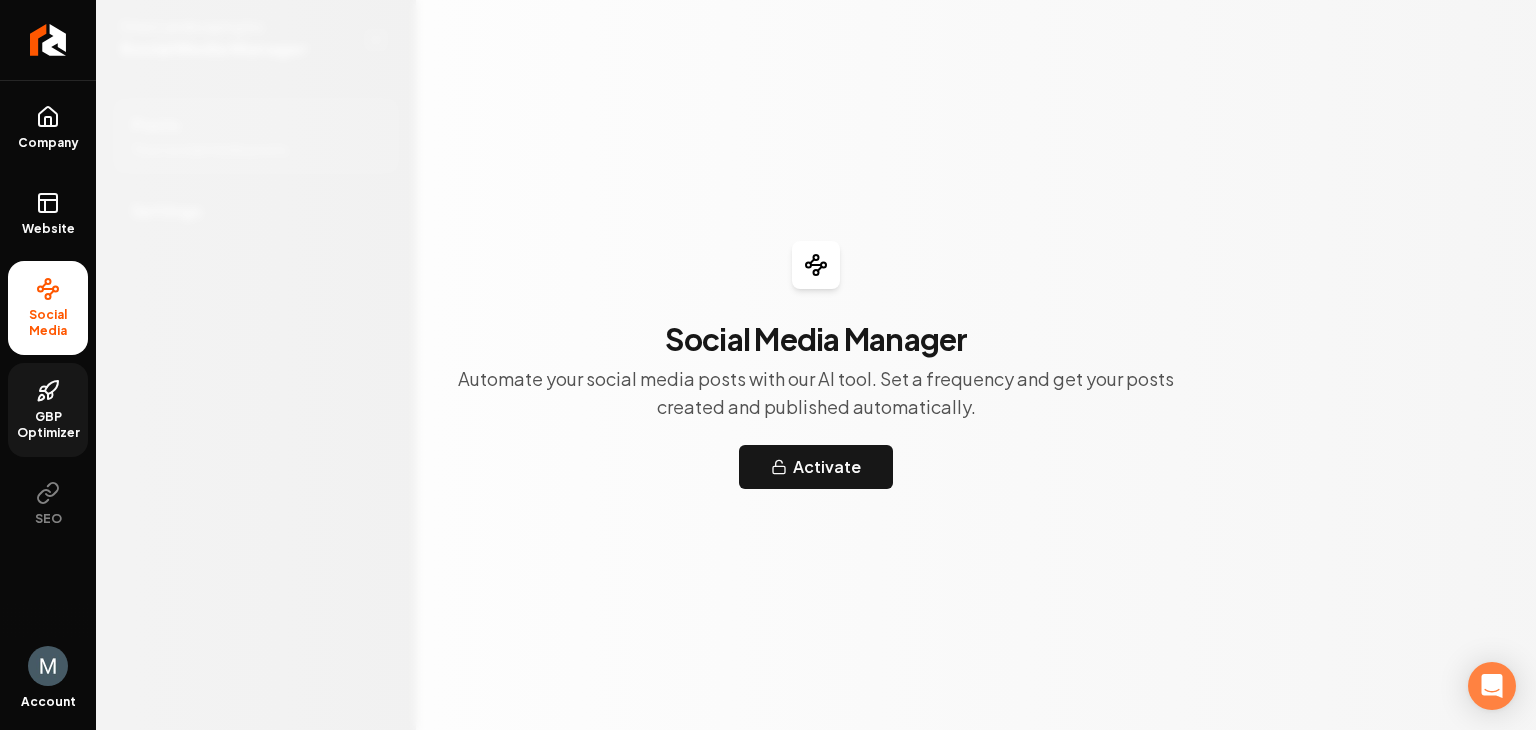 click 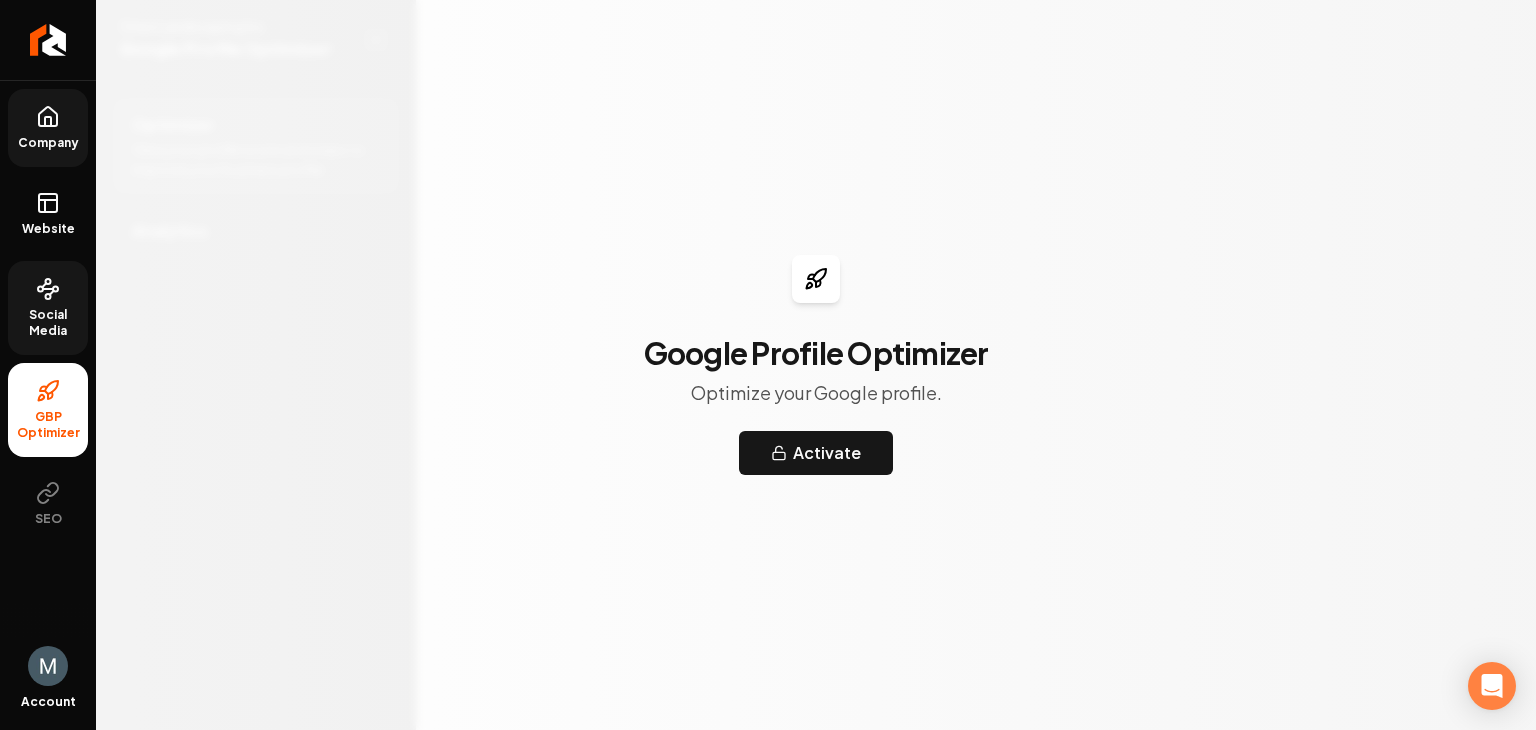 click on "Company" at bounding box center (48, 128) 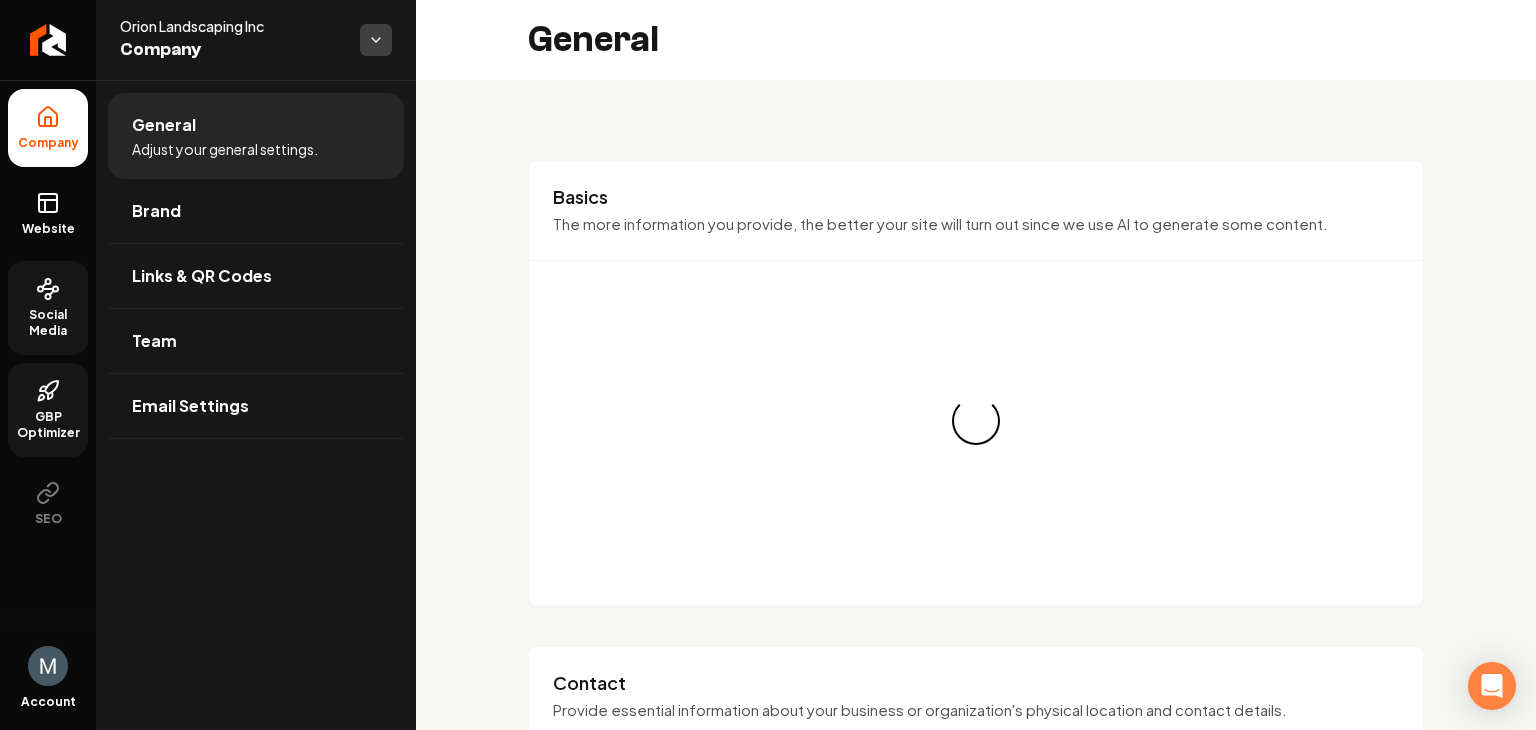 click on "Company Website Social Media GBP Optimizer SEO Account Orion Landscaping Inc Company General Adjust your general settings. Brand Links & QR Codes Team Email Settings Orion Landscaping Inc Company General Basics The more information you provide, the better your site will turn out since we use AI to generate some content. Loading... Loading... Contact Provide essential information about your business or organization's physical location and contact details. Business Phone [PHONE] Business Email [EMAIL] Show Availability Your hours of operation will be hidden. Save Social Media Connect your accounts from popular platforms such as Facebook, Twitter, Instagram, and YouTube. Facebook Twitter Youtube LinkedIn Instagram Yelp TikTok Pinterest Nextdoor Better Business Bureau Save Extra Info Provide additional information about your organization. Loading... Loading... /dashboard/sites/[UUID]/company" at bounding box center [768, 365] 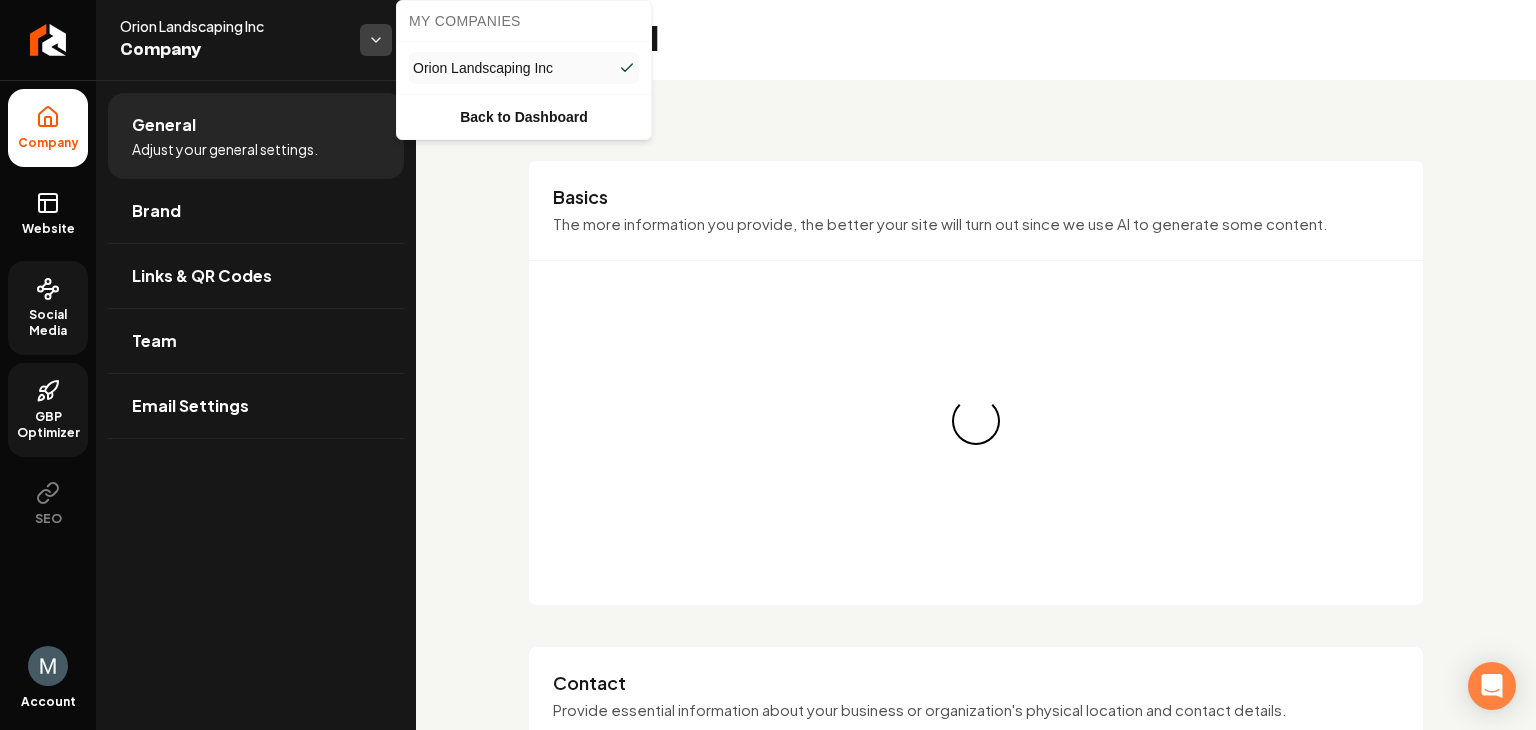 click on "Company Website Social Media GBP Optimizer SEO Account Orion Landscaping Inc Company General Adjust your general settings. Brand Links & QR Codes Team Email Settings Orion Landscaping Inc Company General Basics The more information you provide, the better your site will turn out since we use AI to generate some content. Loading... Loading... Contact Provide essential information about your business or organization's physical location and contact details. Business Phone ([PHONE]) Business Email [EMAIL] Show Availability Your hours of operation will be hidden. Save Social Media Connect your accounts from popular platforms such as Facebook, Twitter, Instagram, and YouTube. Facebook Twitter Youtube LinkedIn Instagram Yelp TikTok Pinterest Nextdoor Better Business Bureau Save Extra Info Provide additional information about your organization. Loading... Loading... /dashboard/sites/e57b195d-5934-4c88-b83a-20ef00dd07c6/company
My Companies Orion Landscaping Inc Back to Dashboard" at bounding box center (768, 365) 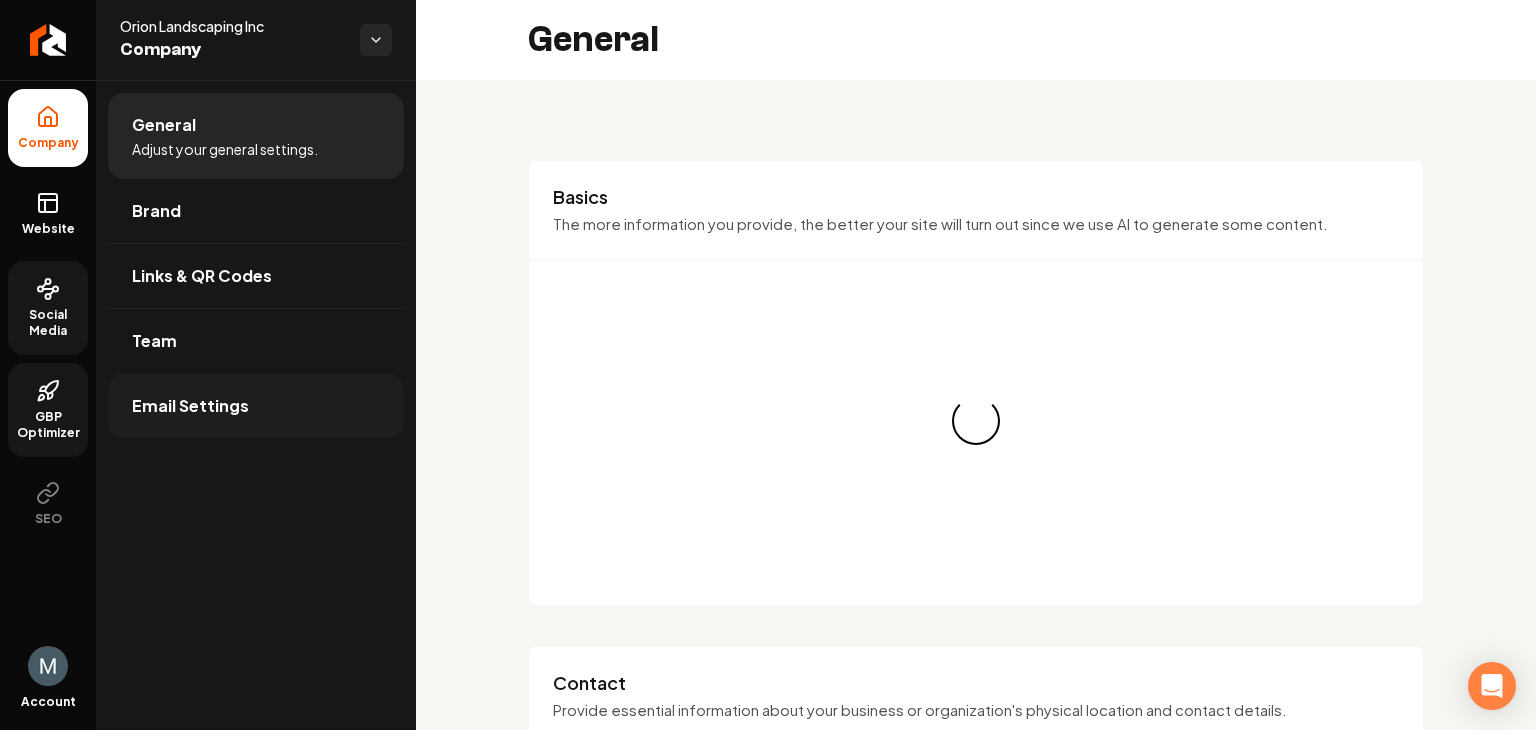 click on "Email Settings" at bounding box center [190, 406] 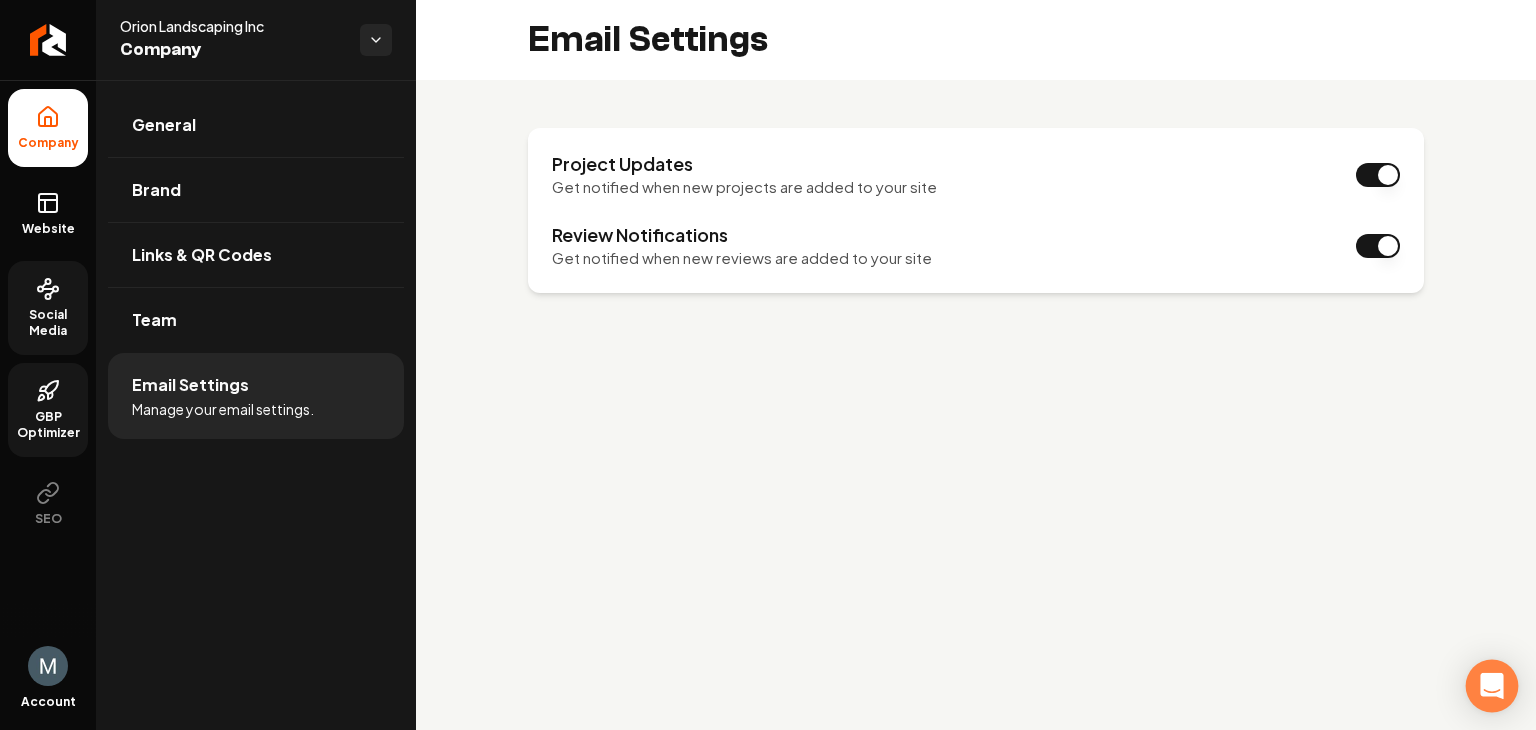 click at bounding box center (1492, 686) 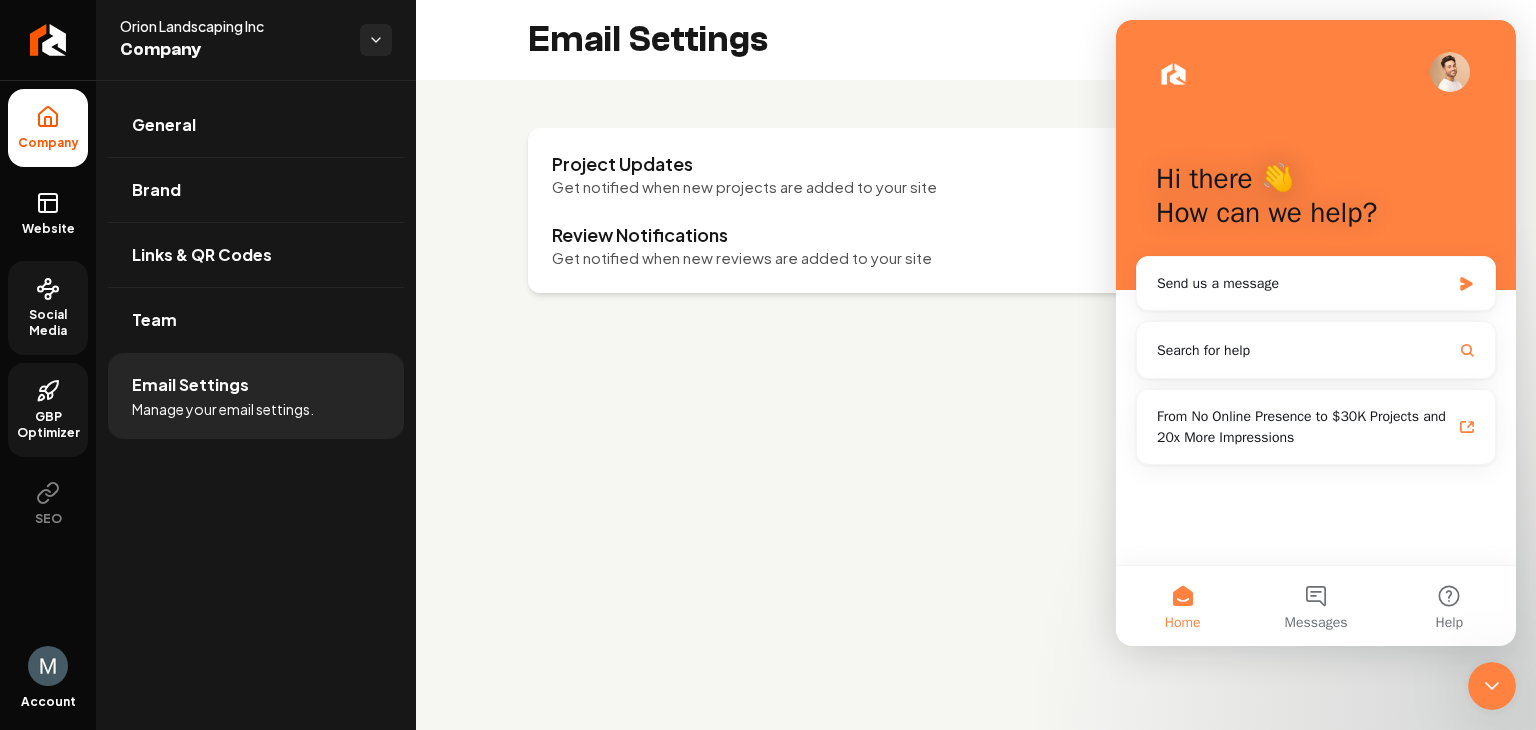 scroll, scrollTop: 0, scrollLeft: 0, axis: both 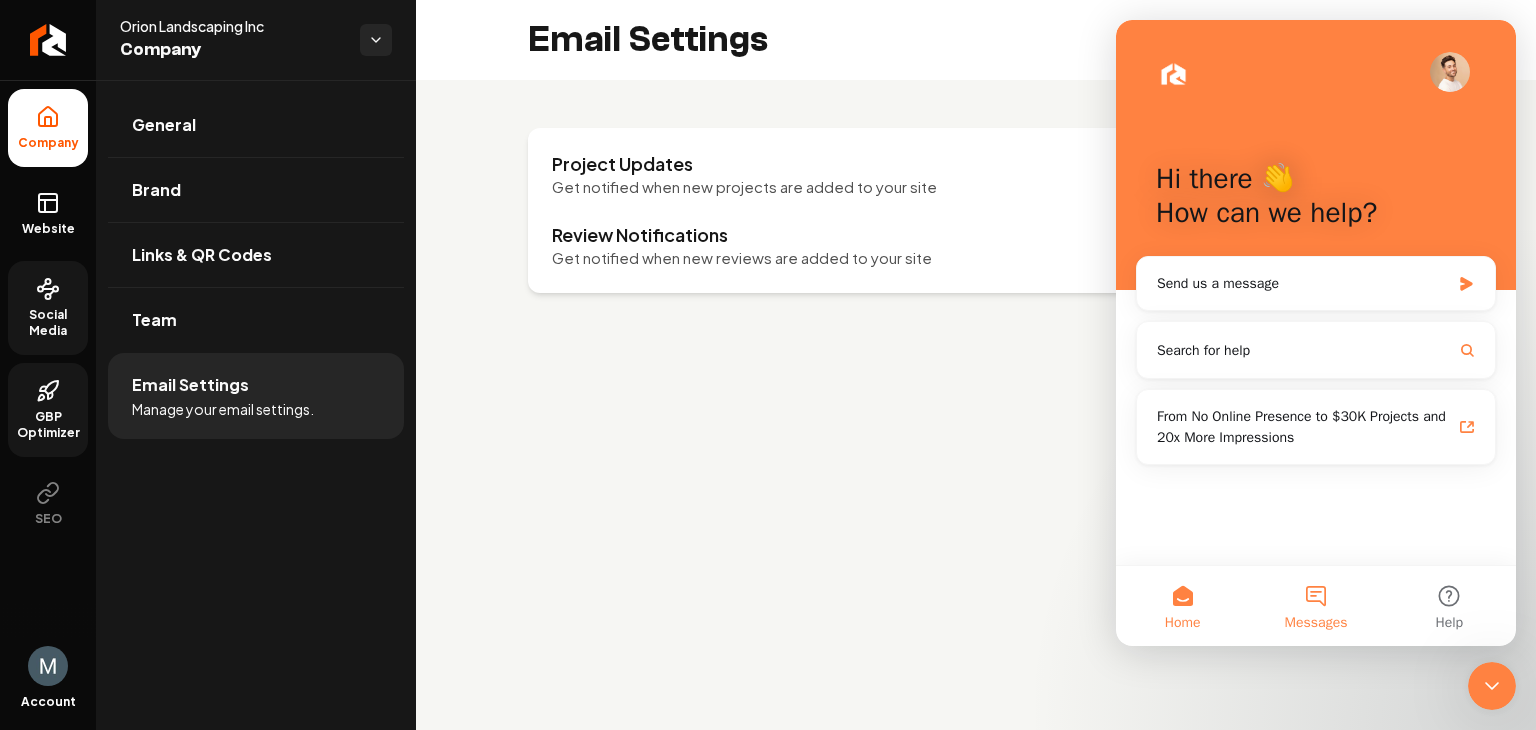 click on "Messages" at bounding box center [1315, 606] 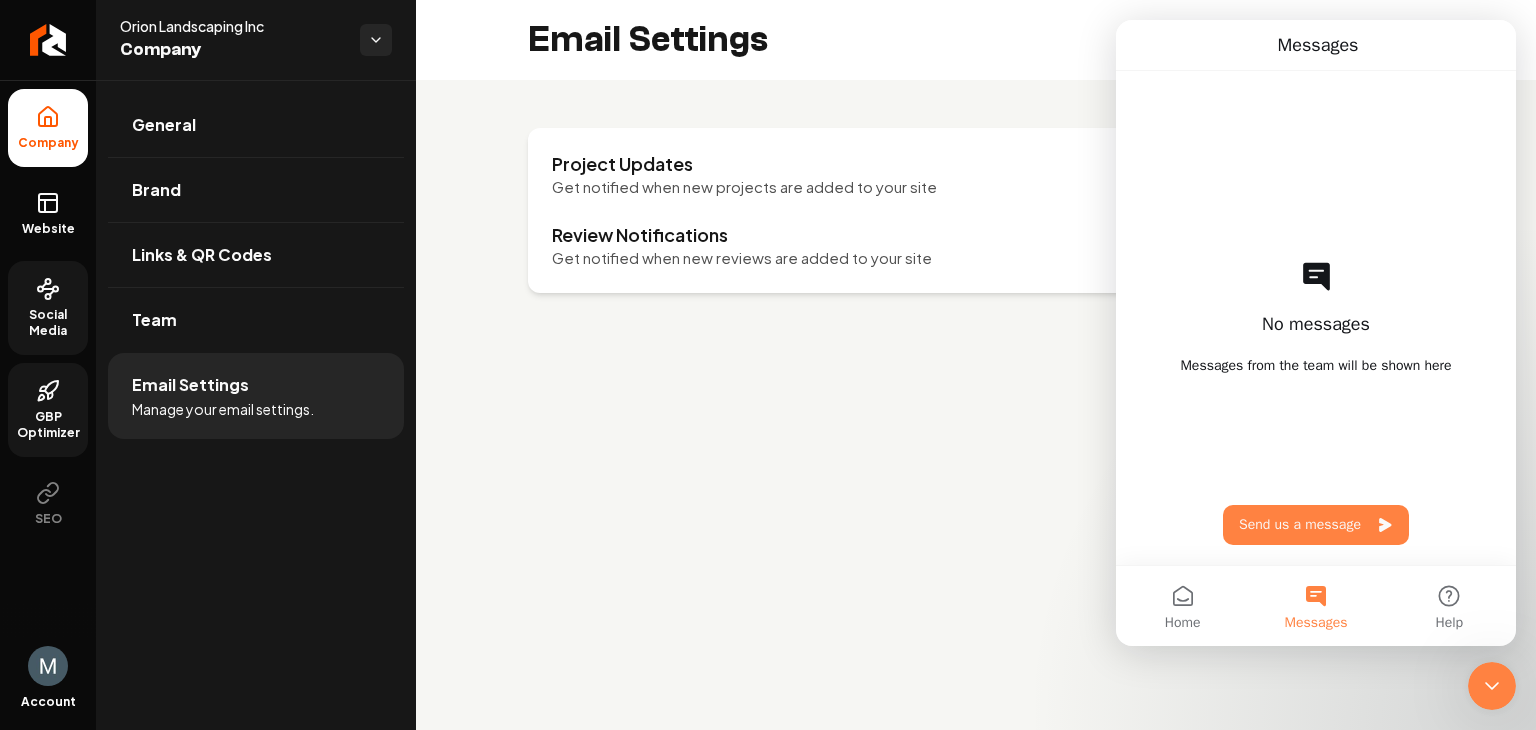 click on "Email Settings Project Updates Get notified when new projects are added to your site Review Notifications Get notified when new reviews are added to your site" at bounding box center (976, 365) 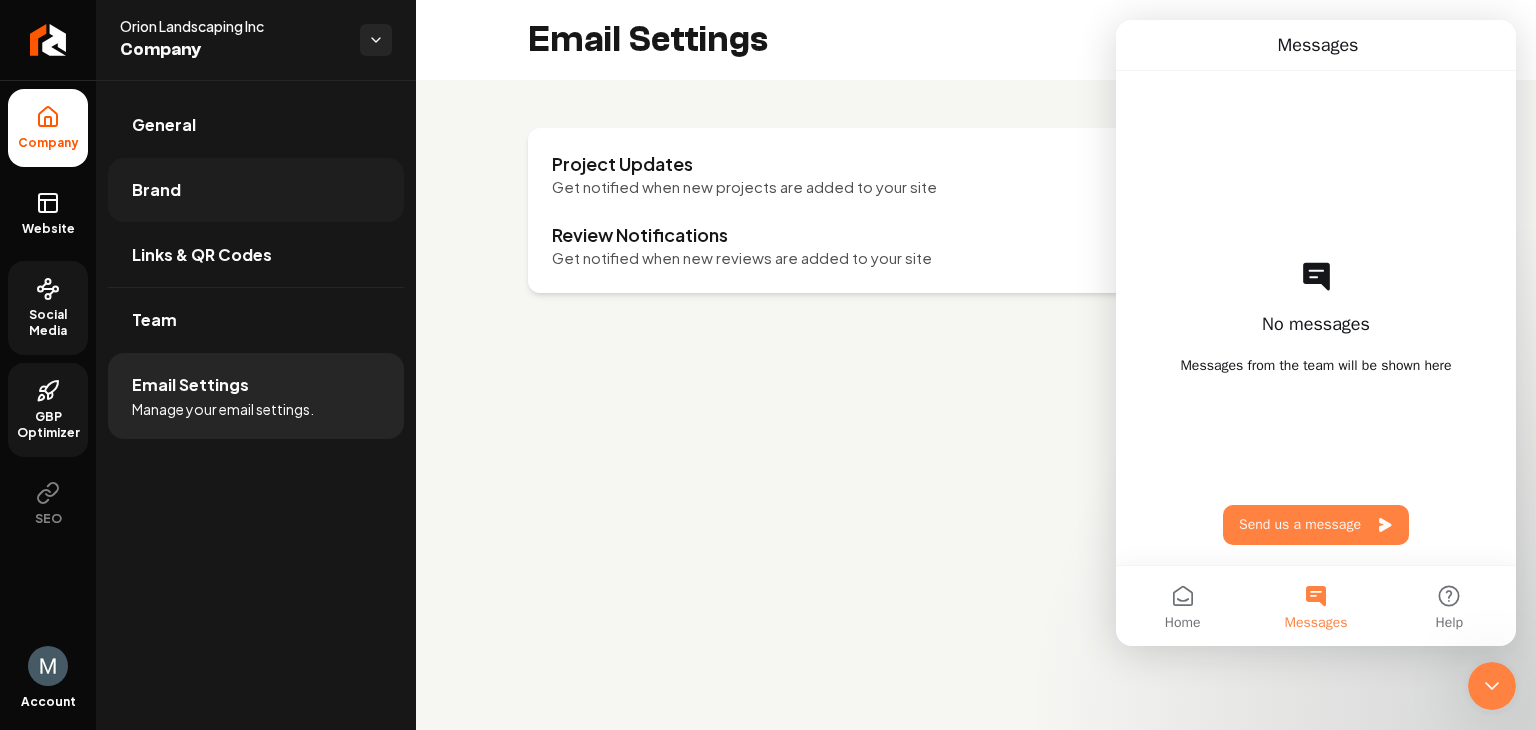 click on "Brand" at bounding box center (256, 190) 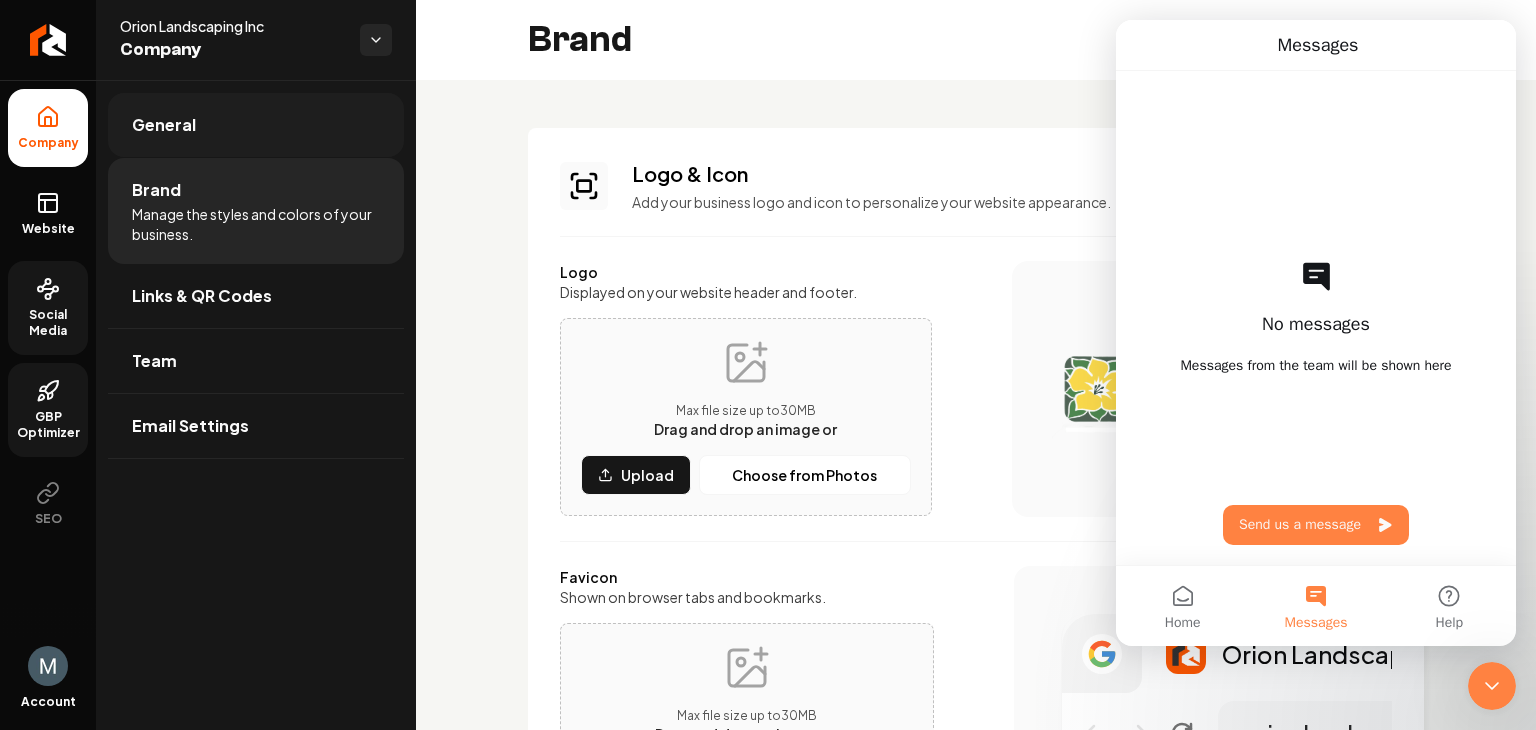 click on "General" at bounding box center (256, 125) 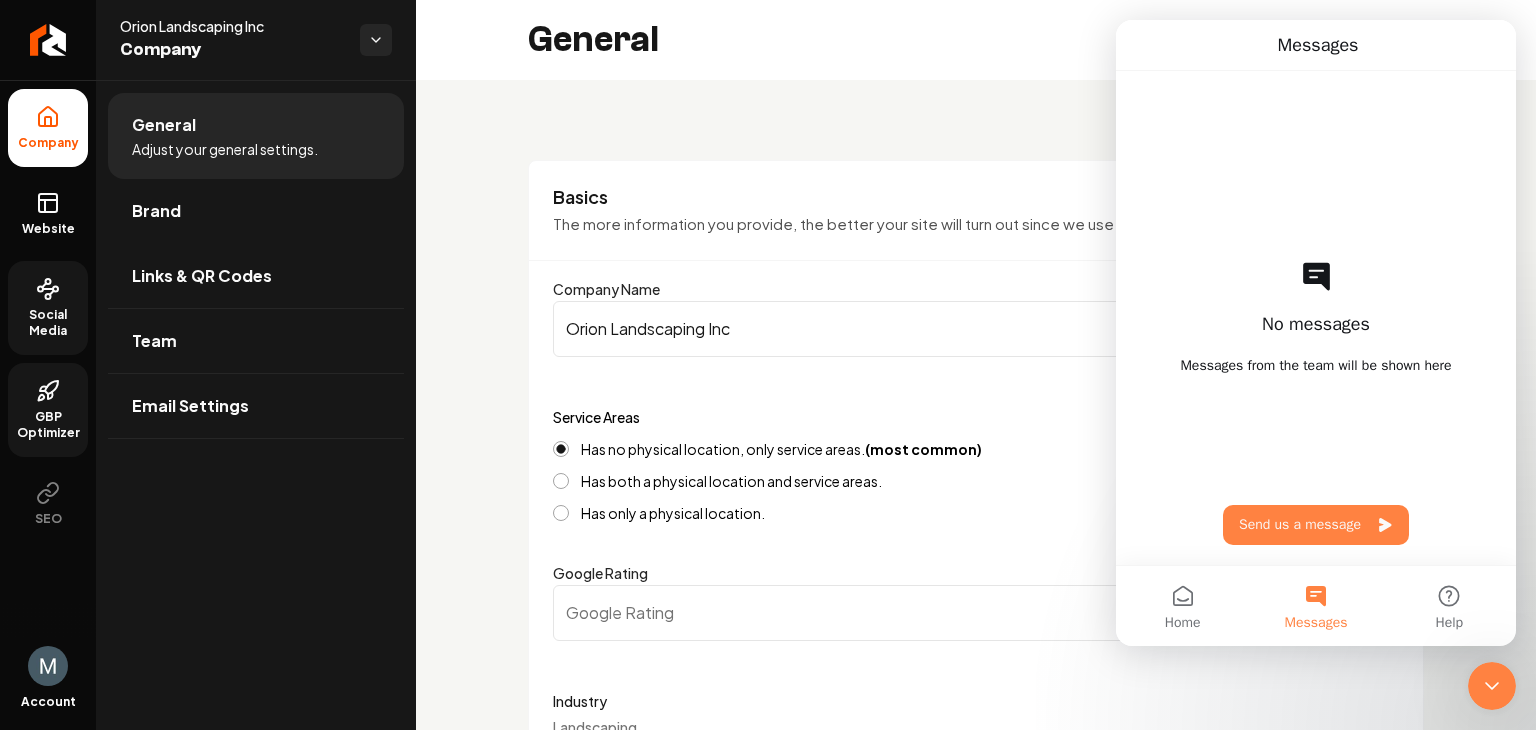 click 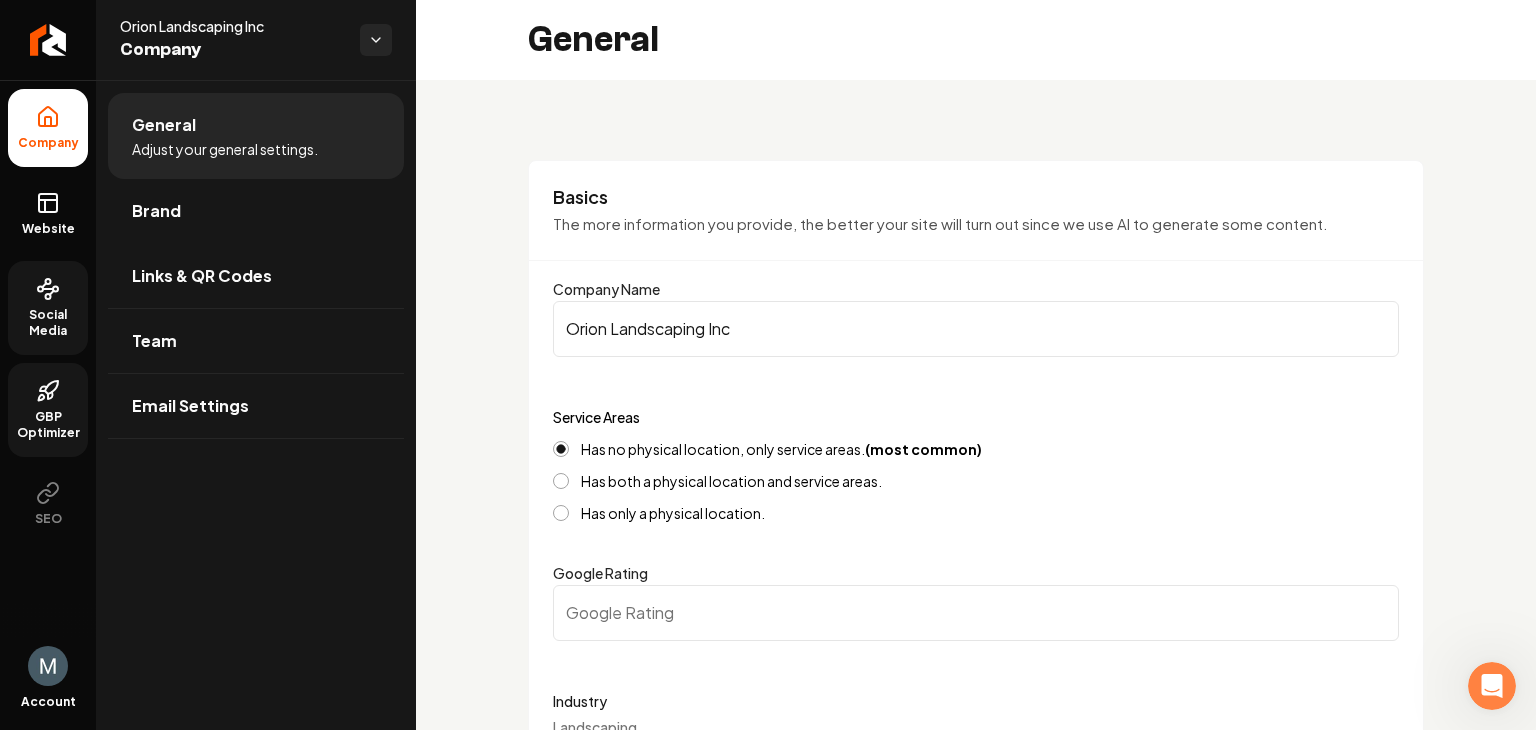 scroll, scrollTop: 0, scrollLeft: 0, axis: both 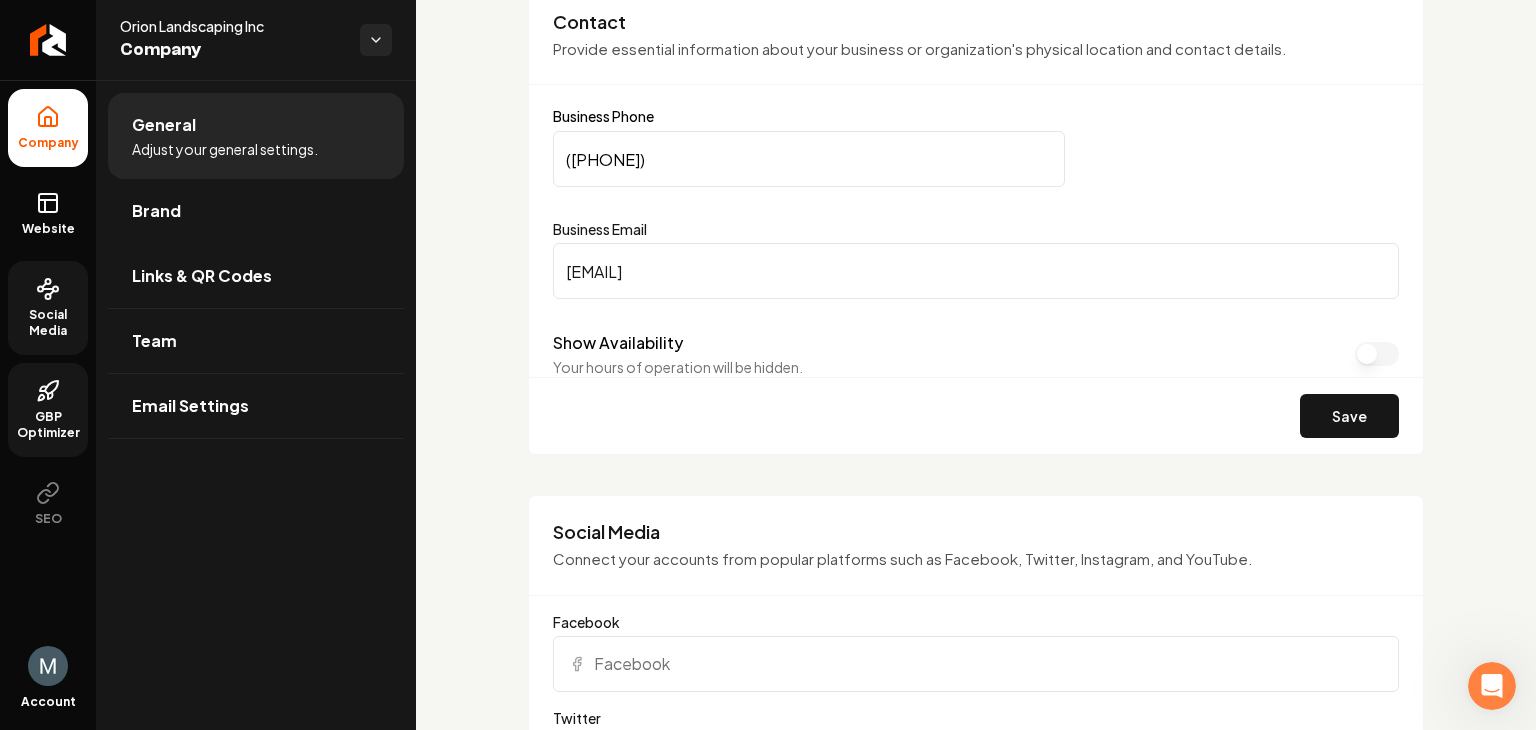 click on "Show Availability" at bounding box center [1377, 354] 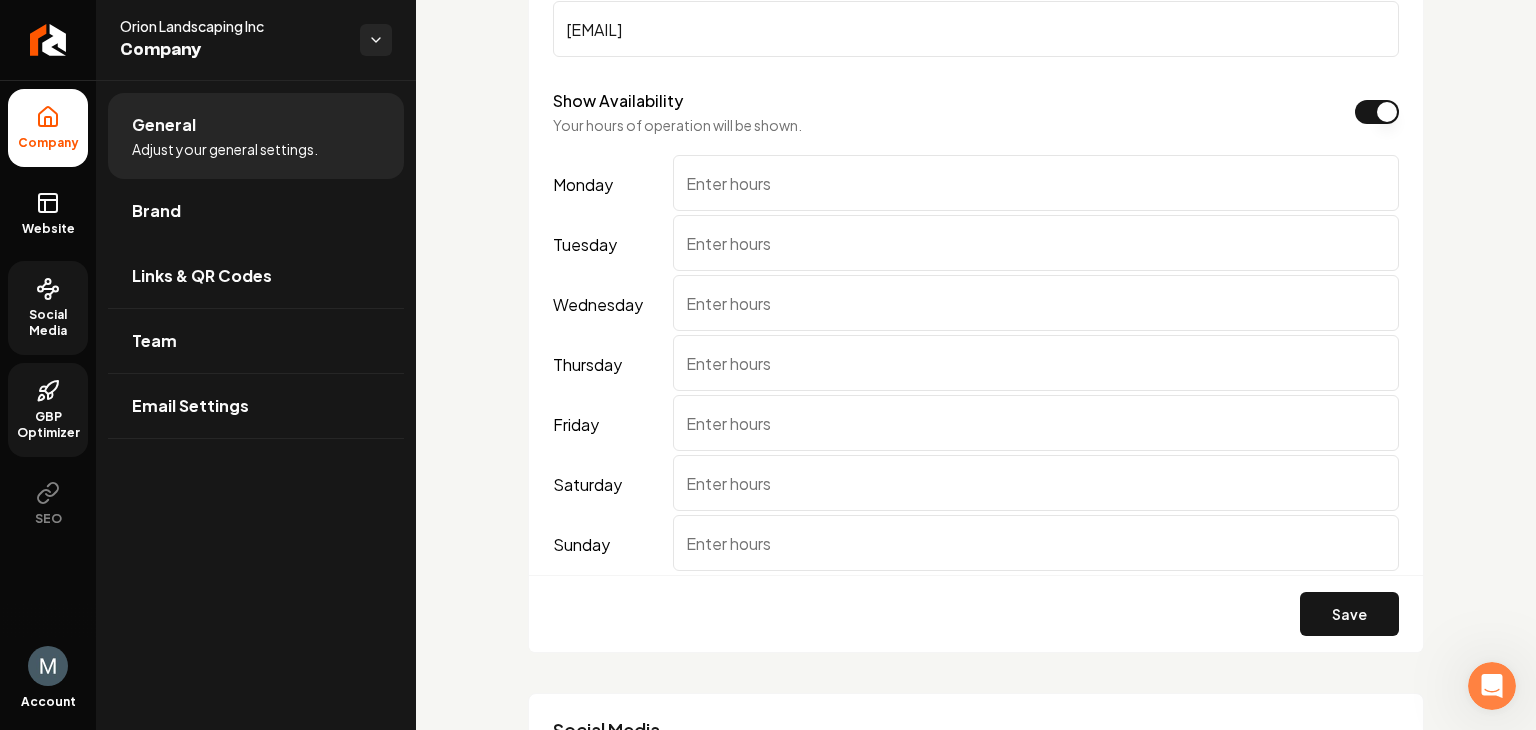 scroll, scrollTop: 1130, scrollLeft: 0, axis: vertical 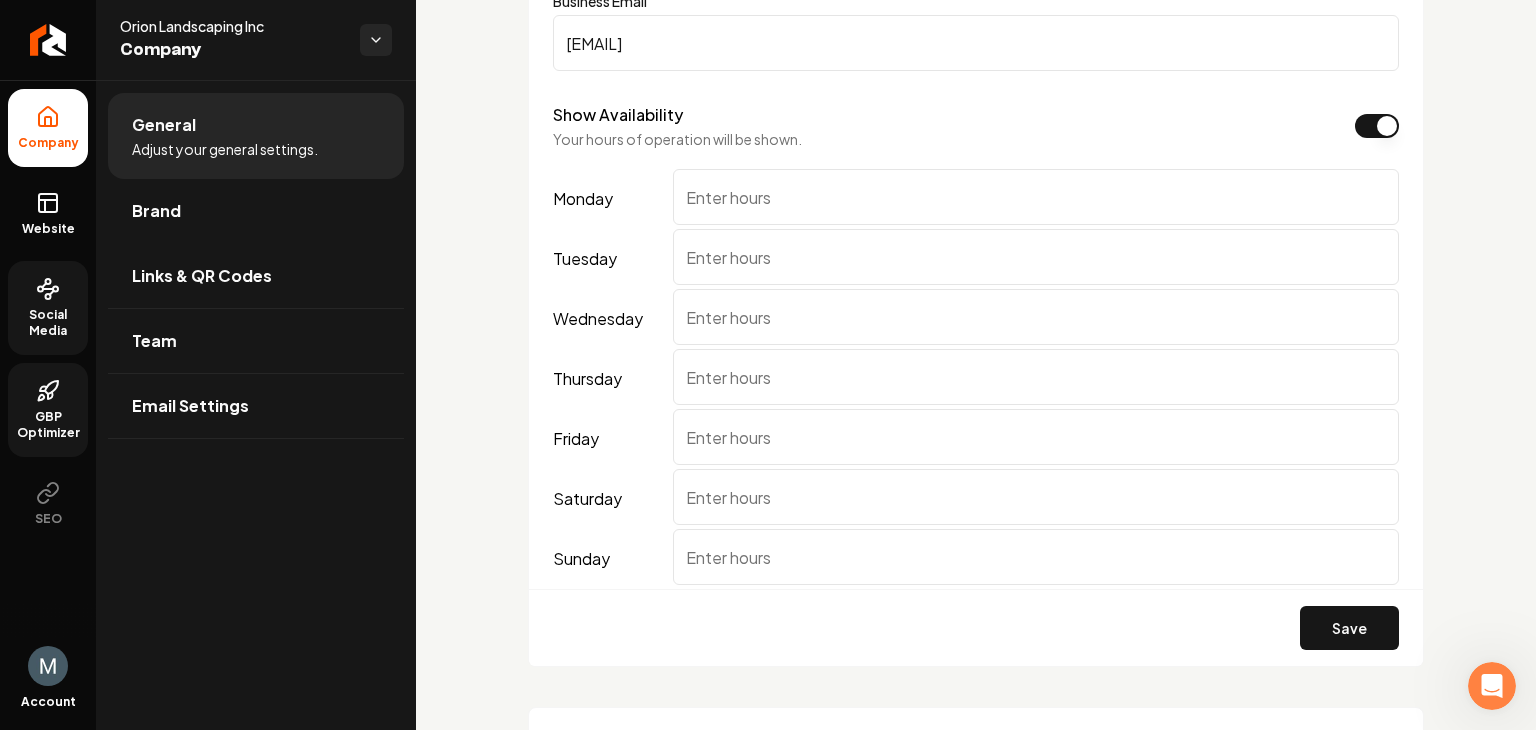 click on "monday" at bounding box center (1036, 197) 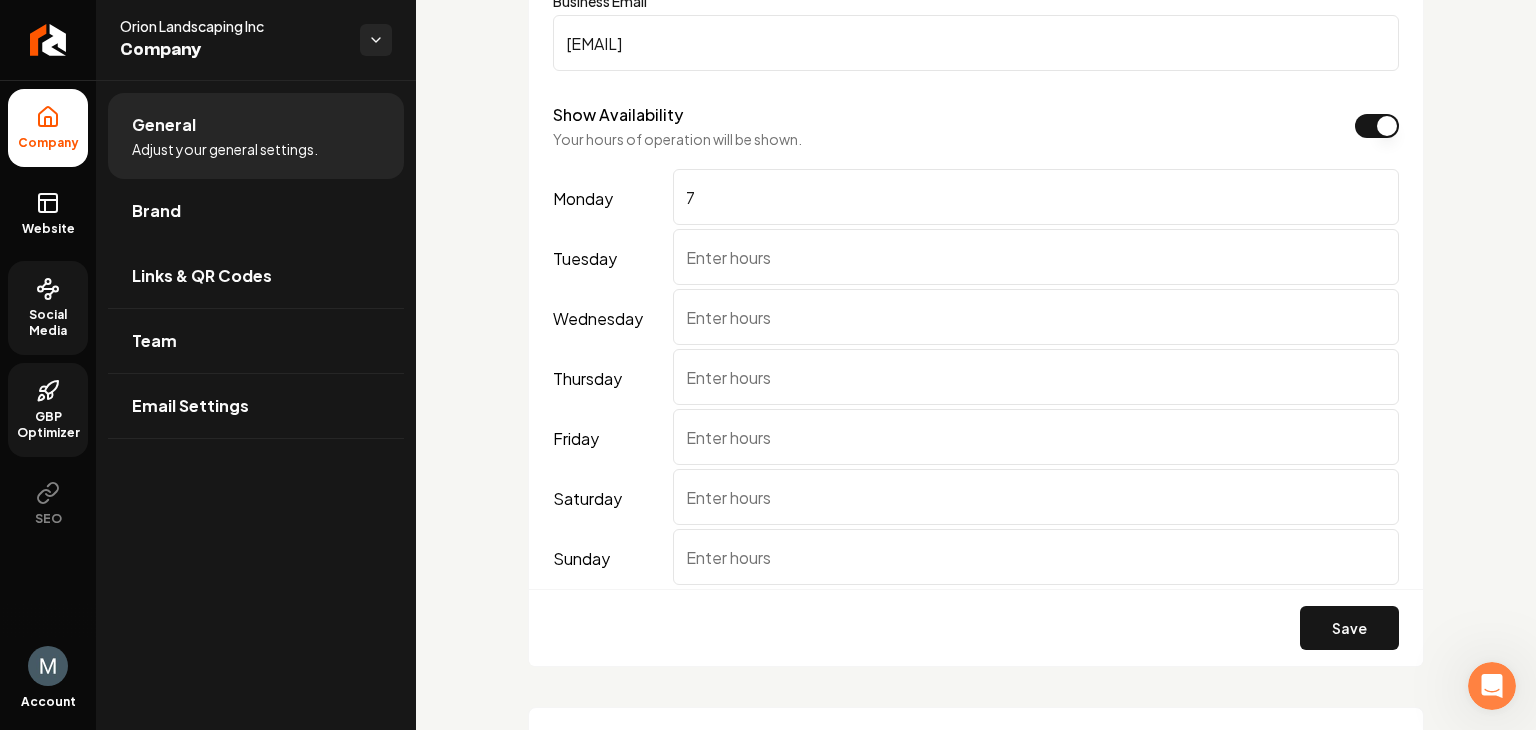 type on "7" 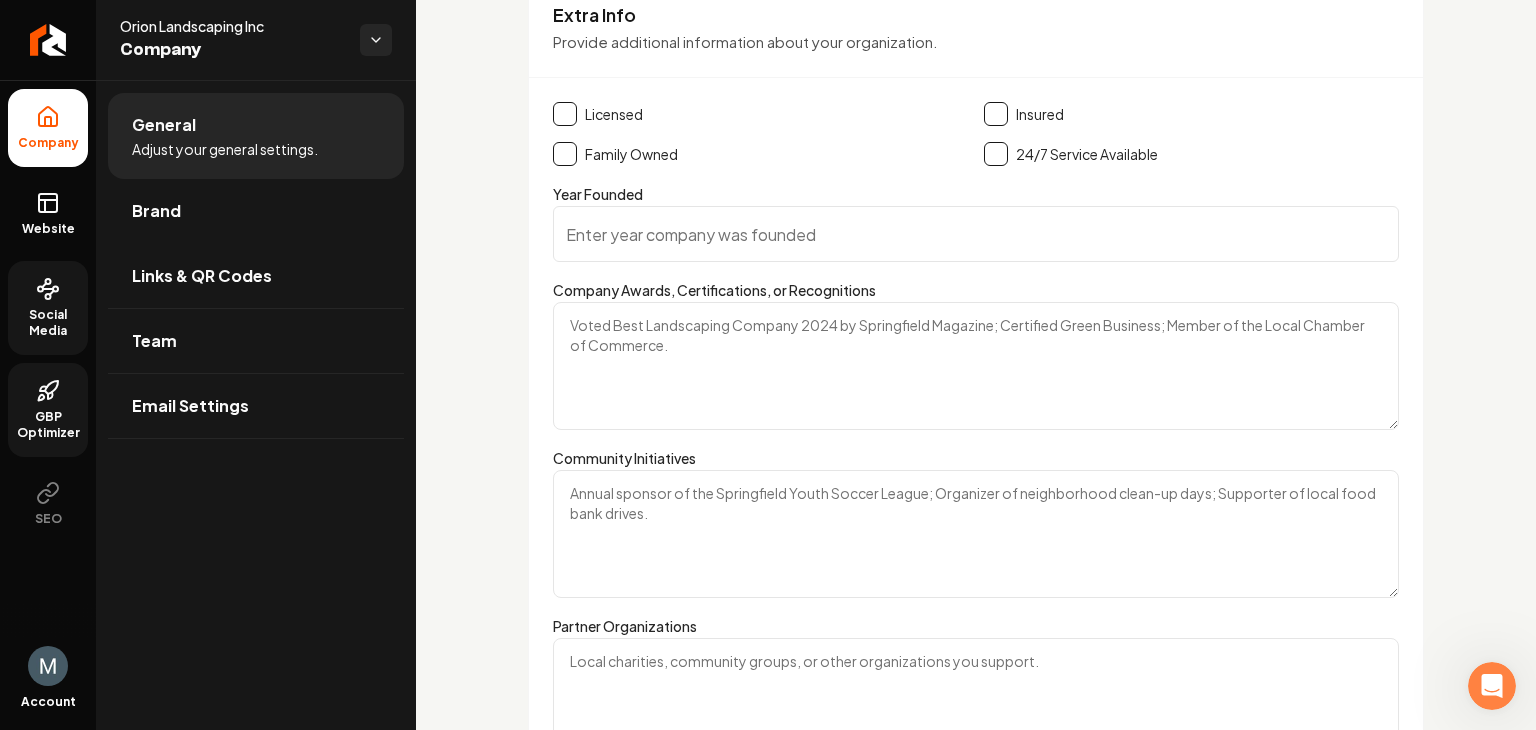 scroll, scrollTop: 2482, scrollLeft: 0, axis: vertical 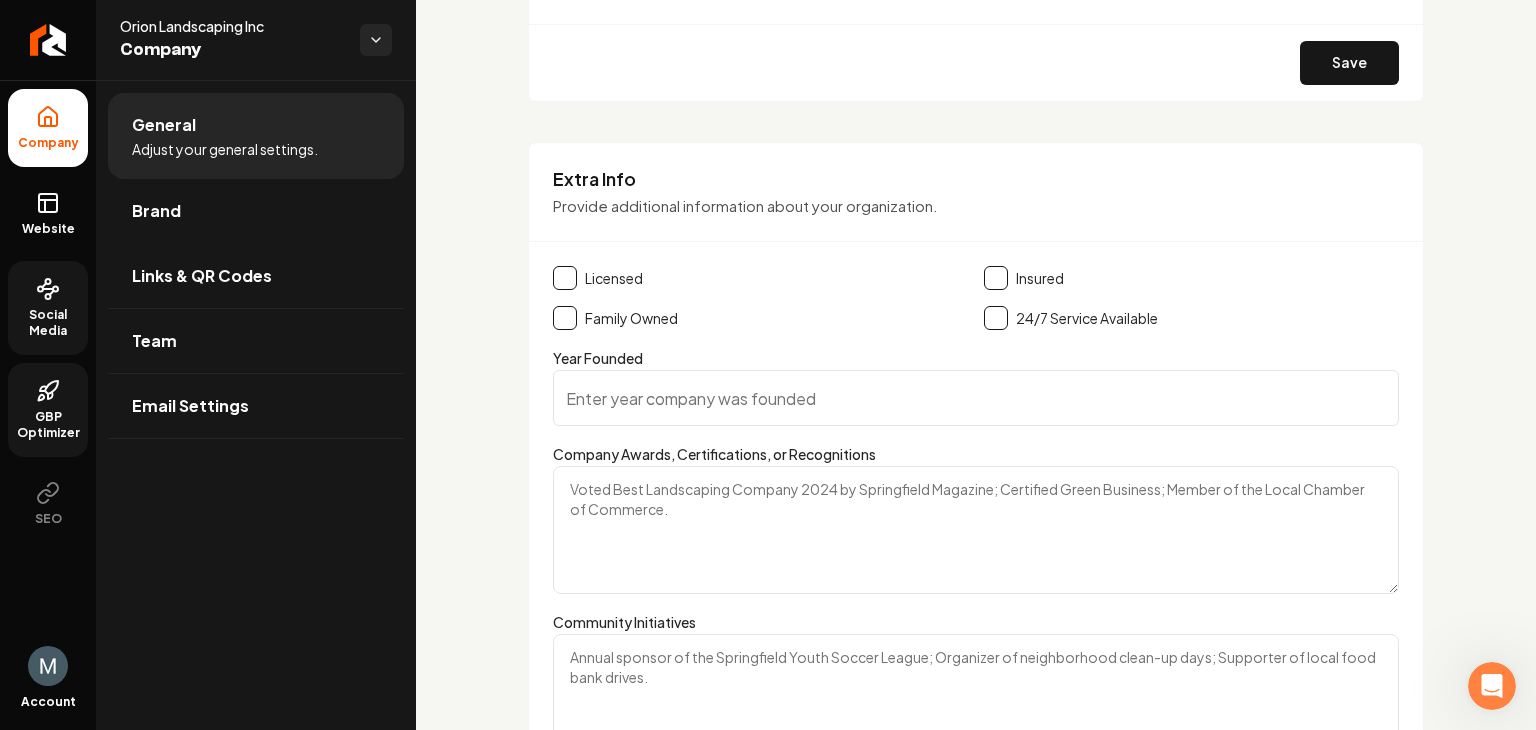 click at bounding box center [565, 278] 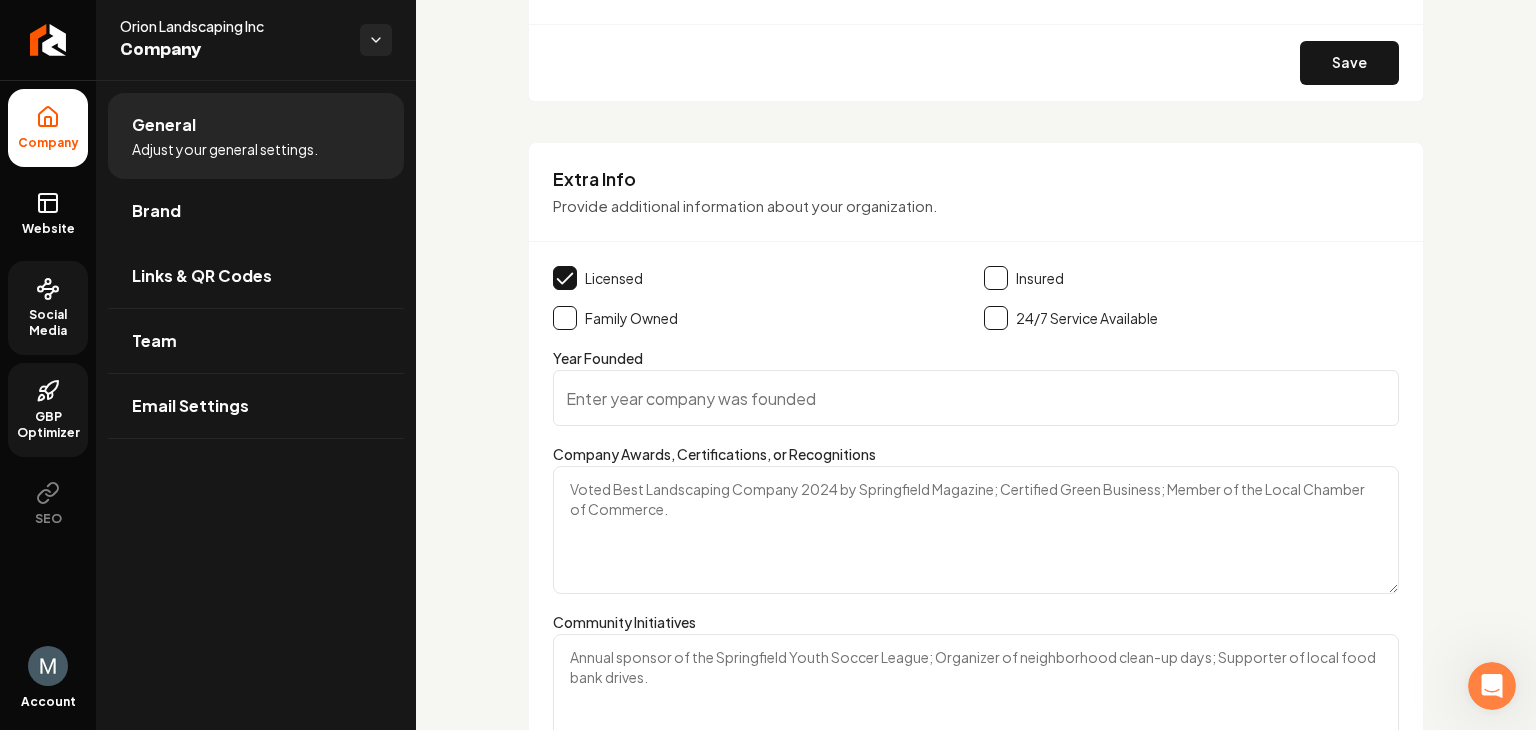 click at bounding box center [996, 278] 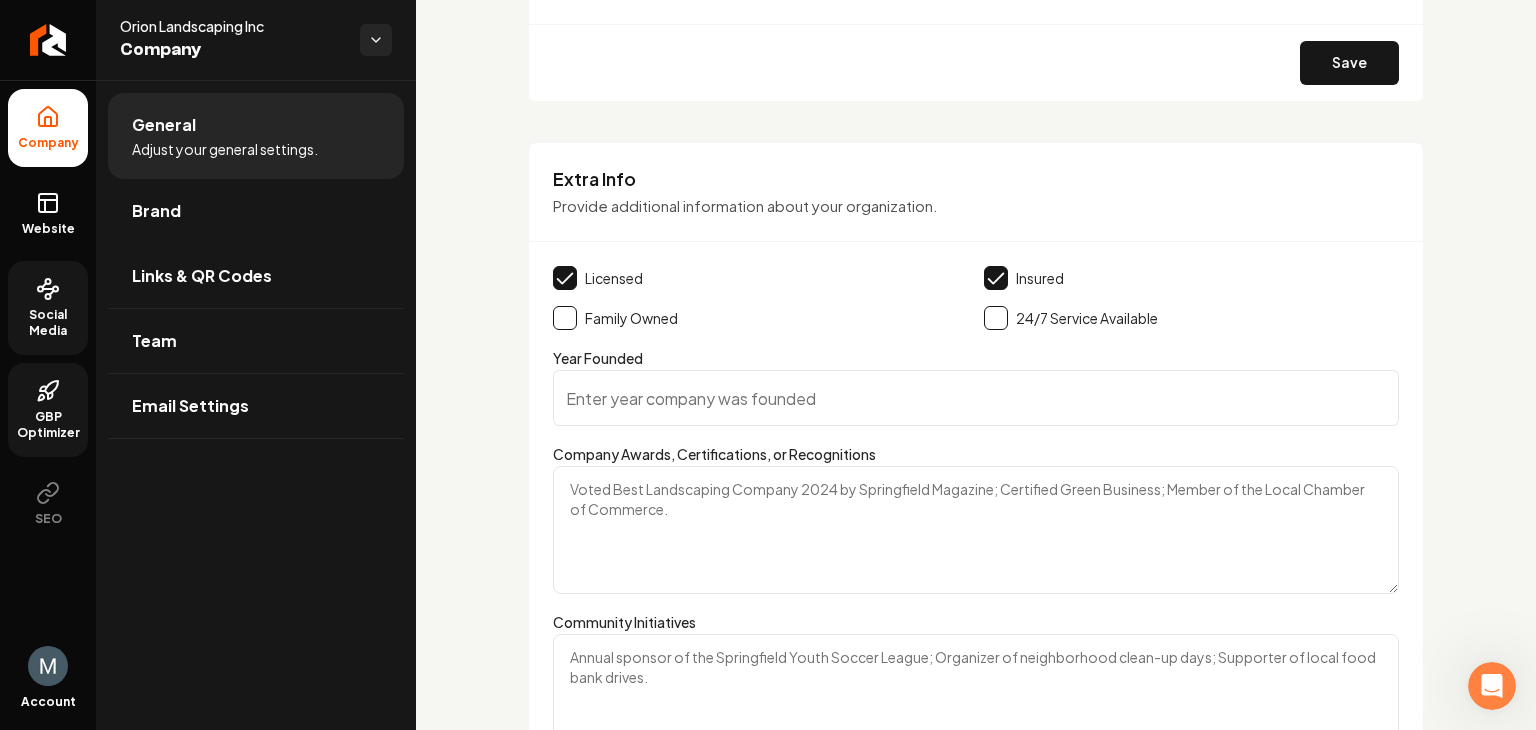 click at bounding box center [565, 318] 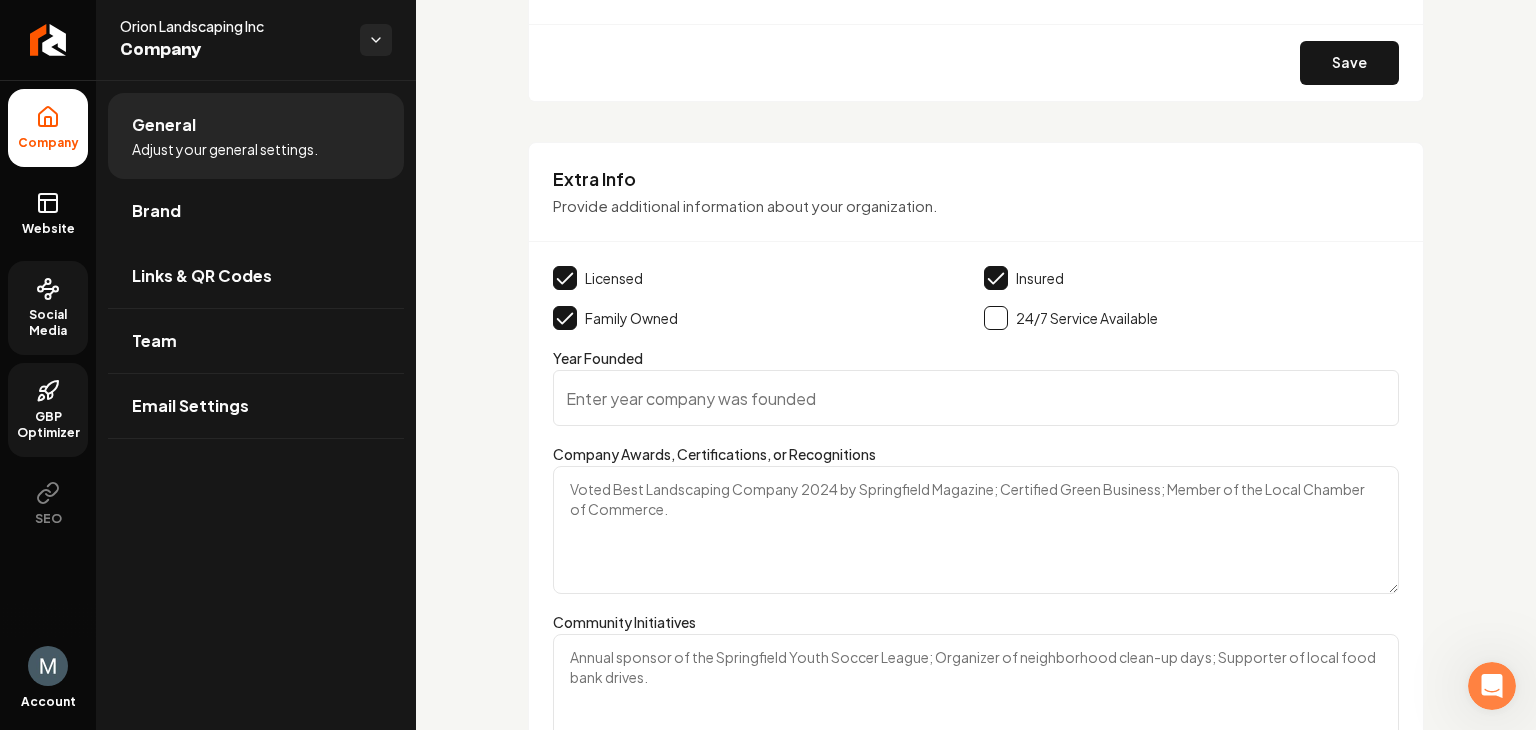 click on "Year Founded" at bounding box center (976, 398) 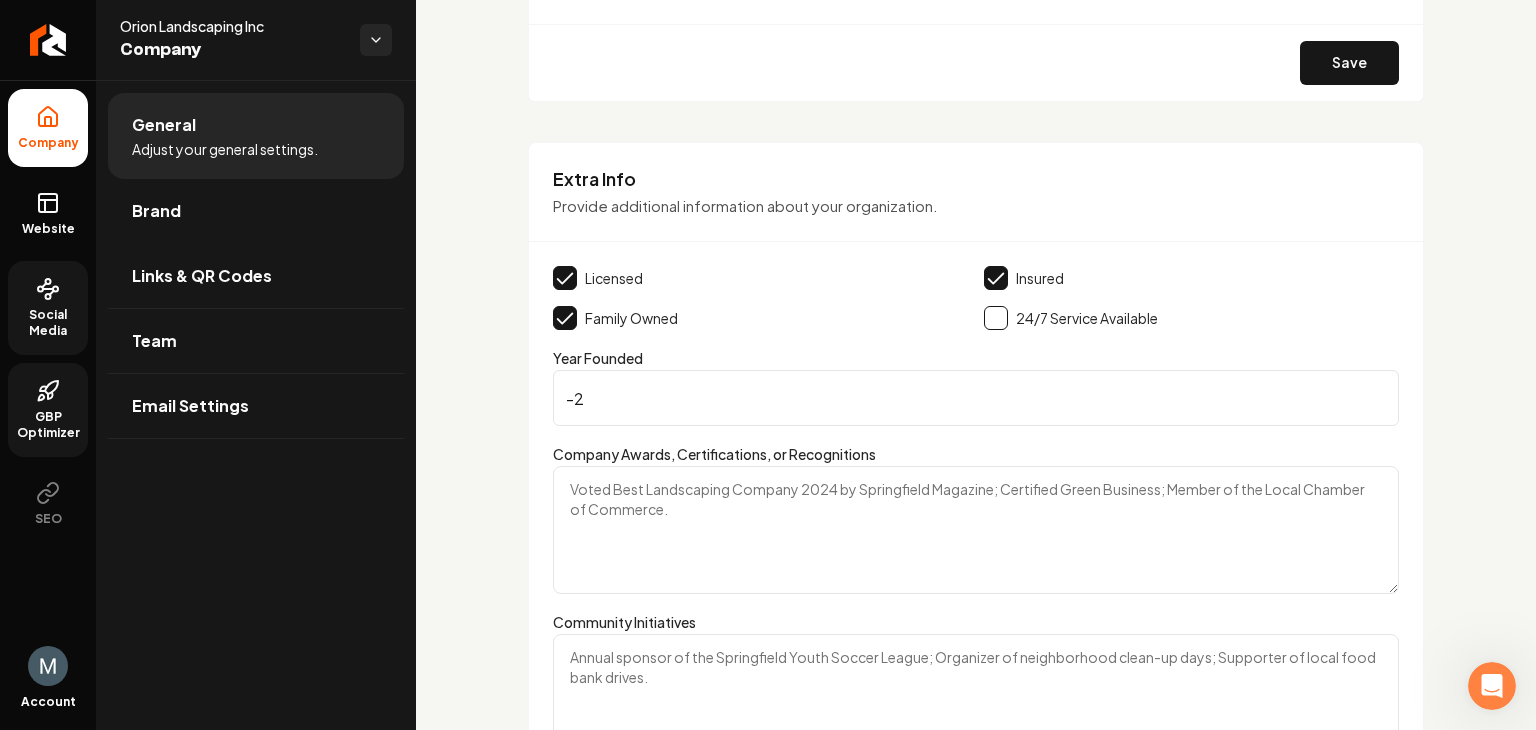 type on "-3" 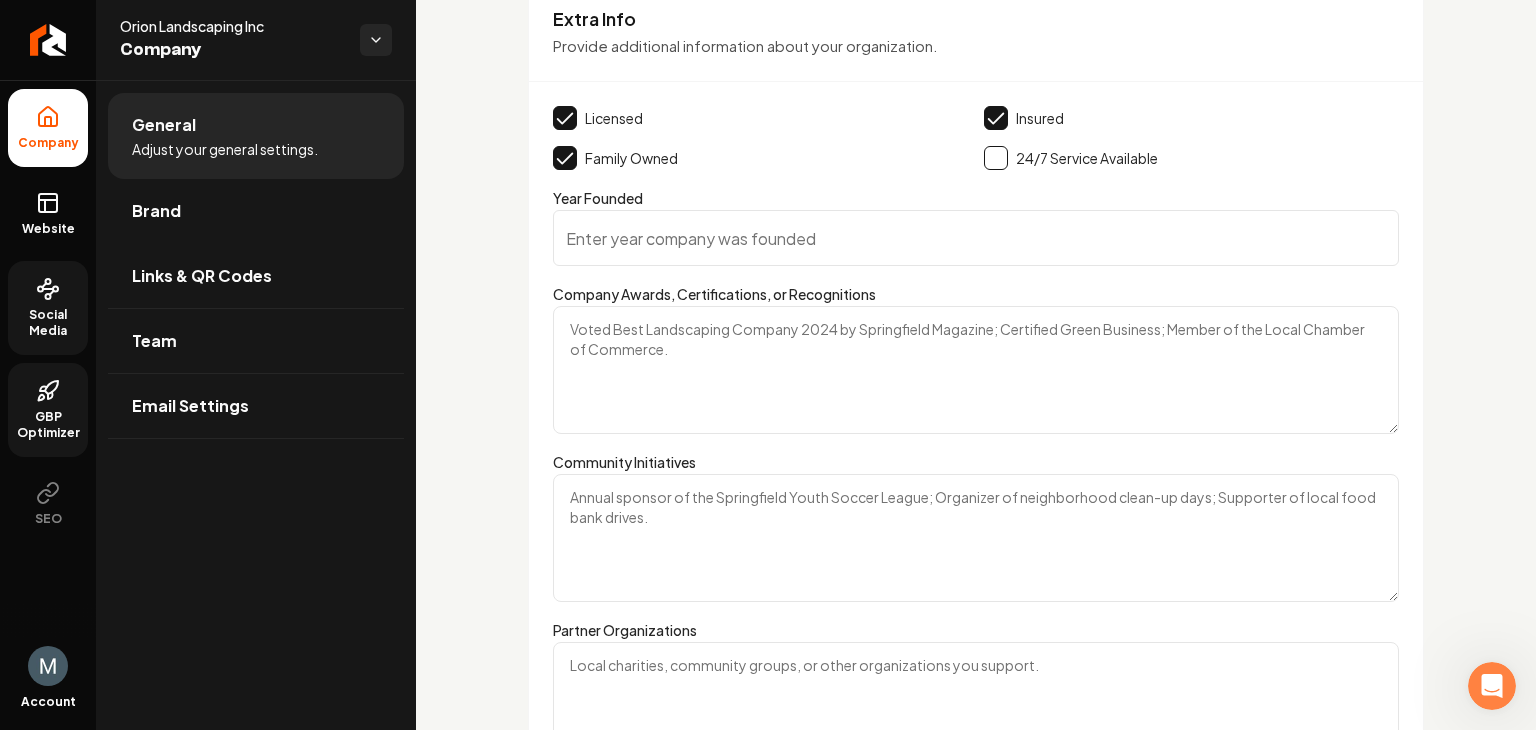 scroll, scrollTop: 2861, scrollLeft: 0, axis: vertical 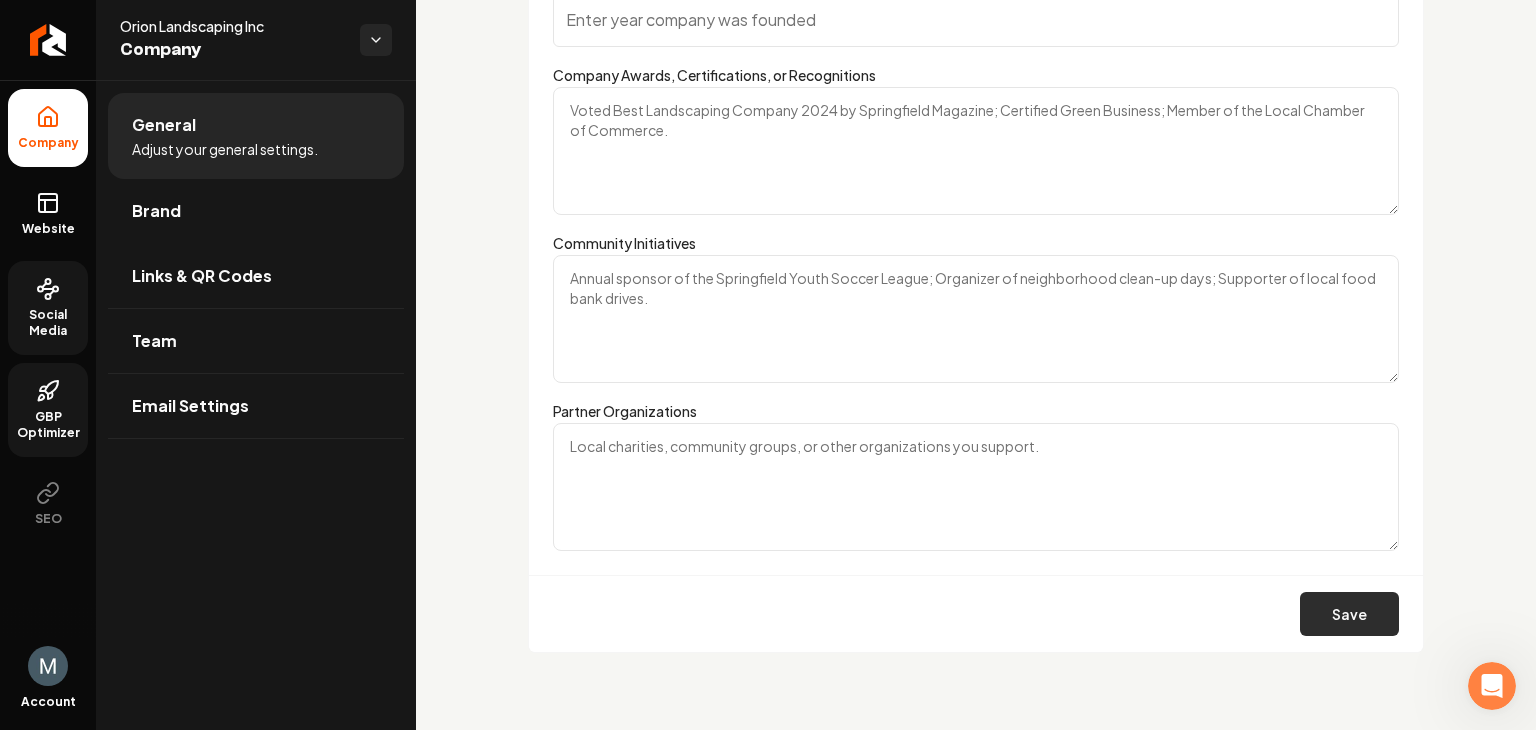 type 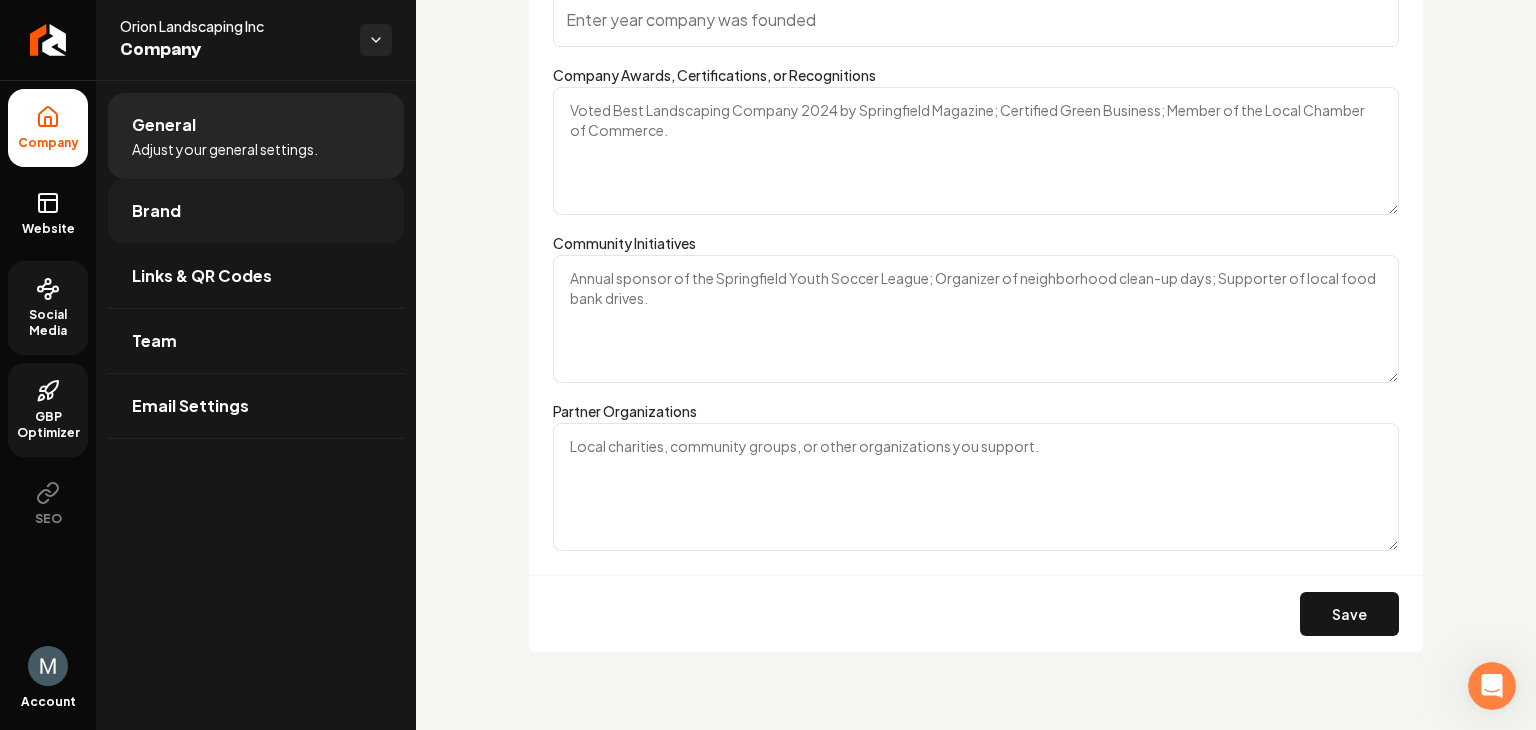 click on "Brand" at bounding box center [256, 211] 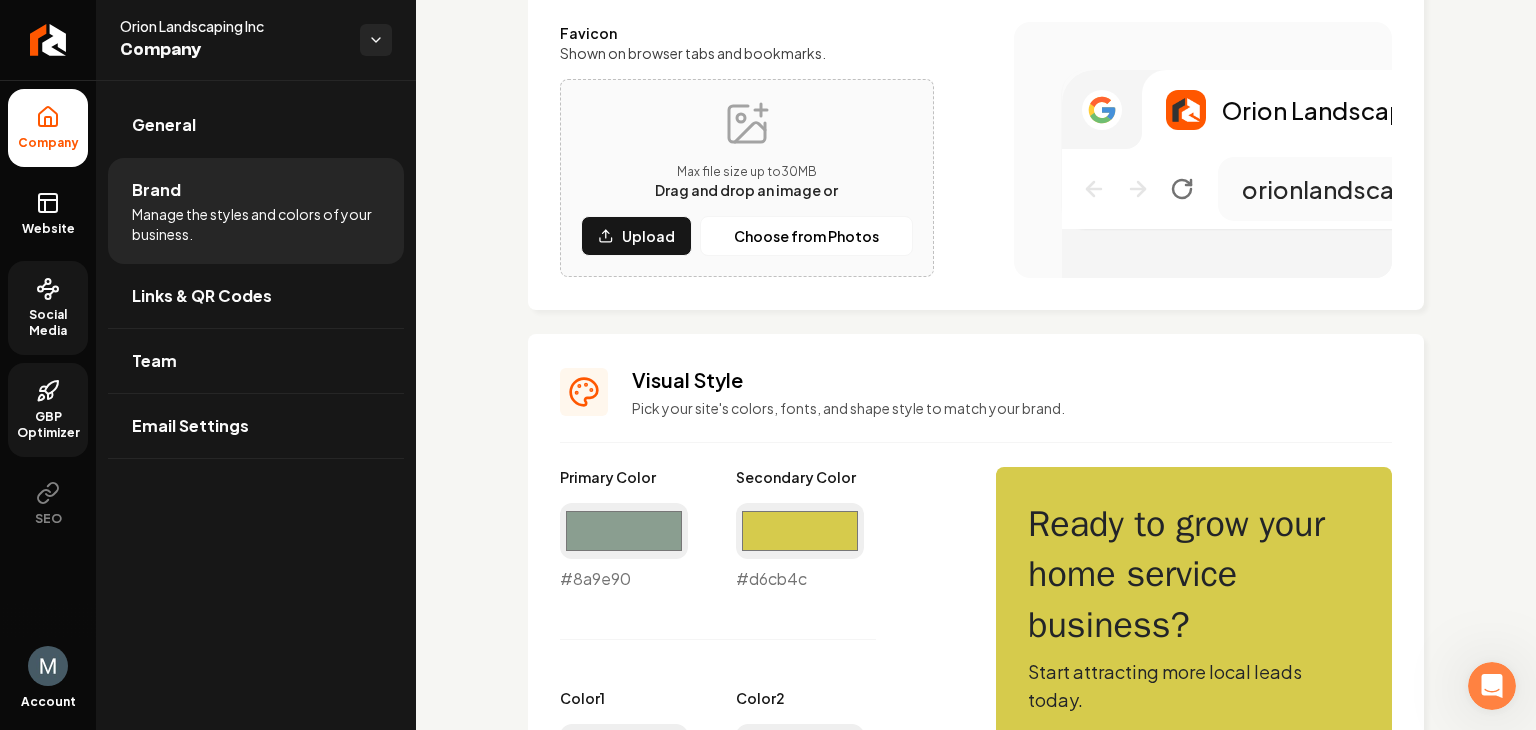scroll, scrollTop: 0, scrollLeft: 0, axis: both 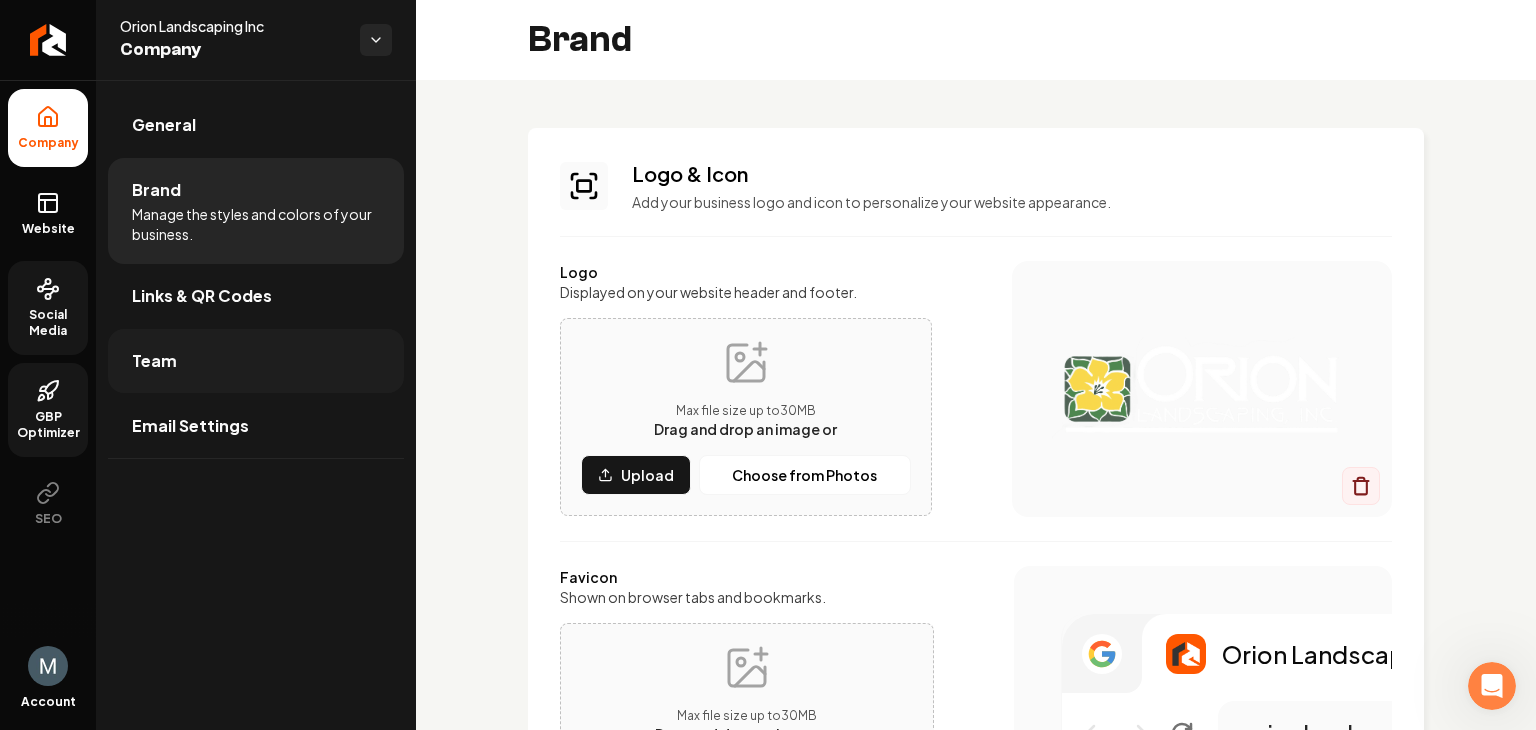 click on "Team" at bounding box center (256, 361) 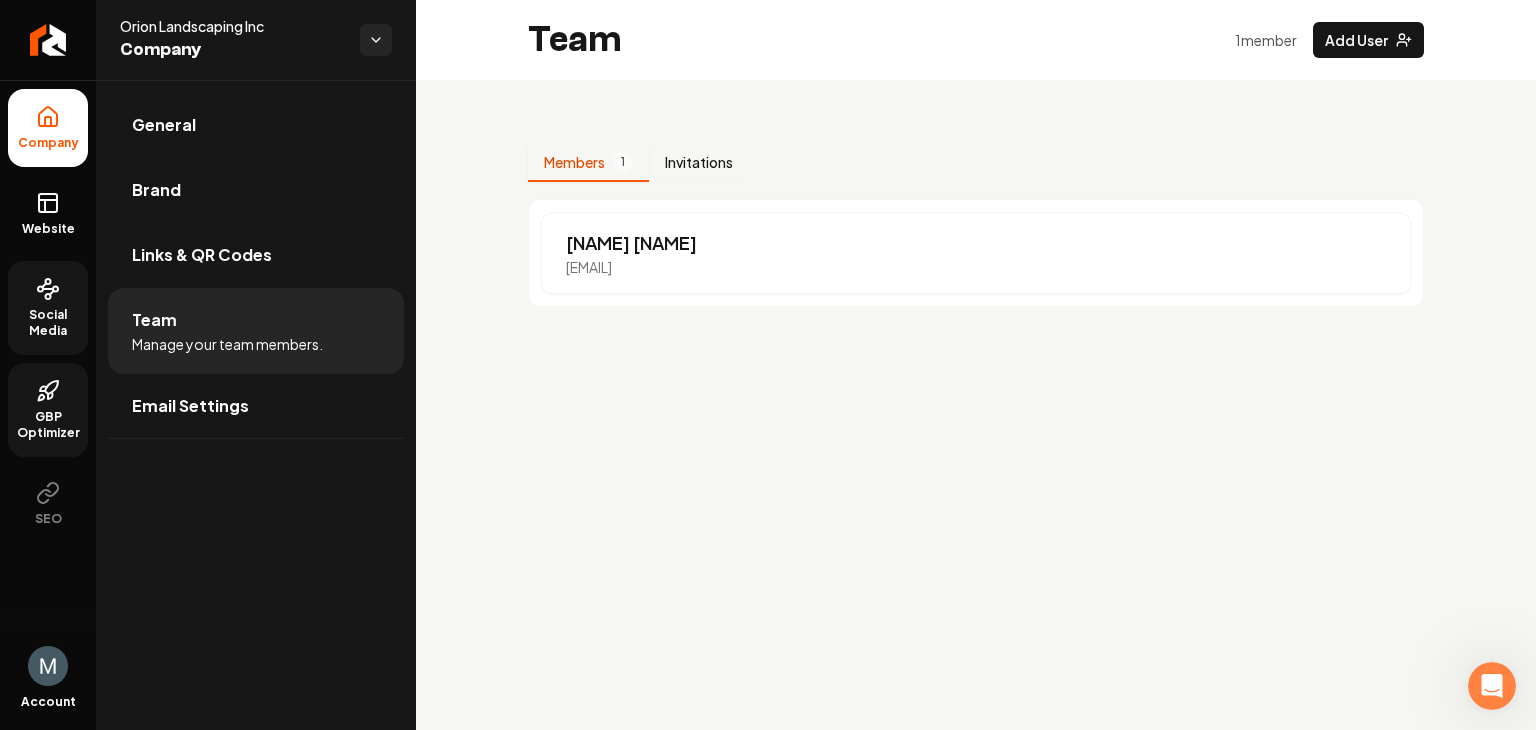 click on "Invitations" at bounding box center (699, 163) 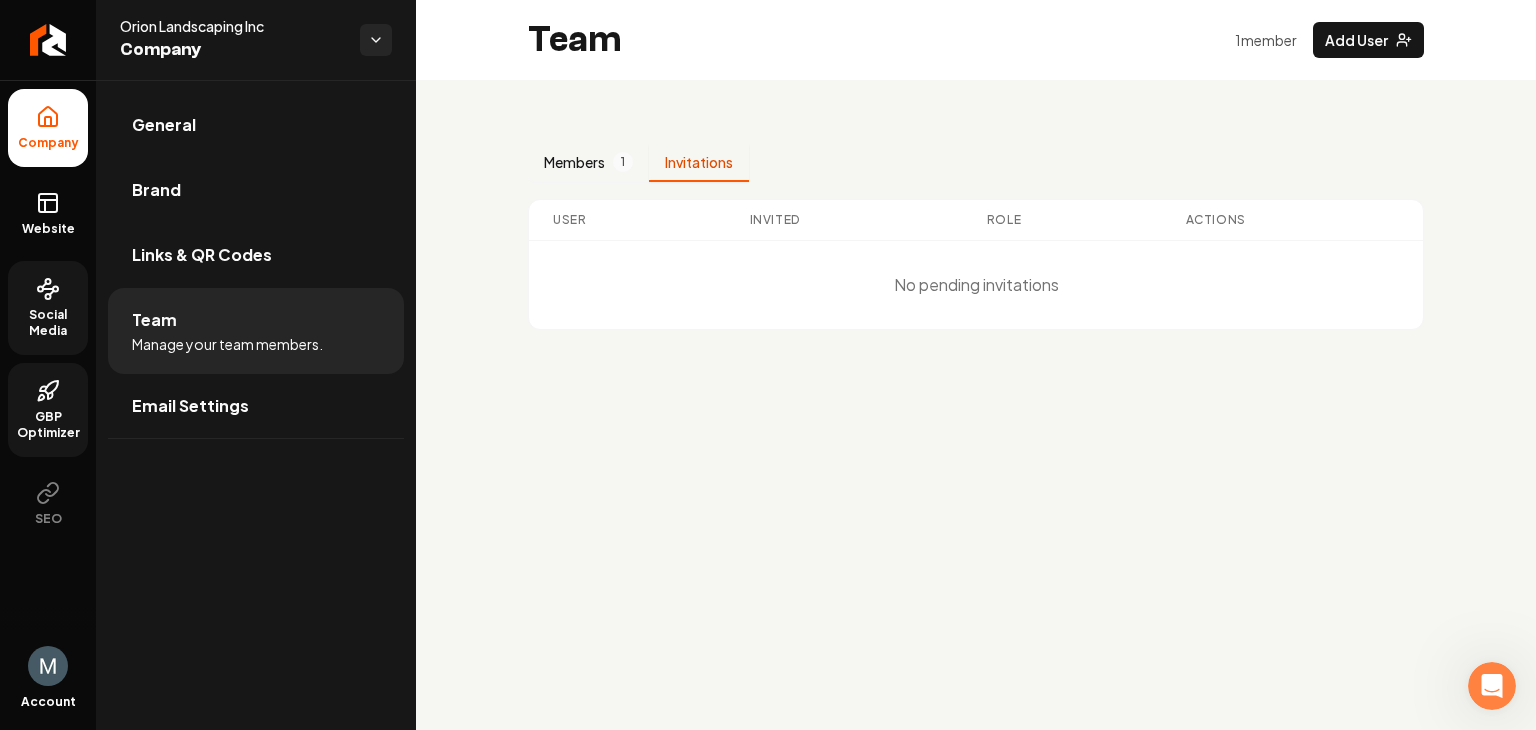 click on "Members 1" at bounding box center [588, 163] 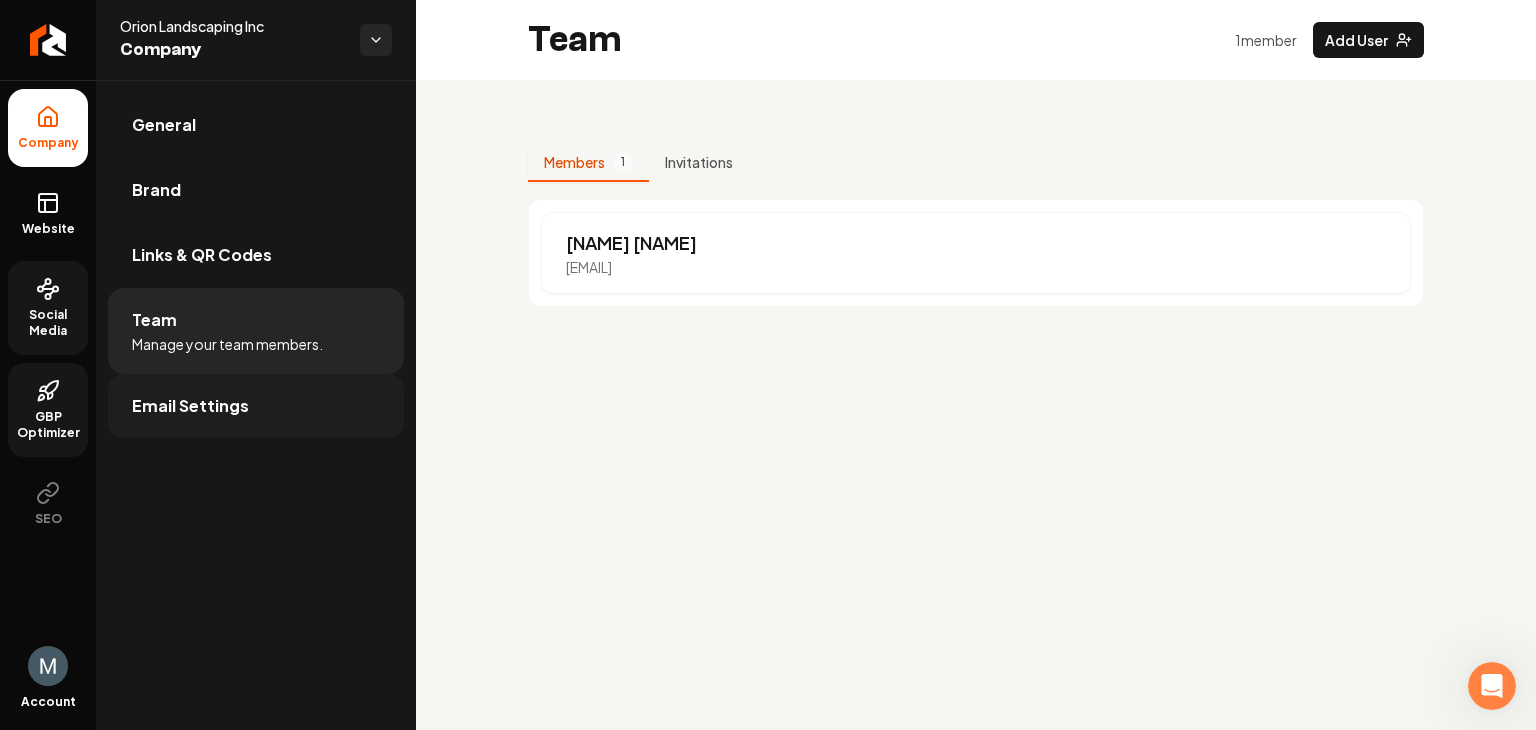 click on "Email Settings" at bounding box center (256, 406) 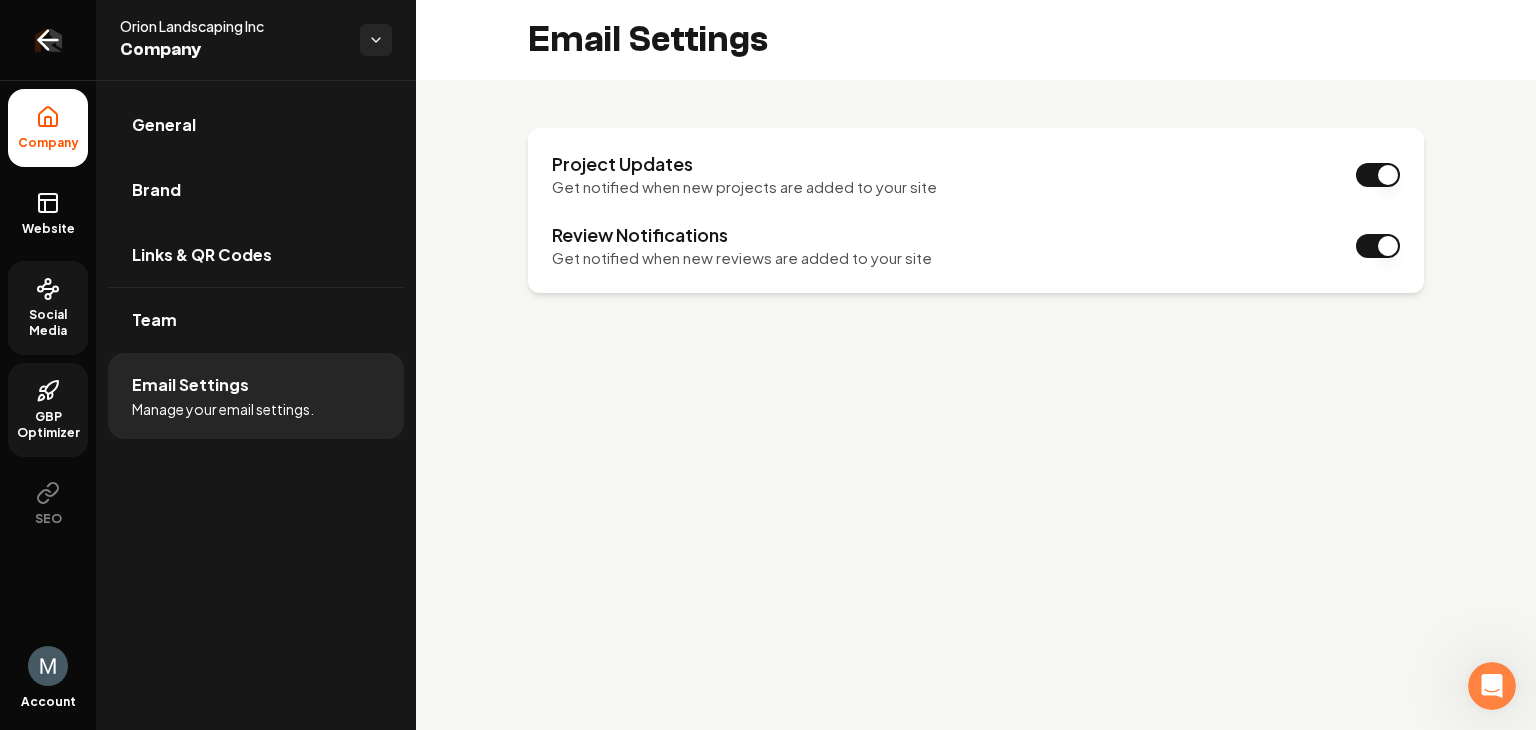 click 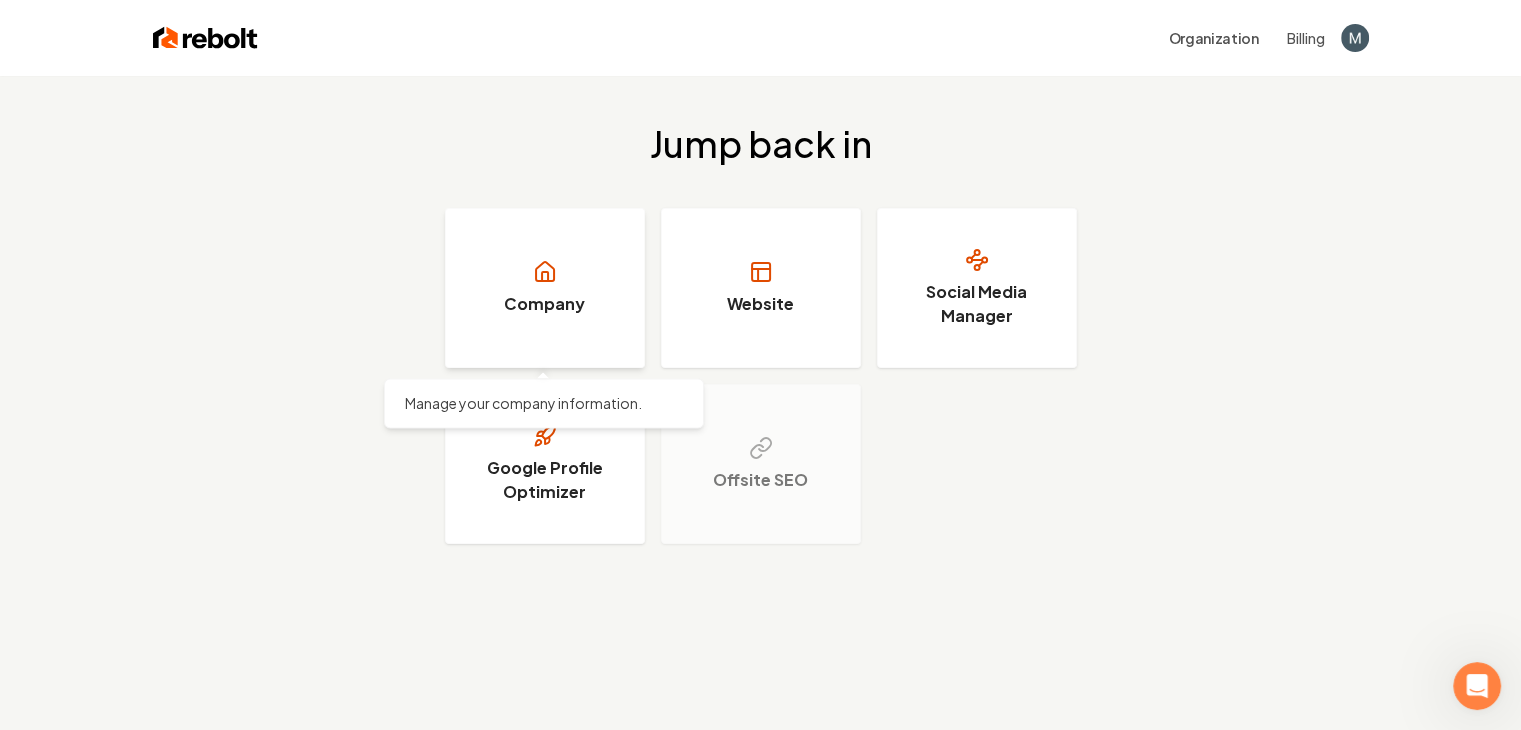 click on "Company" at bounding box center (545, 288) 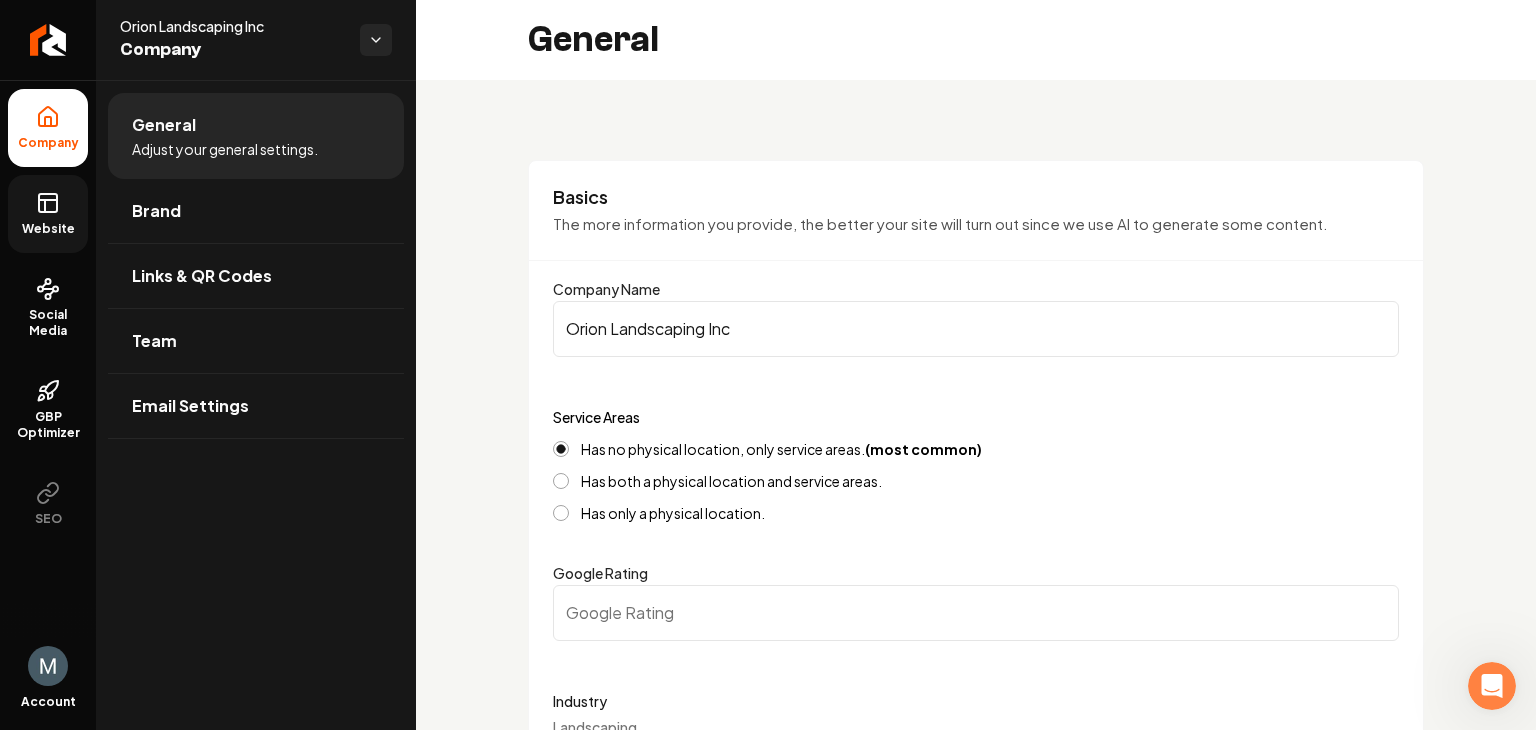 click 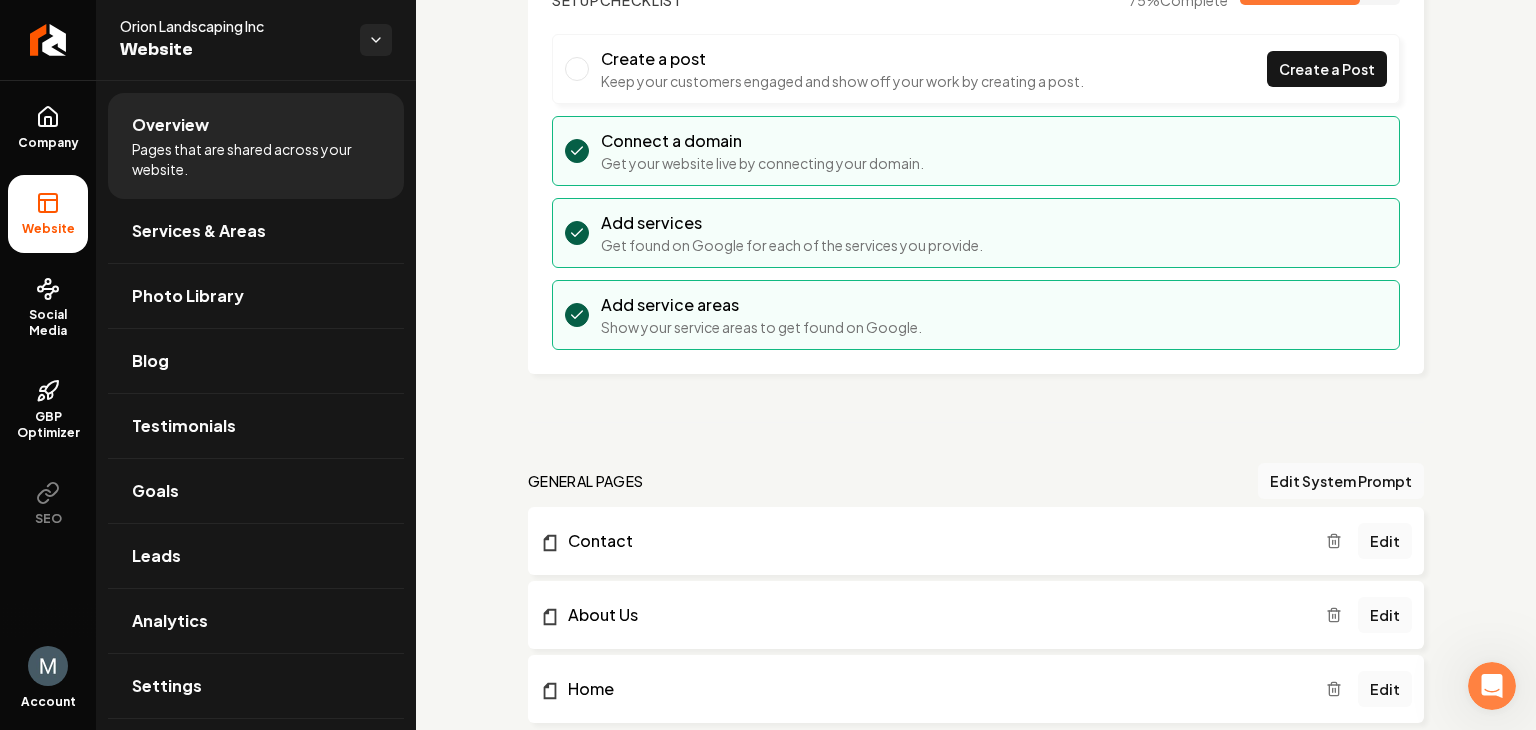 scroll, scrollTop: 0, scrollLeft: 0, axis: both 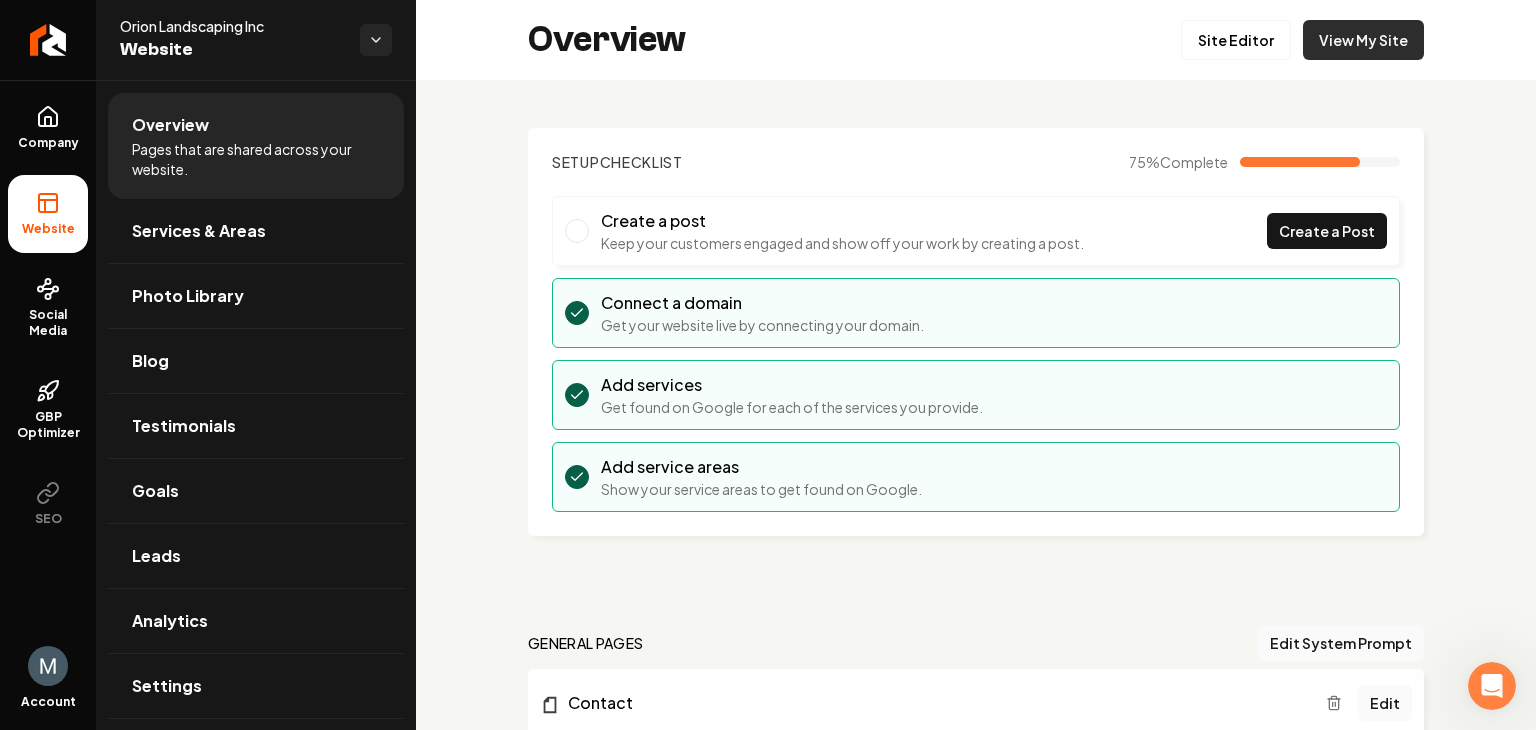 click on "View My Site" at bounding box center [1363, 40] 